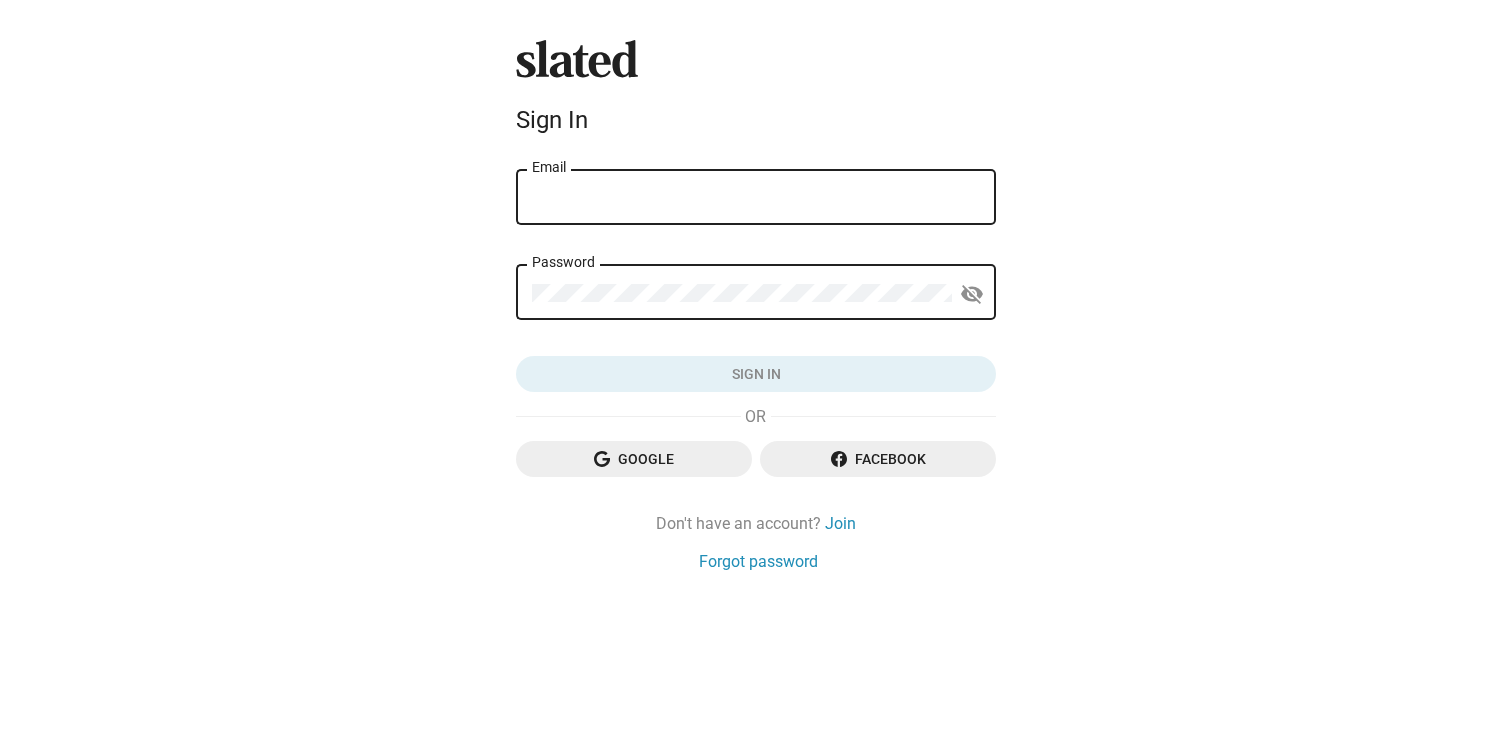 scroll, scrollTop: 0, scrollLeft: 0, axis: both 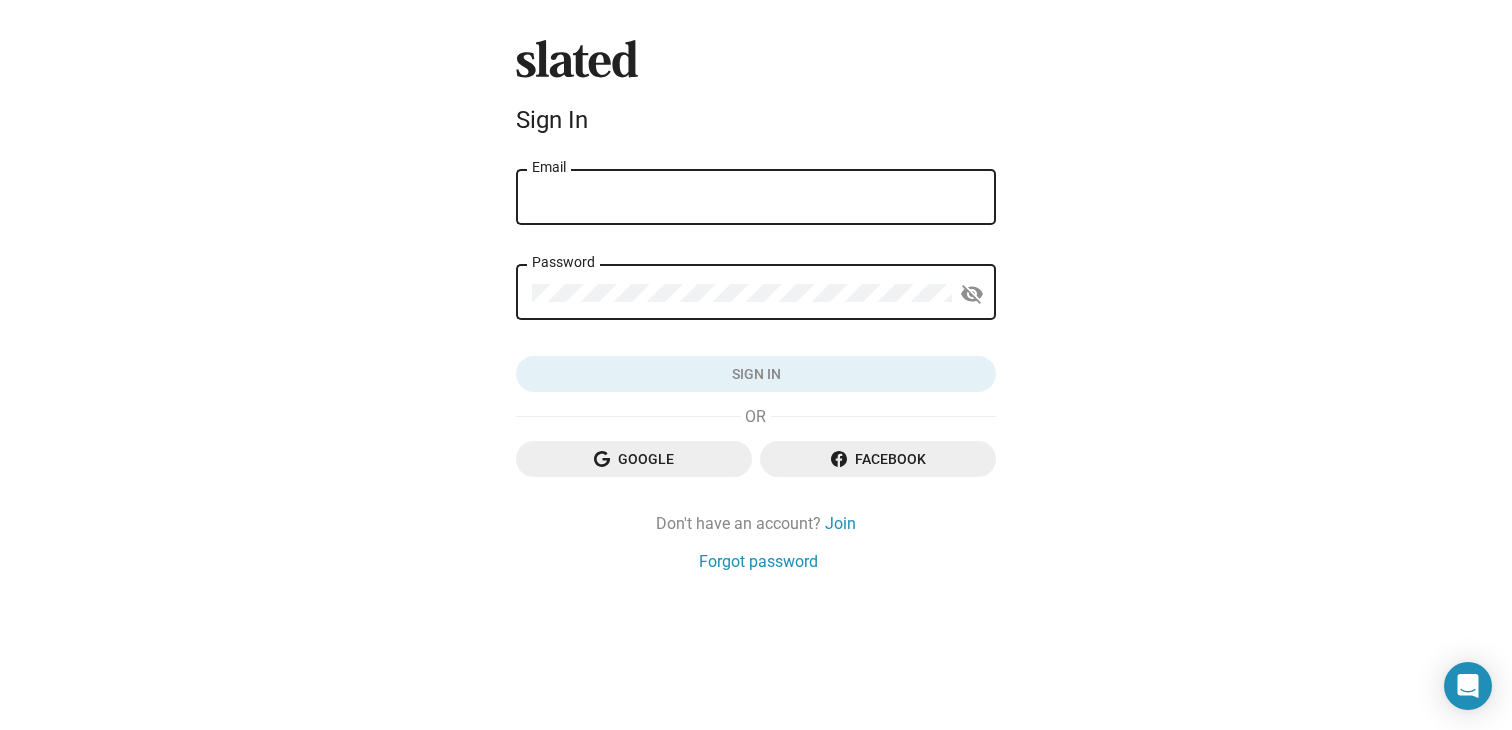 click on "Email" 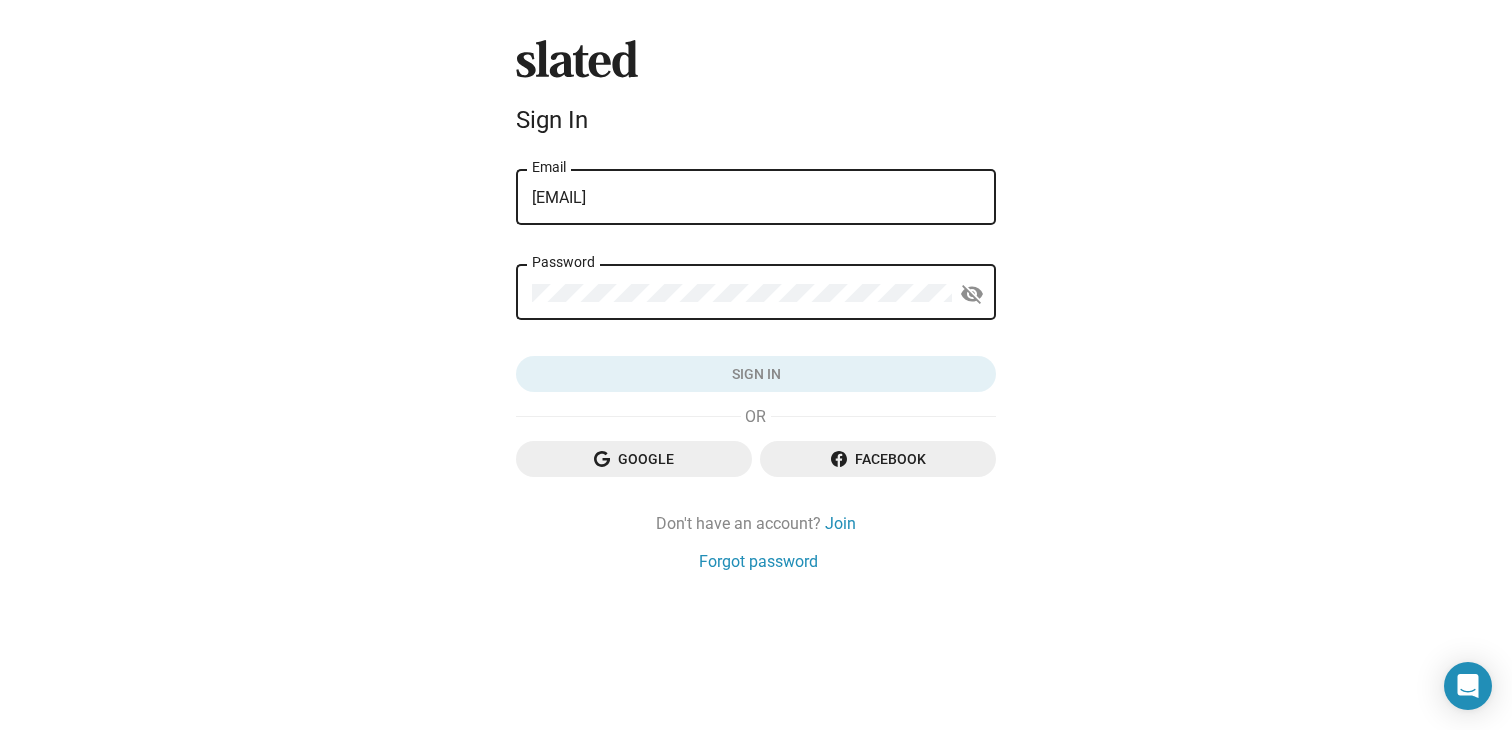 type on "ann+member@slated.com" 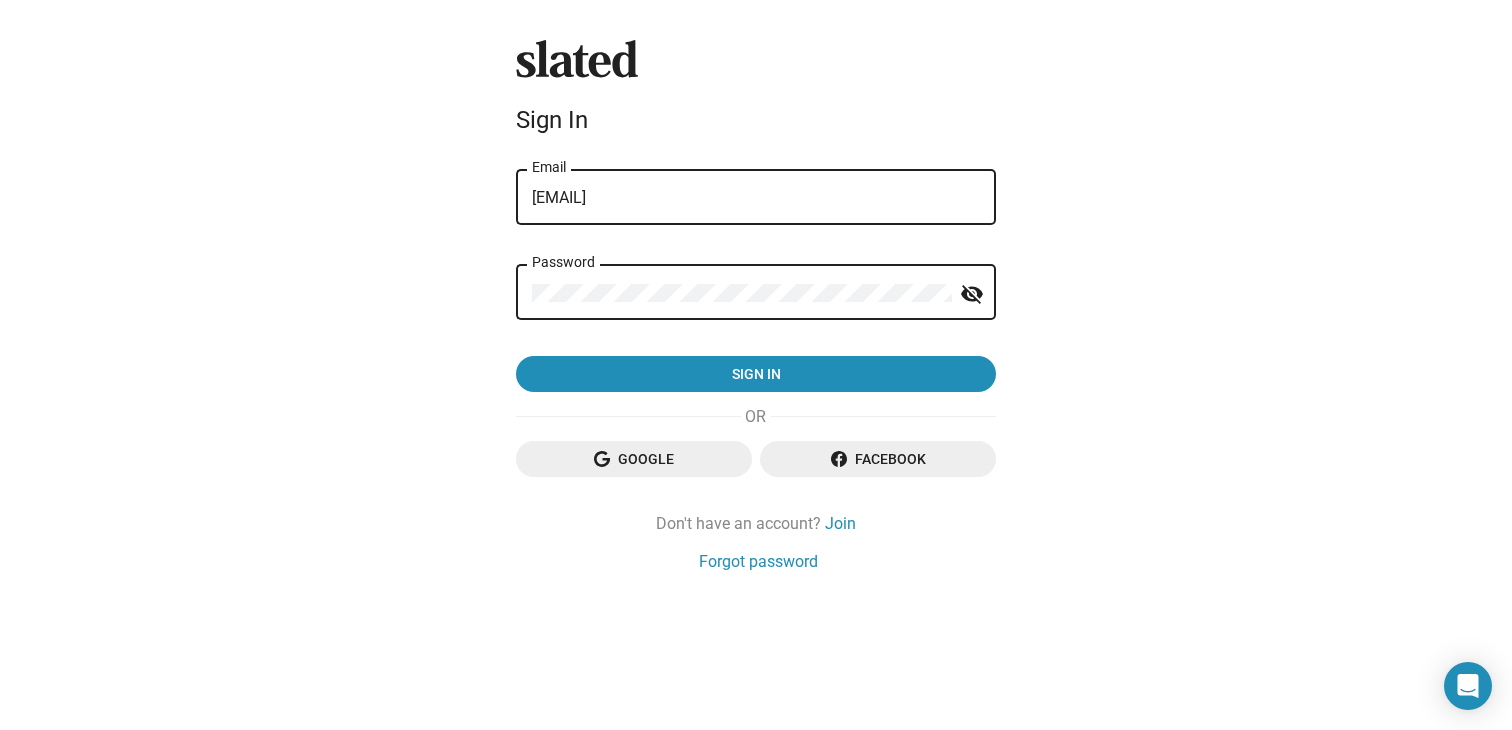 click on "Sign in" 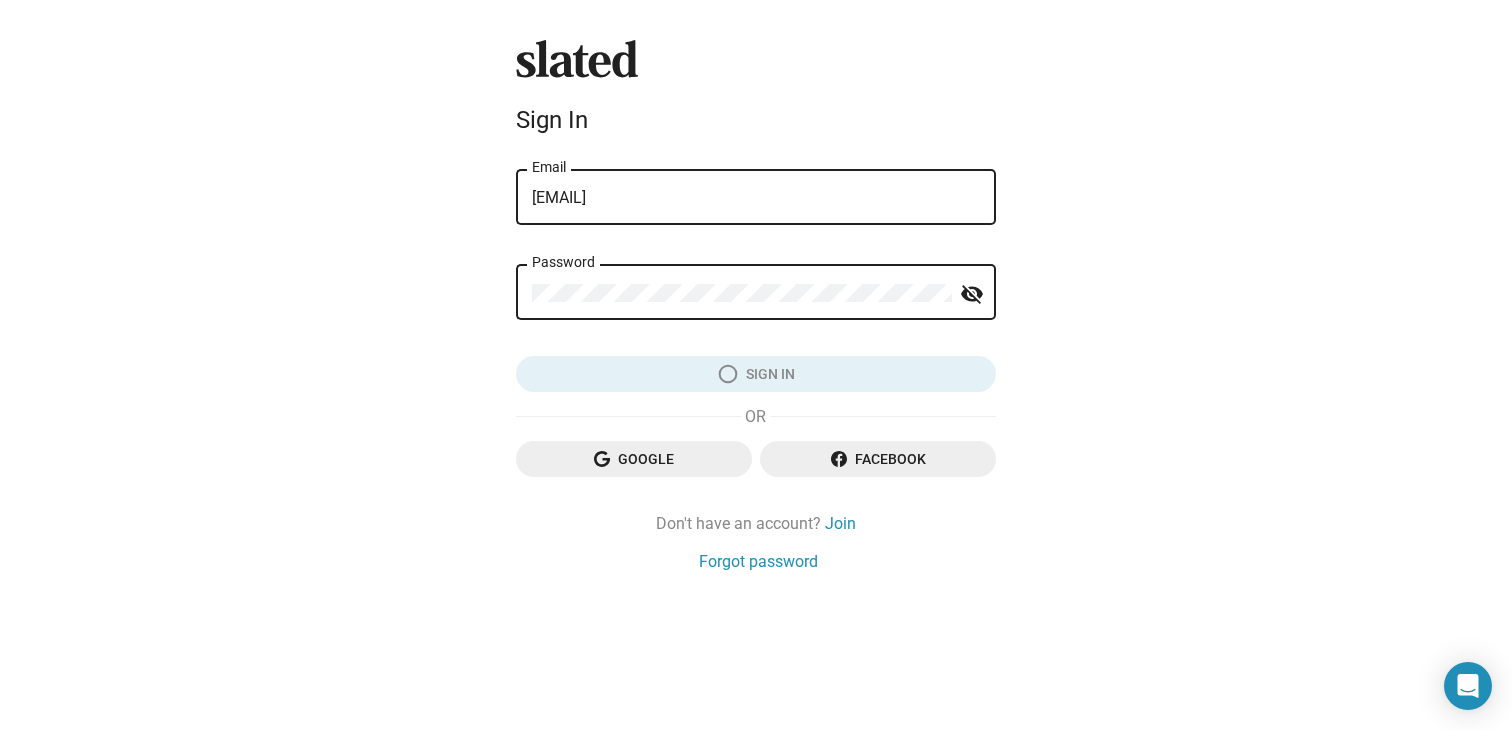 click on "Slated
Sign In ann+member@slated.com Email Password visibility_off Sign in   Google  Facebook  Don't have an account?  Join Forgot password" 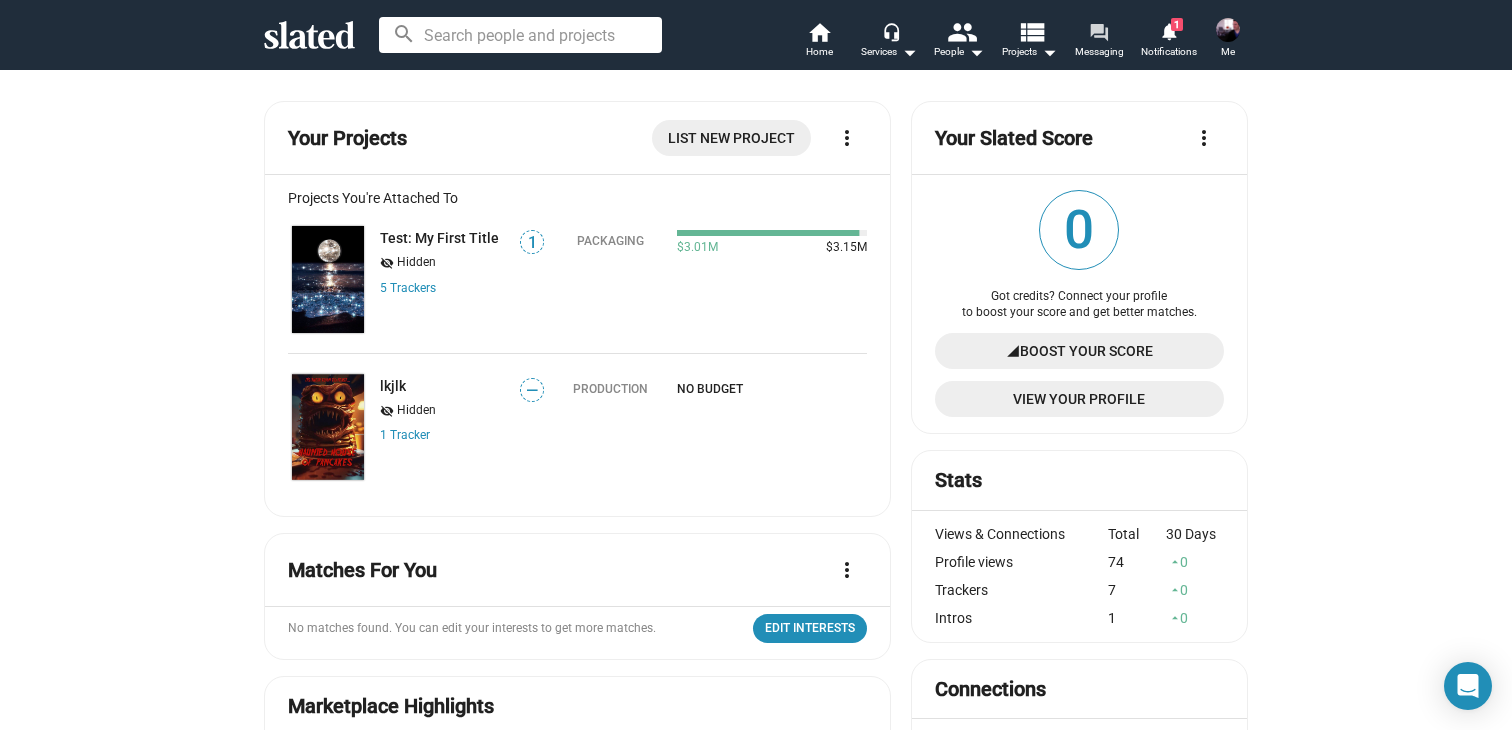 click on "forum Messaging" at bounding box center [1099, 42] 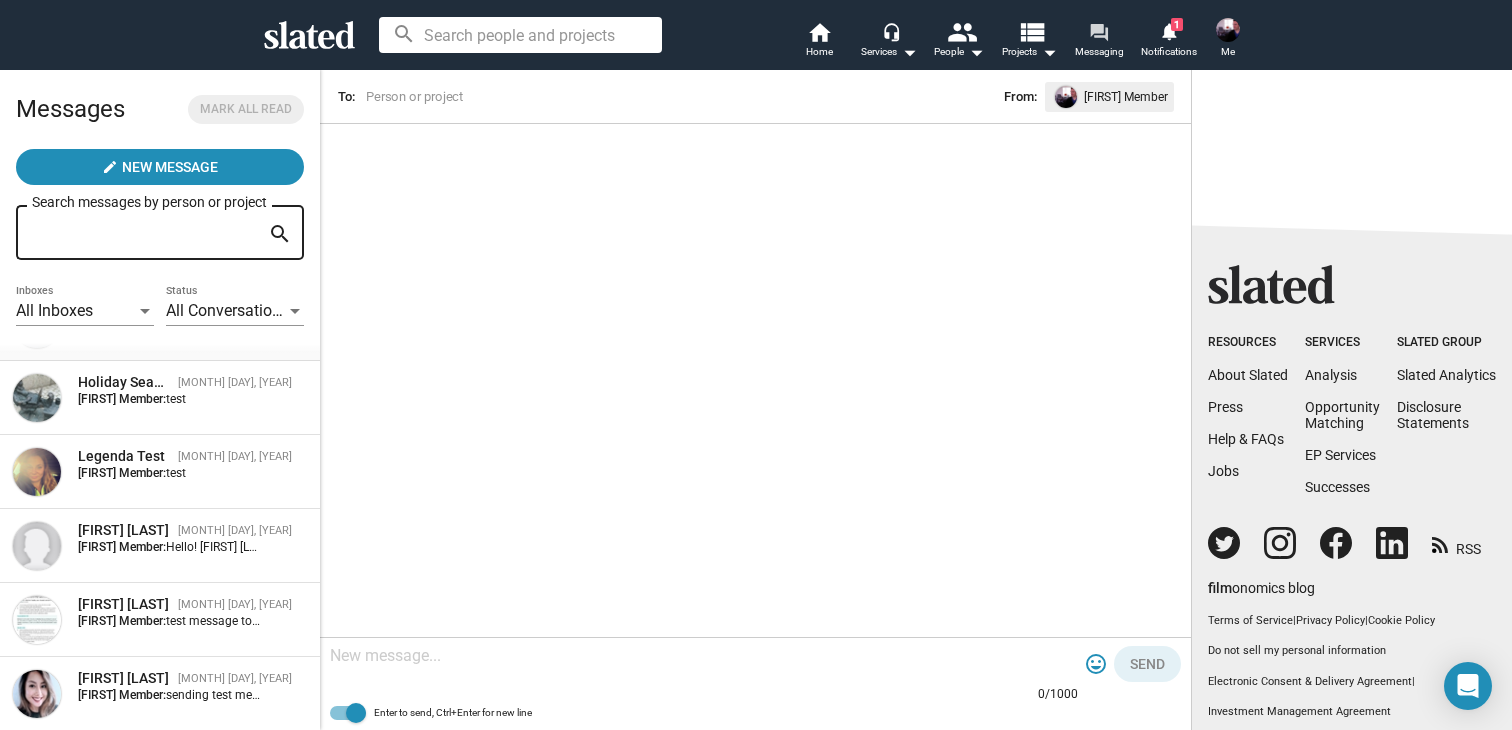 scroll, scrollTop: 0, scrollLeft: 0, axis: both 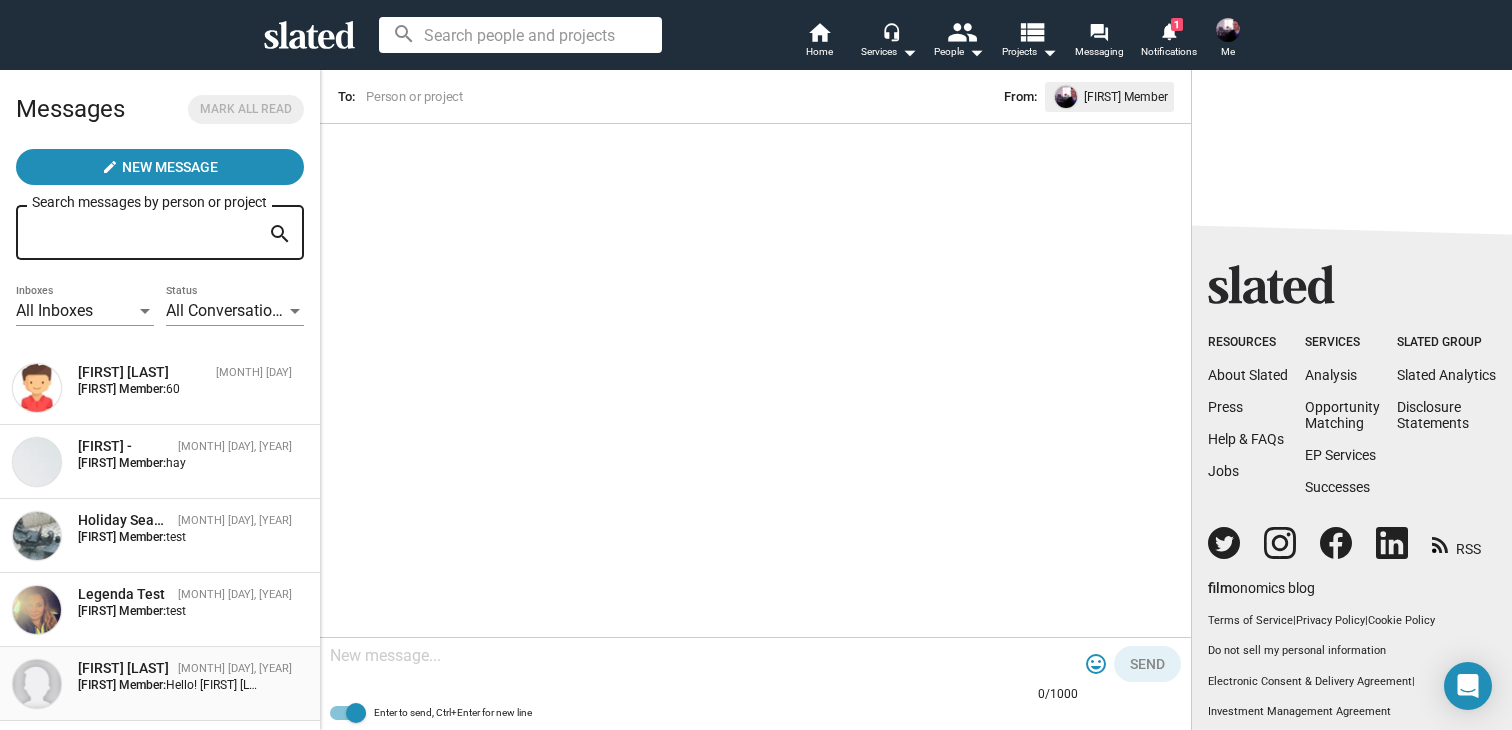 click on "Dmitry Mishin" at bounding box center (124, 668) 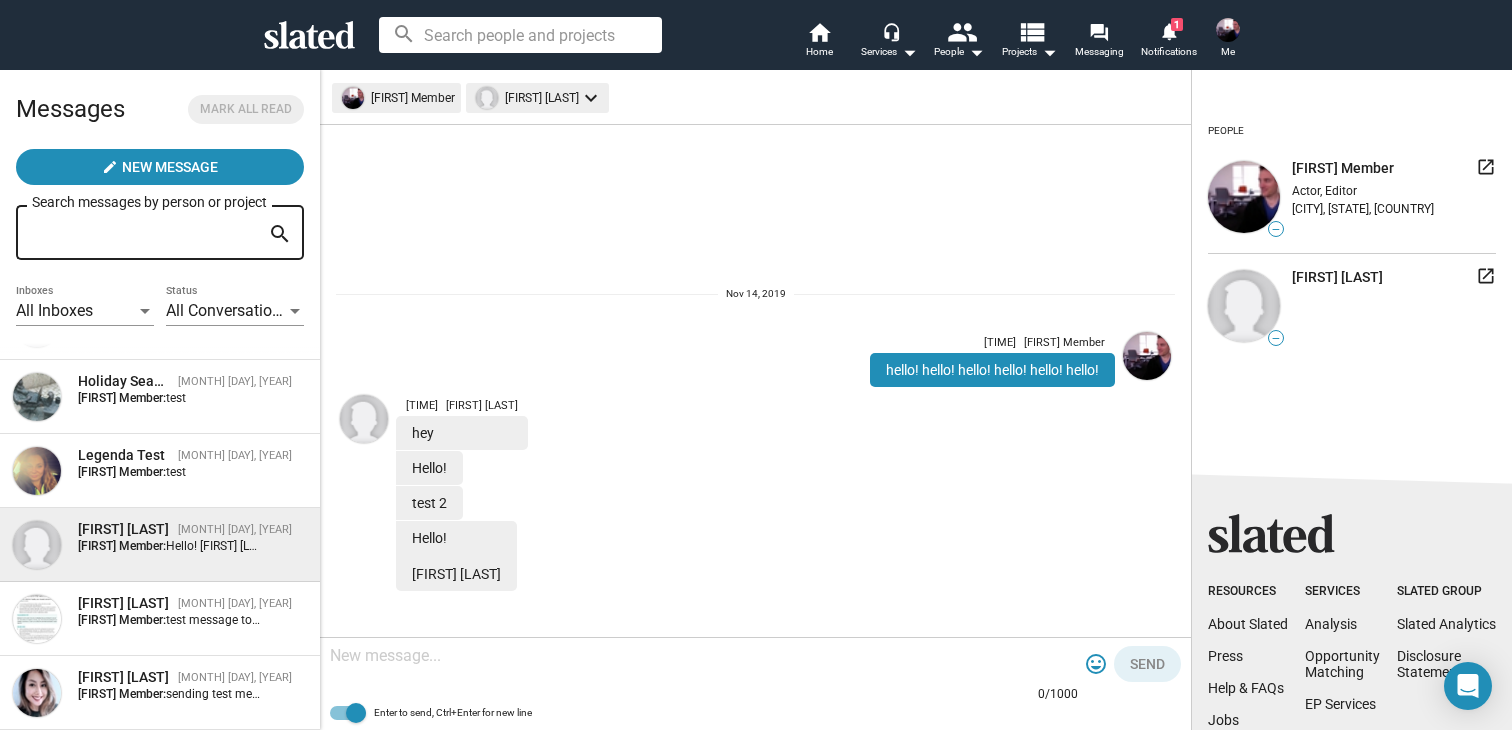 scroll, scrollTop: 162, scrollLeft: 0, axis: vertical 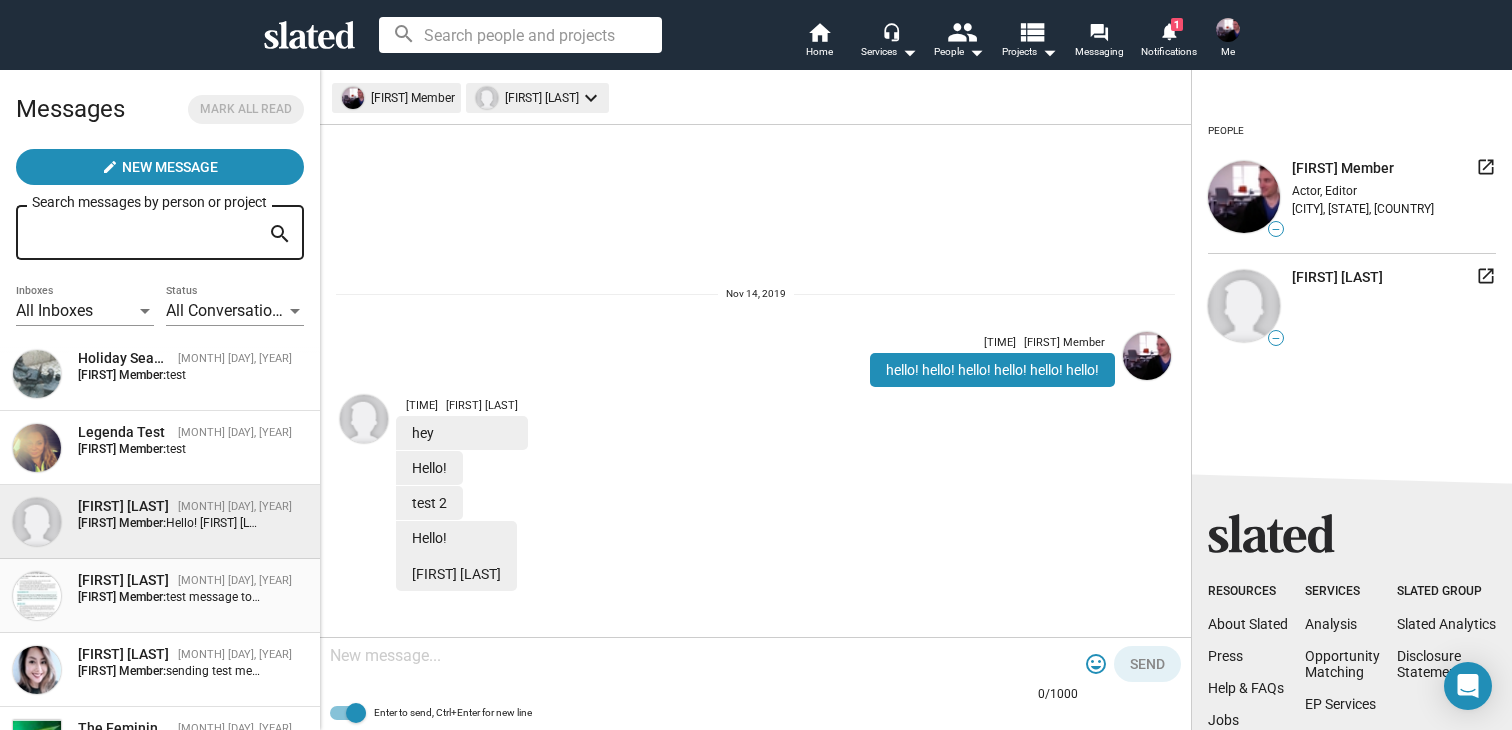 click on "test message to gmail" at bounding box center (226, 597) 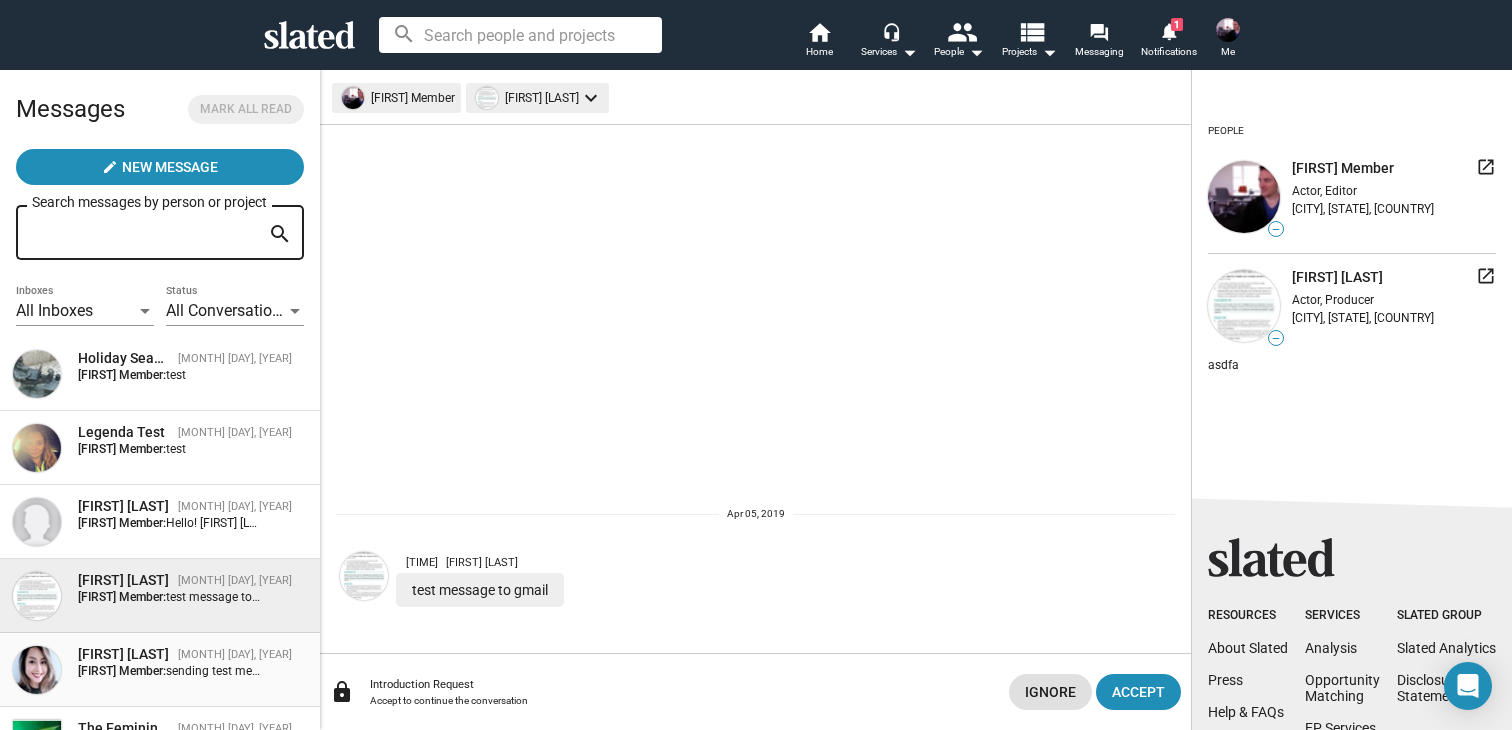 click on "sending test message" at bounding box center (225, 671) 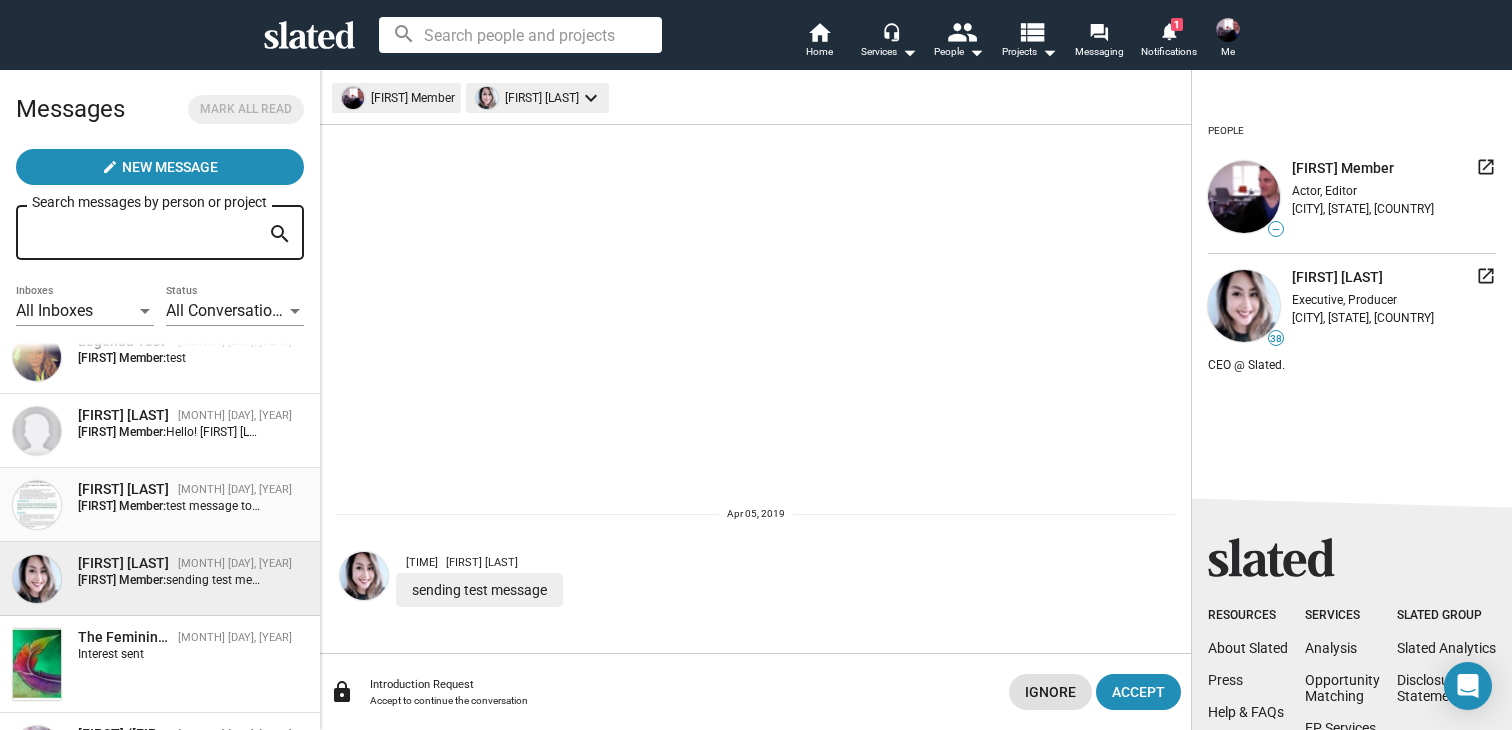 scroll, scrollTop: 288, scrollLeft: 0, axis: vertical 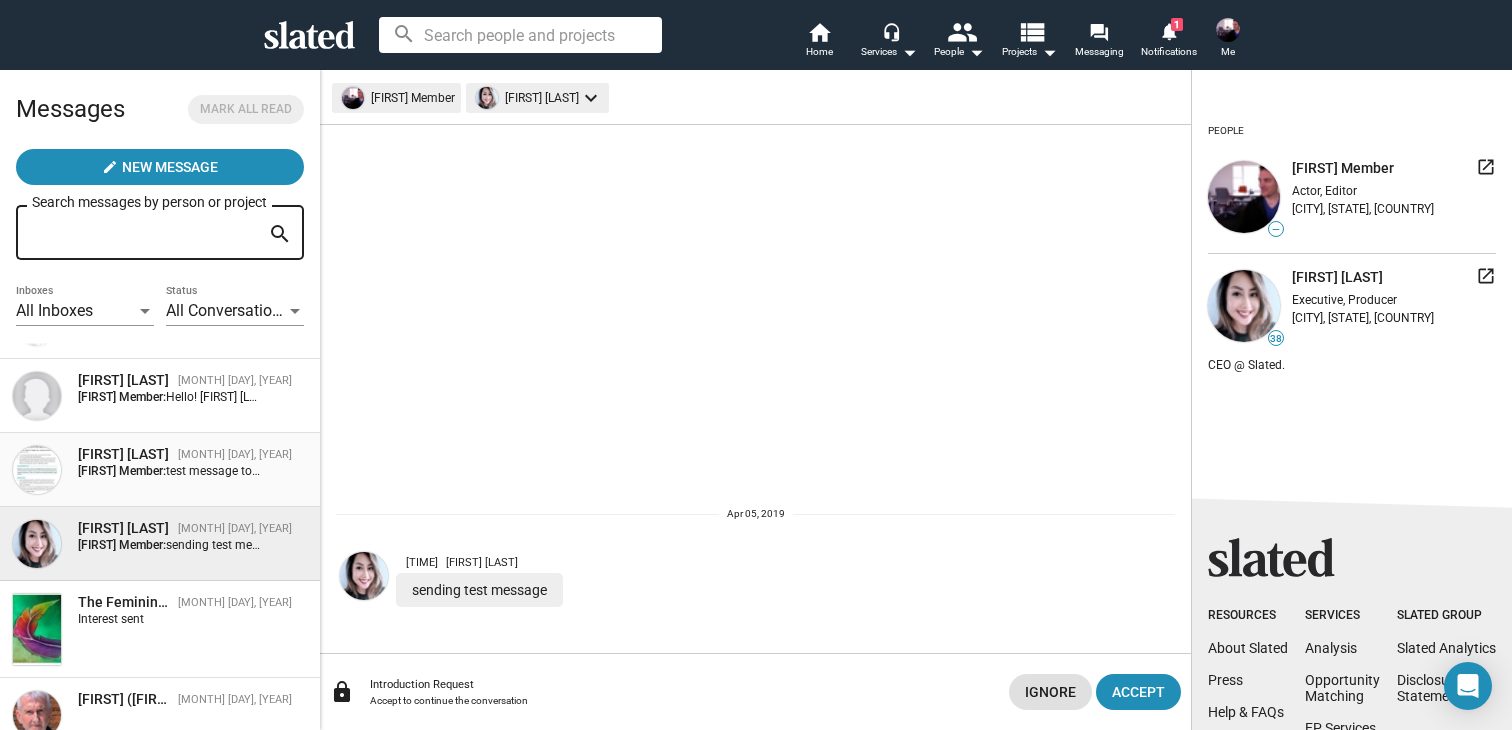 click on "Ann Filmadmin Apr 05, 2019 Ann Member:  test message to gmail" at bounding box center (160, 470) 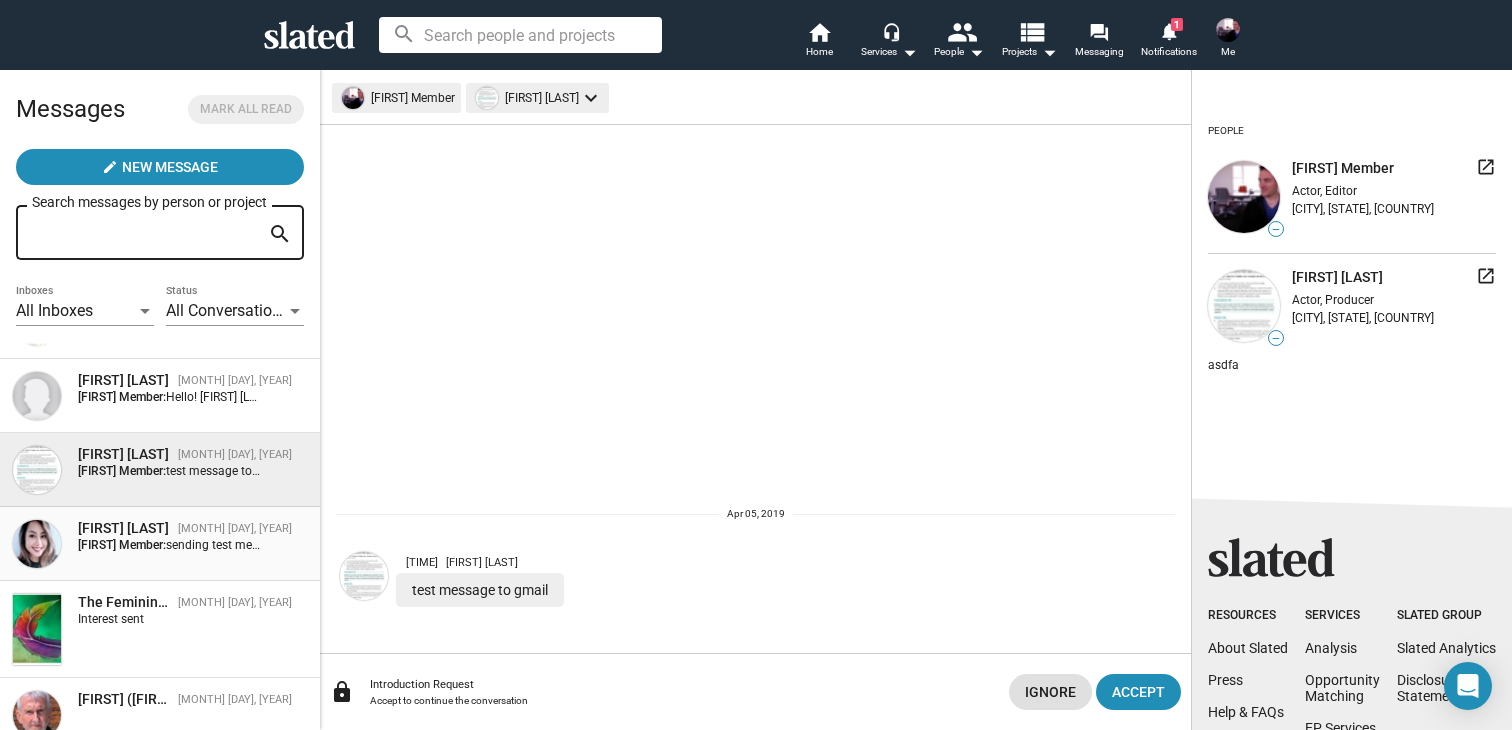 click on "[FIRST] [LAST]" at bounding box center (124, 528) 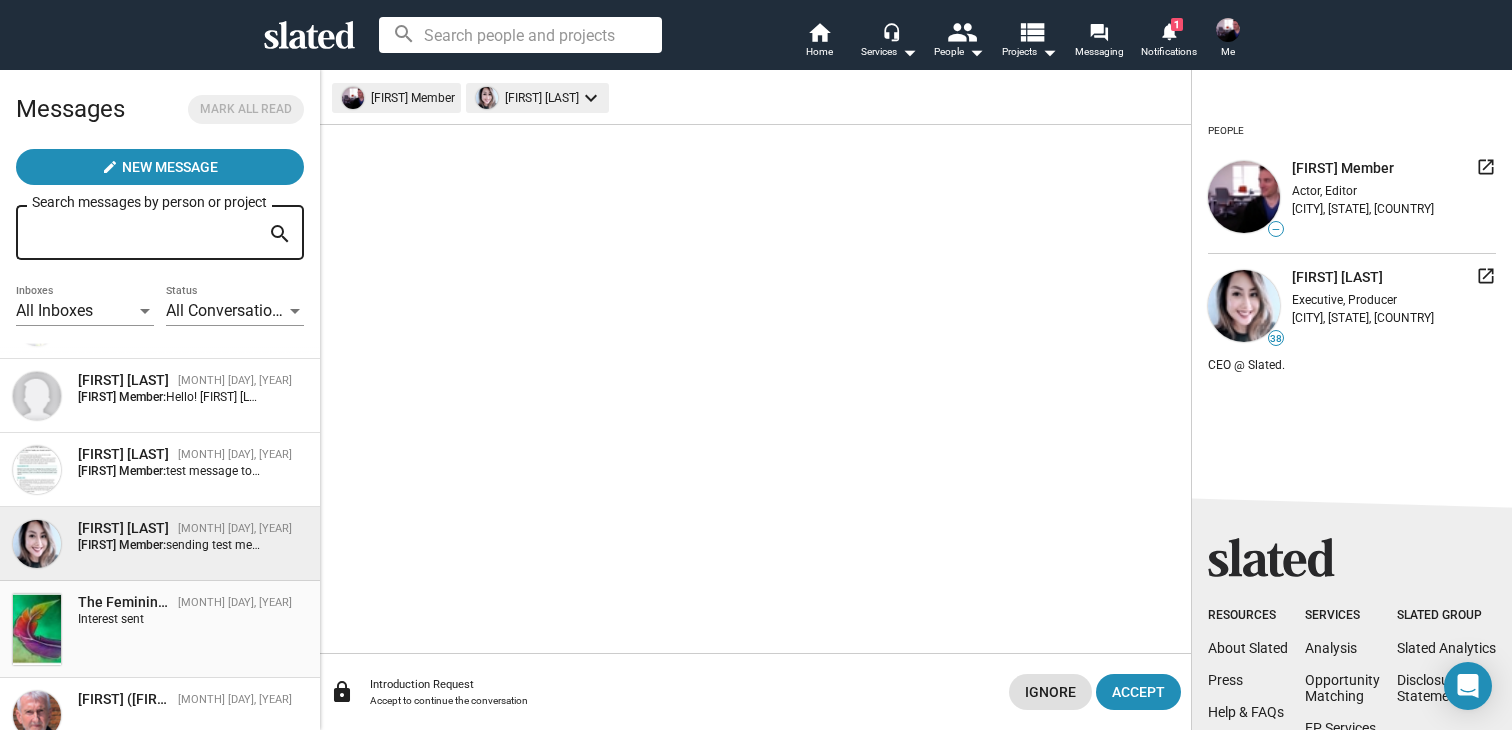 click on "Interest sent" at bounding box center (169, 619) 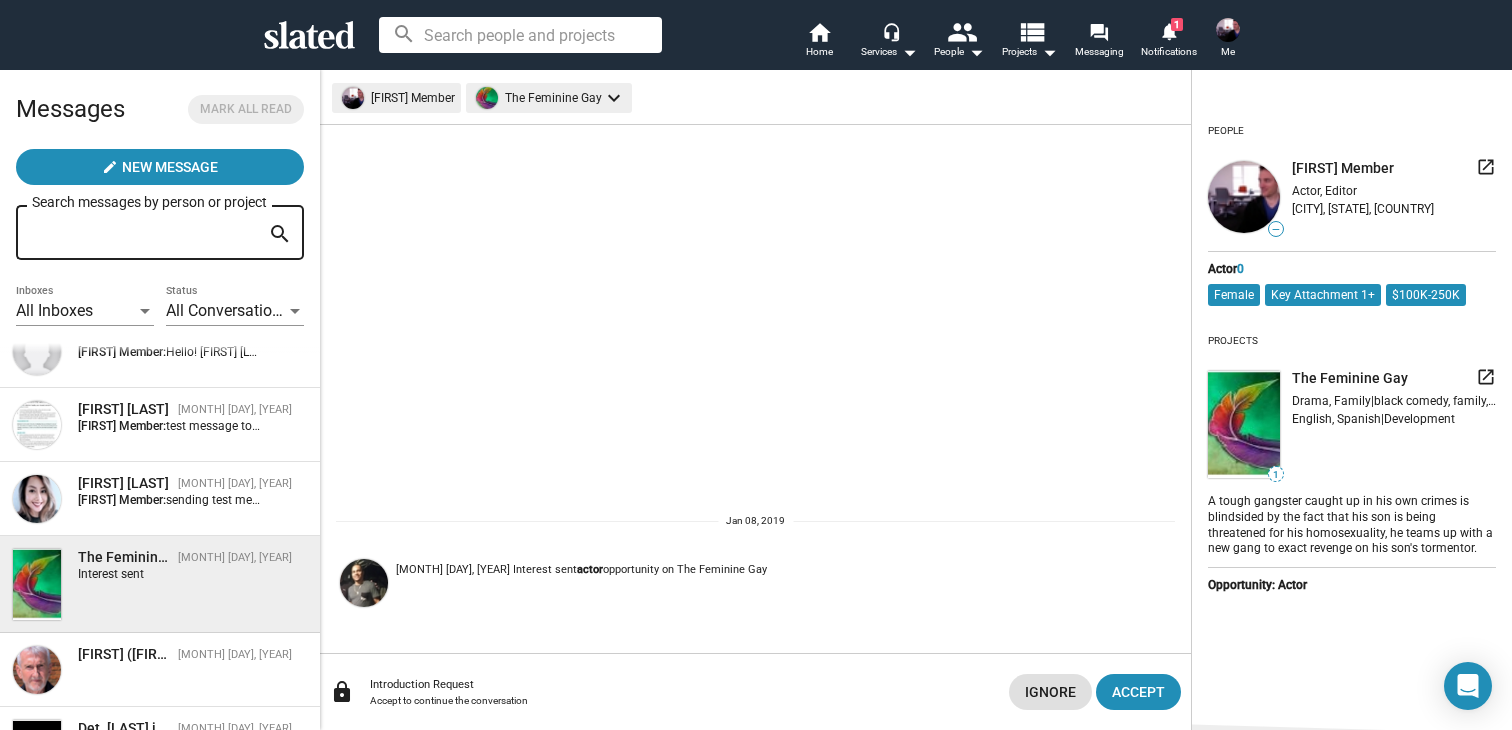 scroll, scrollTop: 408, scrollLeft: 0, axis: vertical 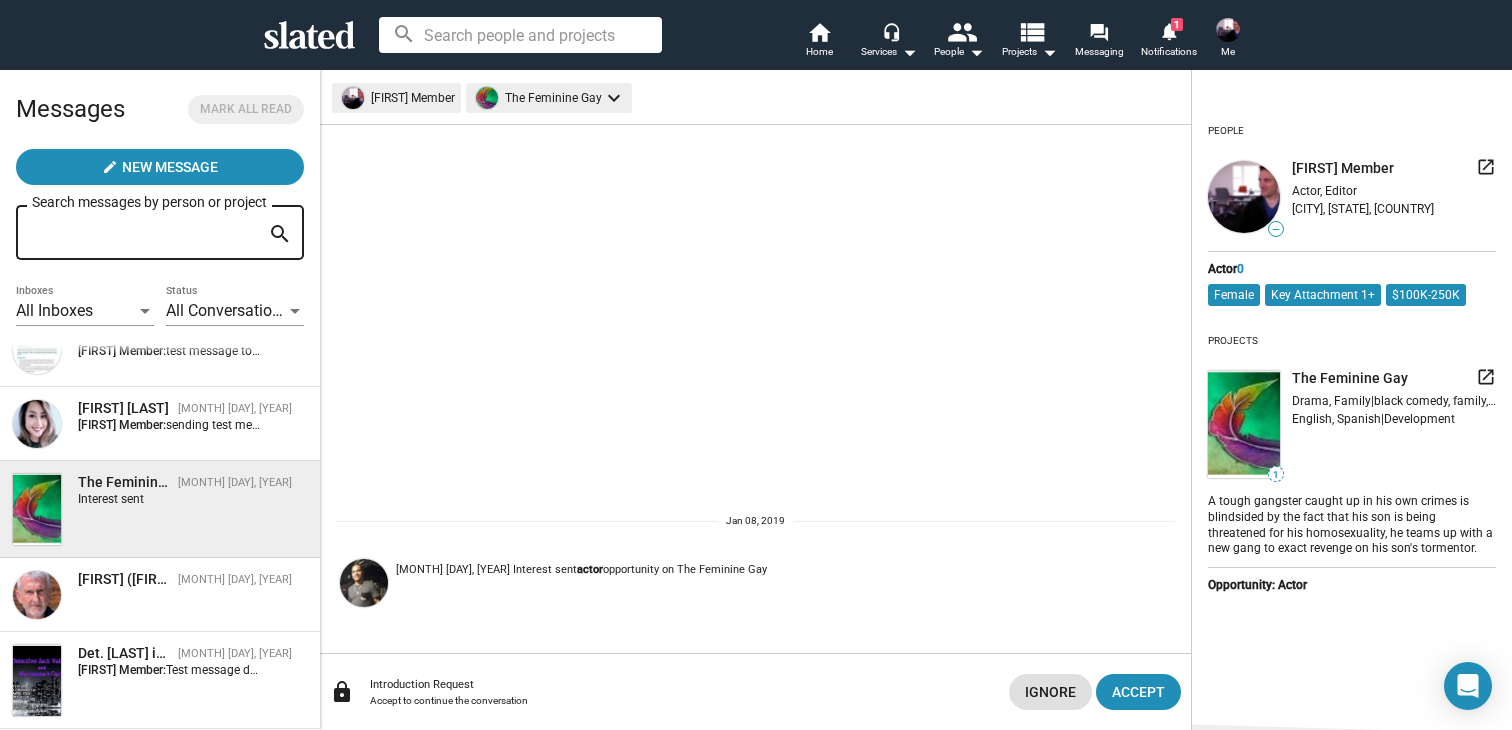 click on "Jan 08, Gustavo Salazar sent you interest for the  actor  opportunity on The Feminine Gay" 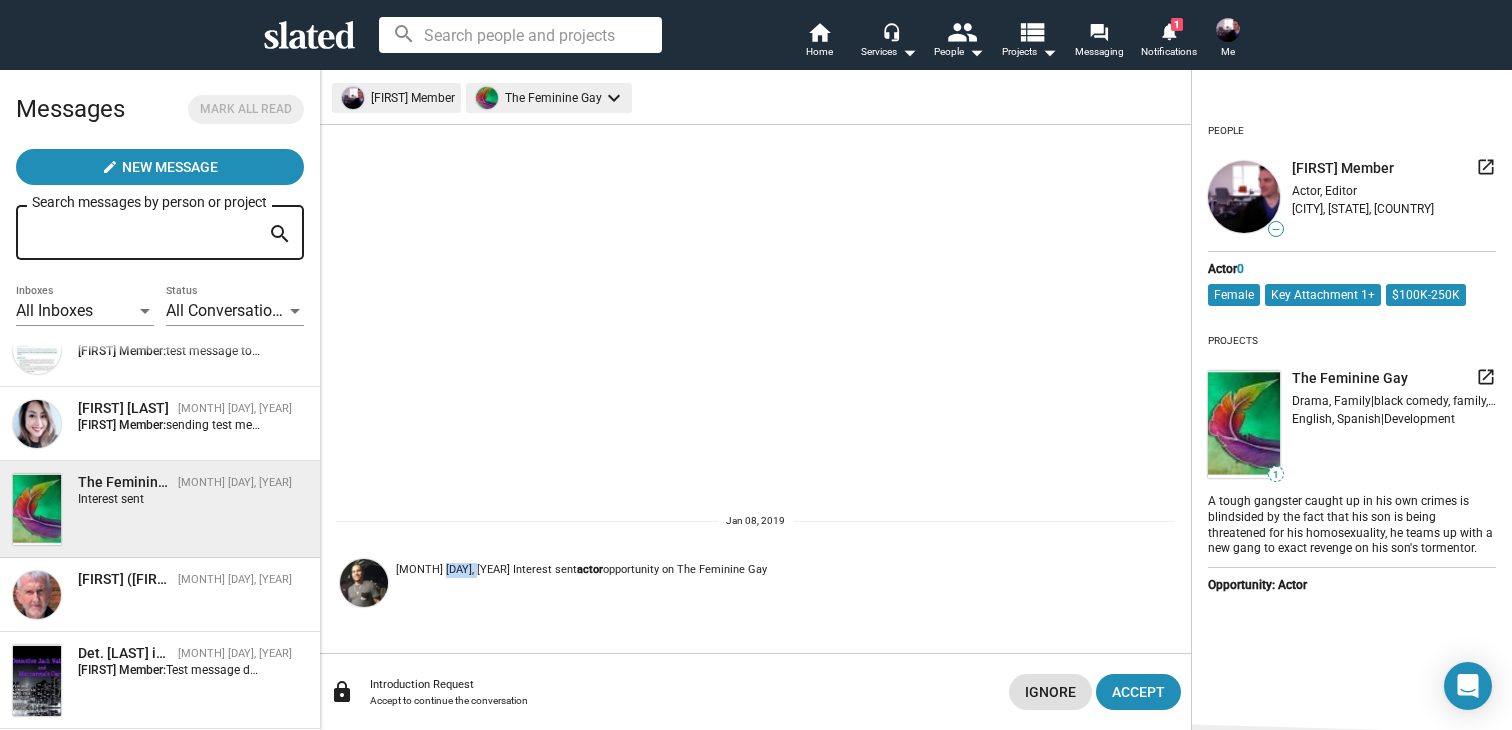 click on "Jan 08, Gustavo Salazar sent you interest for the  actor  opportunity on The Feminine Gay" 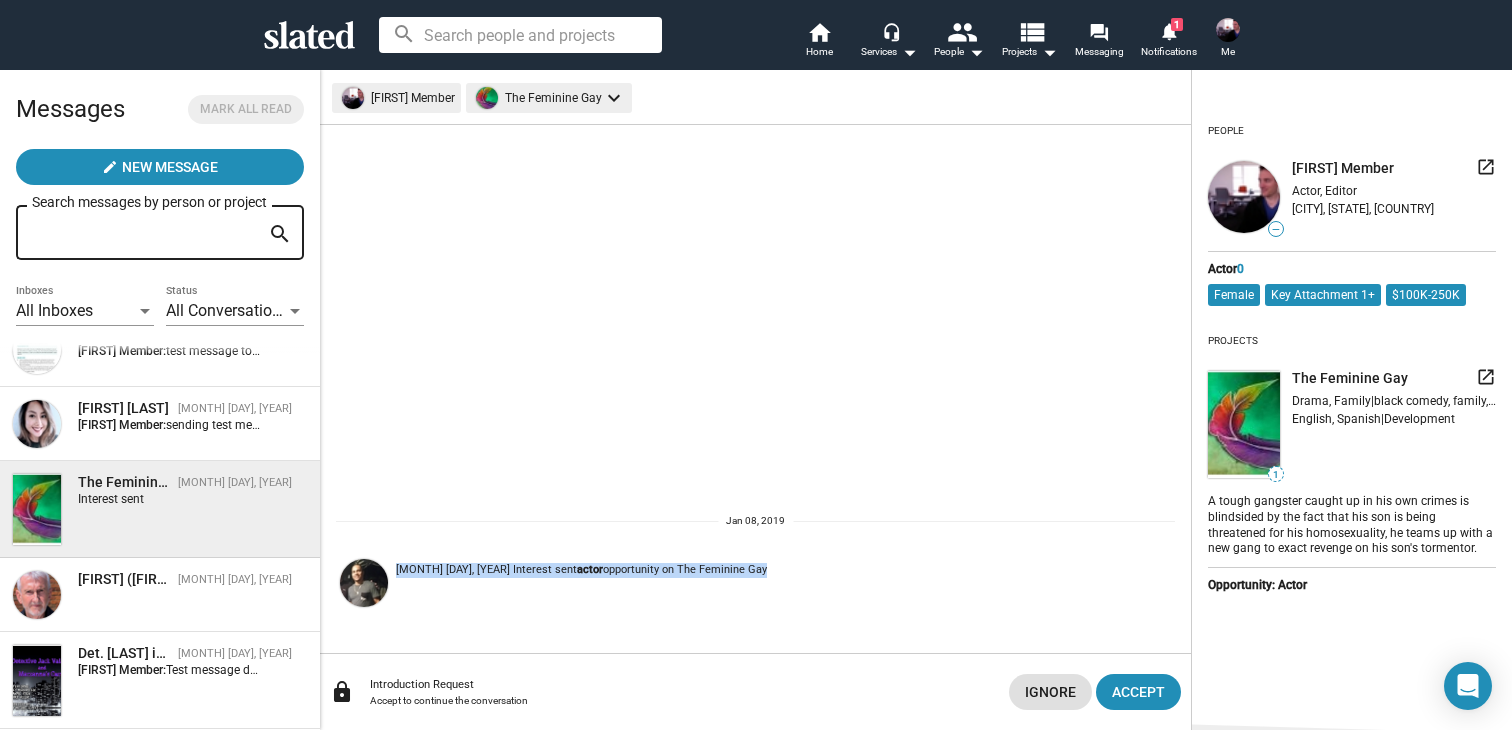 click on "Jan 08, Gustavo Salazar sent you interest for the  actor  opportunity on The Feminine Gay" 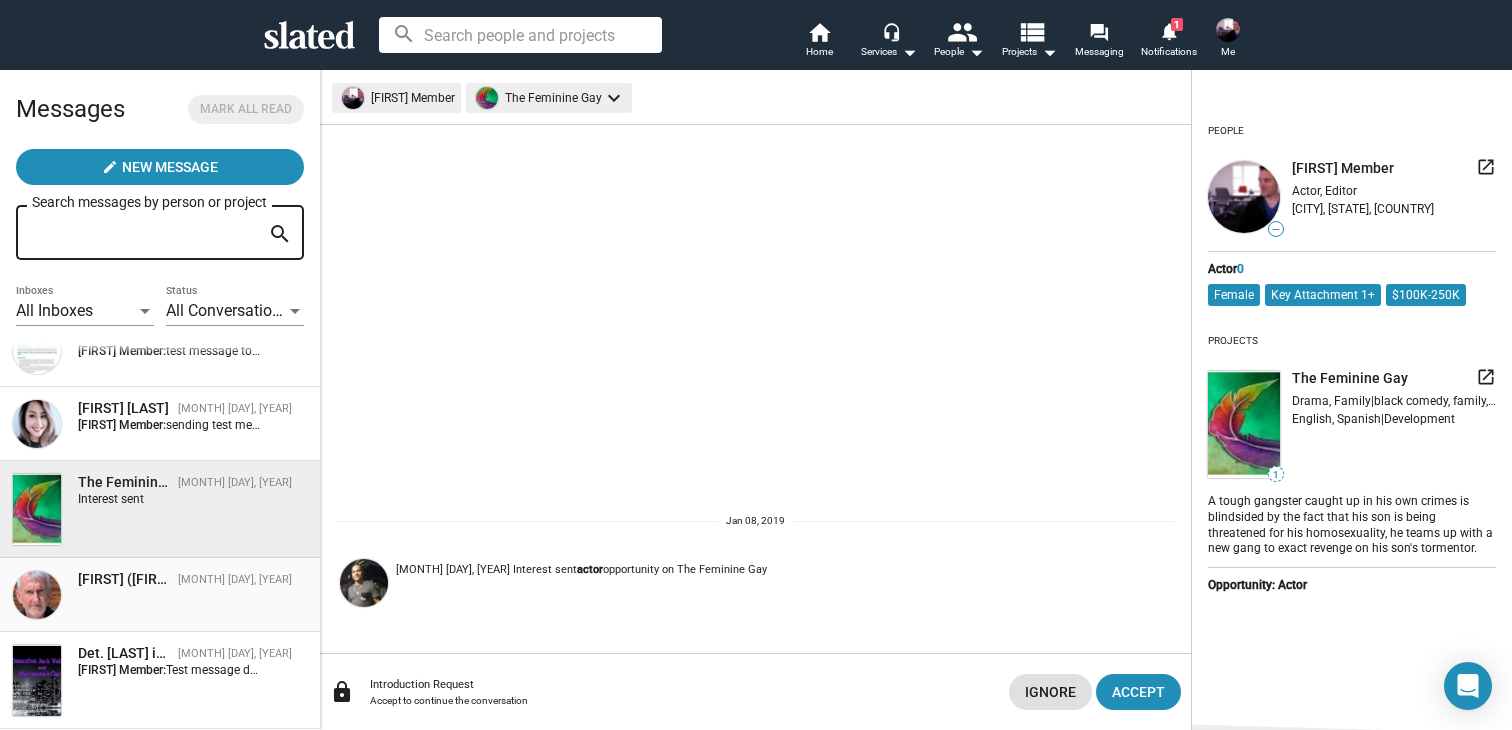 click on "Johnny (Johnathon) Farrell Jan 08, 2019" at bounding box center (160, 595) 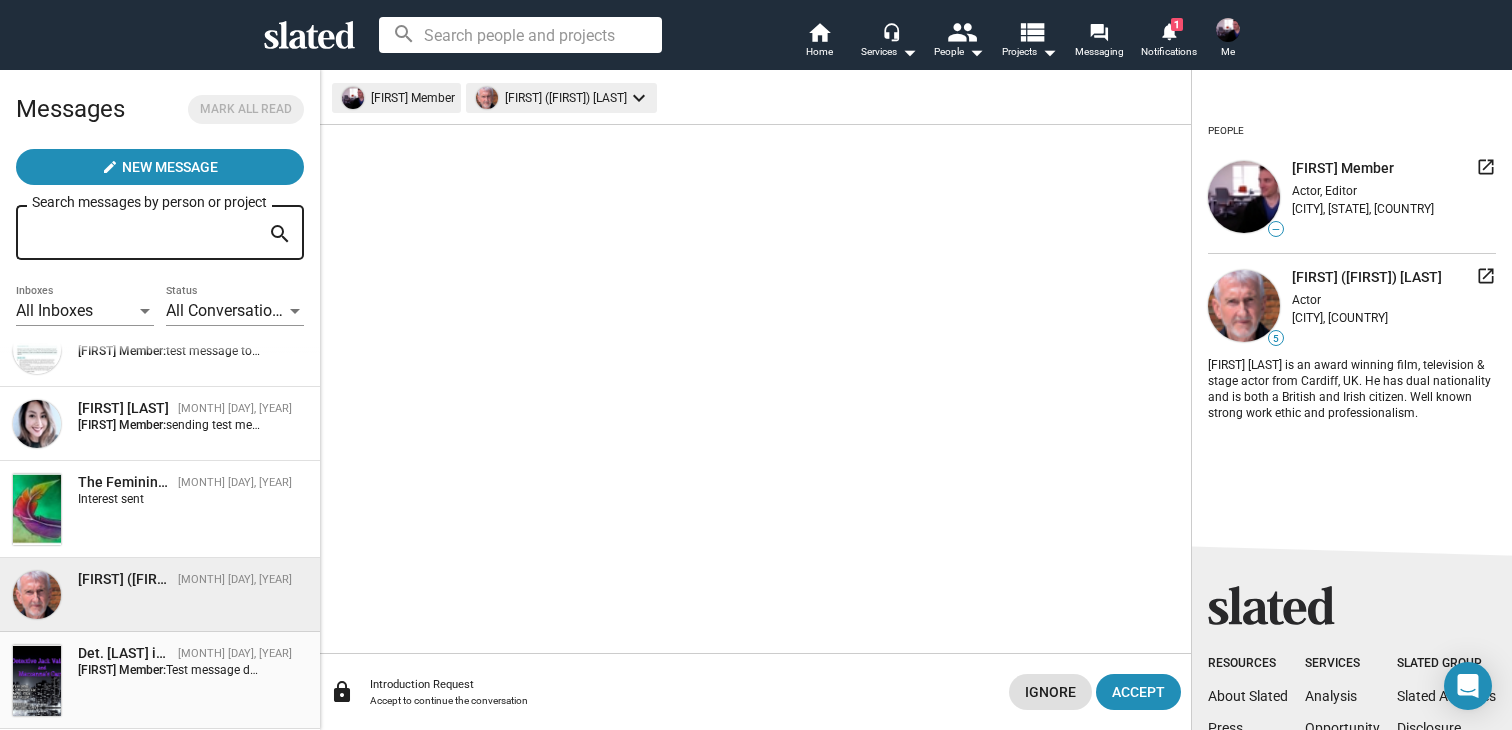 scroll, scrollTop: 457, scrollLeft: 0, axis: vertical 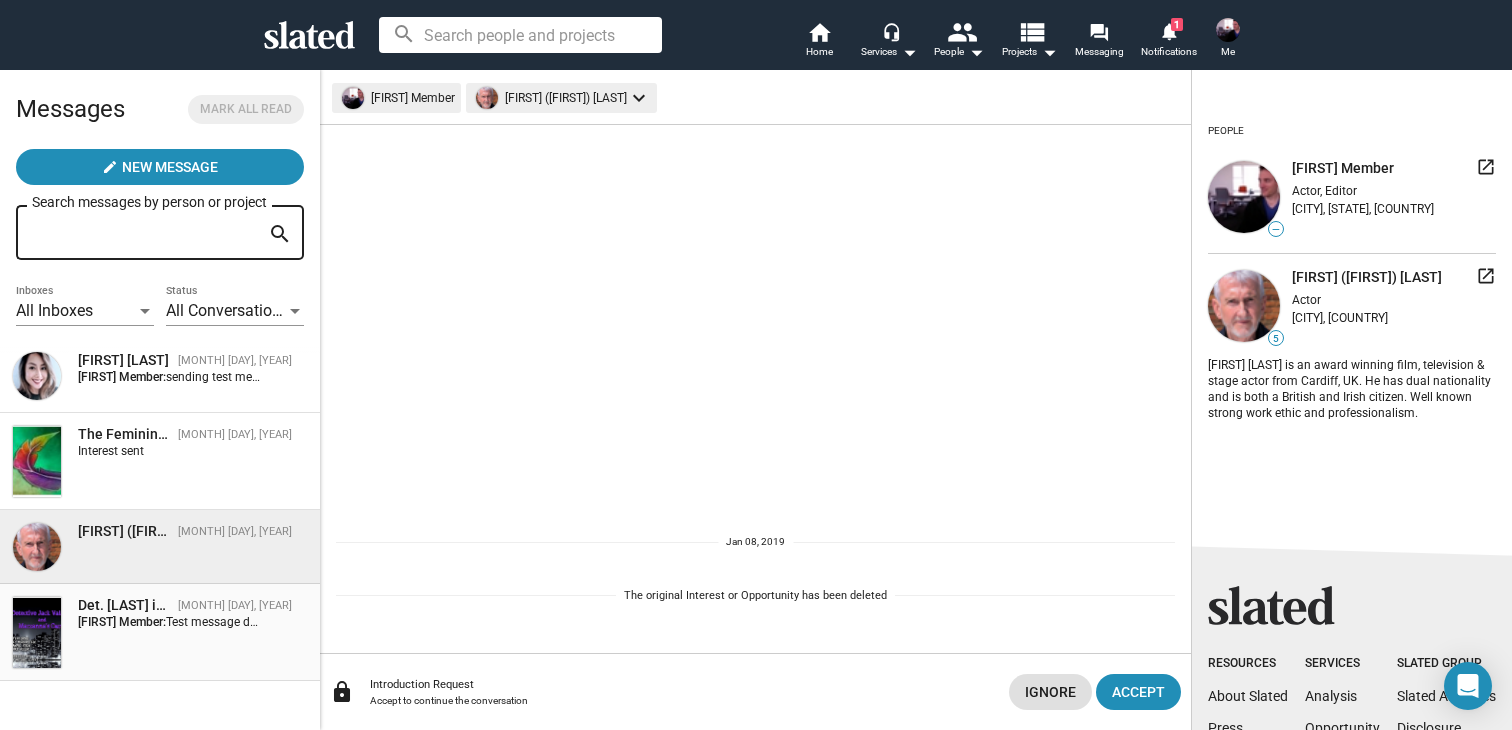 click on "Det. Jack Valance in: Marzanna’s Curse Sep 25, 2018 Ann Member:  Test message don't worry" at bounding box center (160, 632) 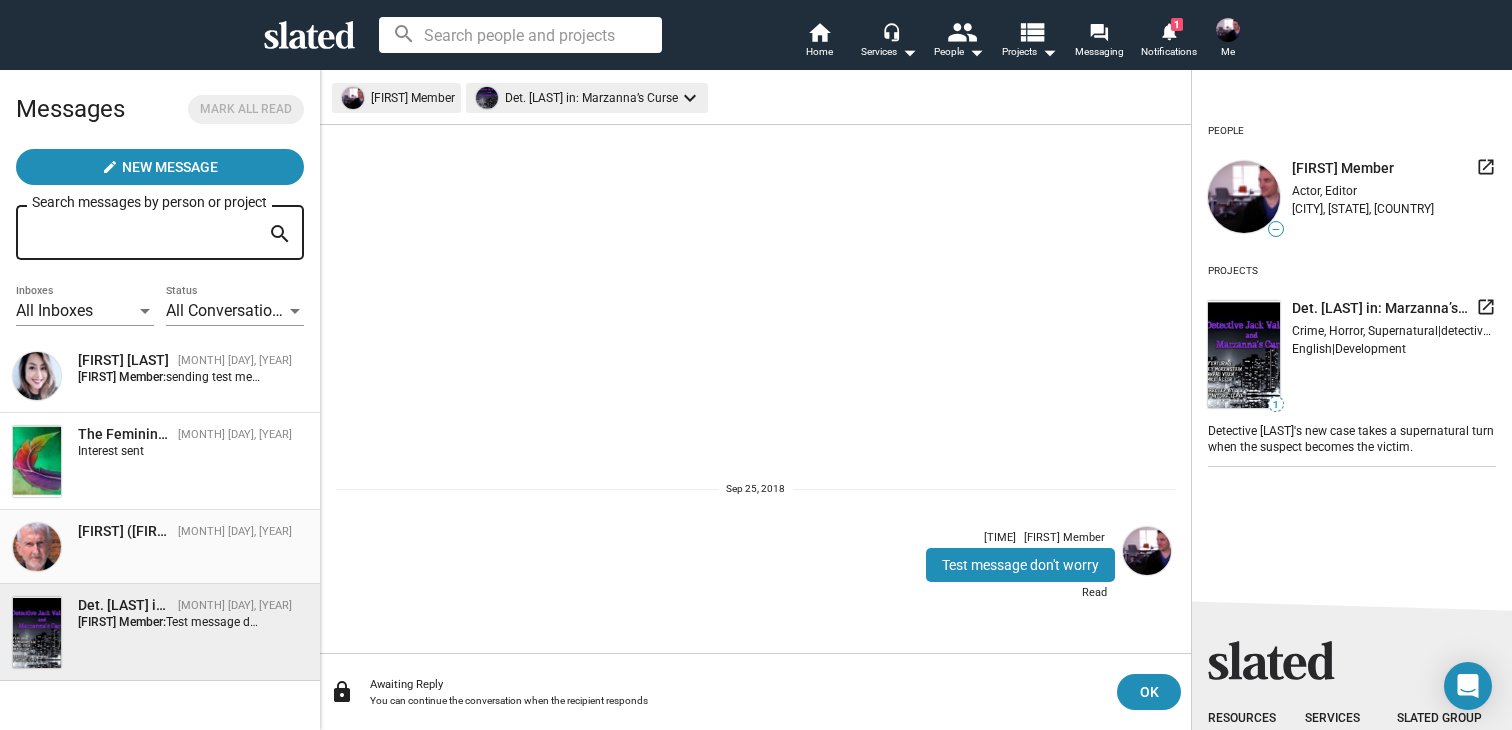 click on "Johnny (Johnathon) Farrell Jan 08, 2019" at bounding box center (160, 547) 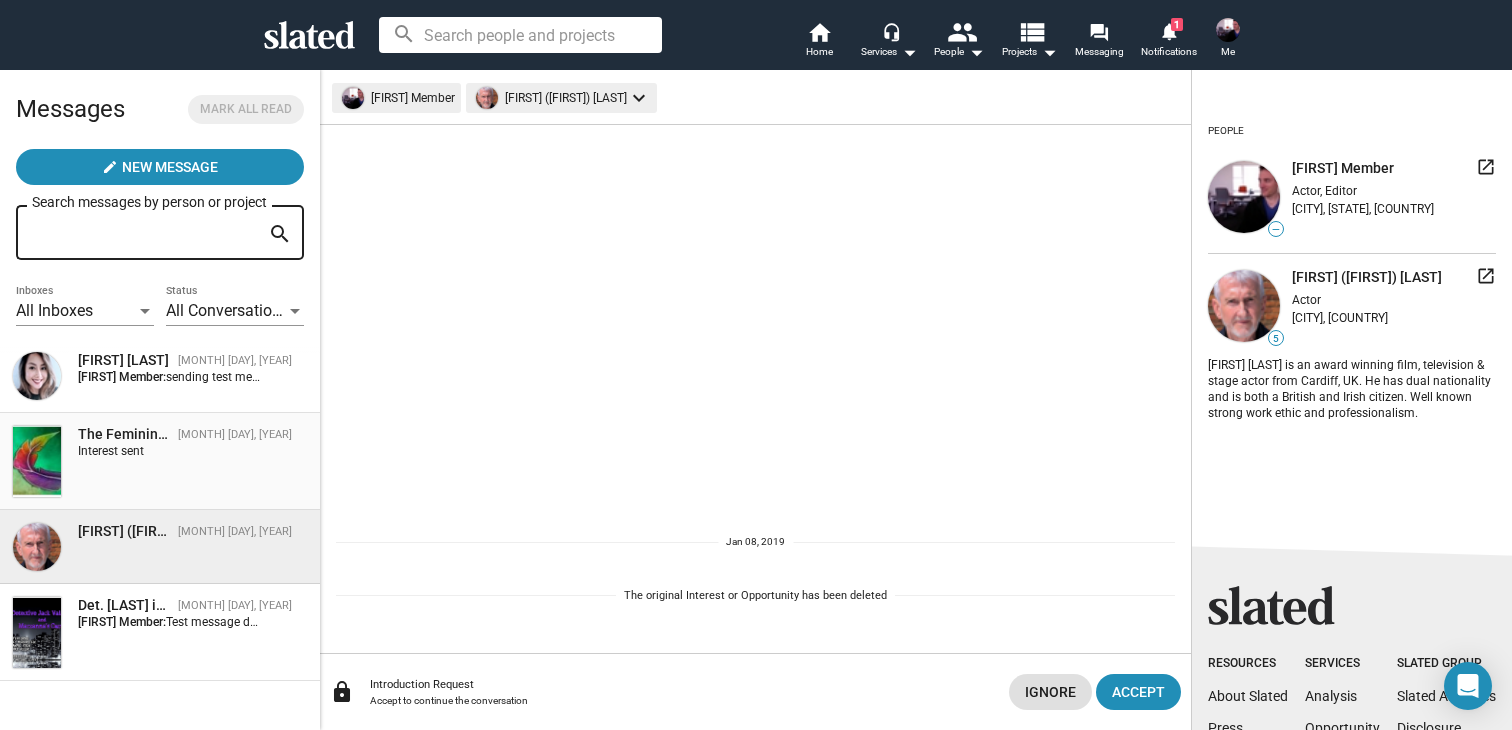 click on "The Feminine Gay Jan 08, 2019  Interest sent" at bounding box center [160, 461] 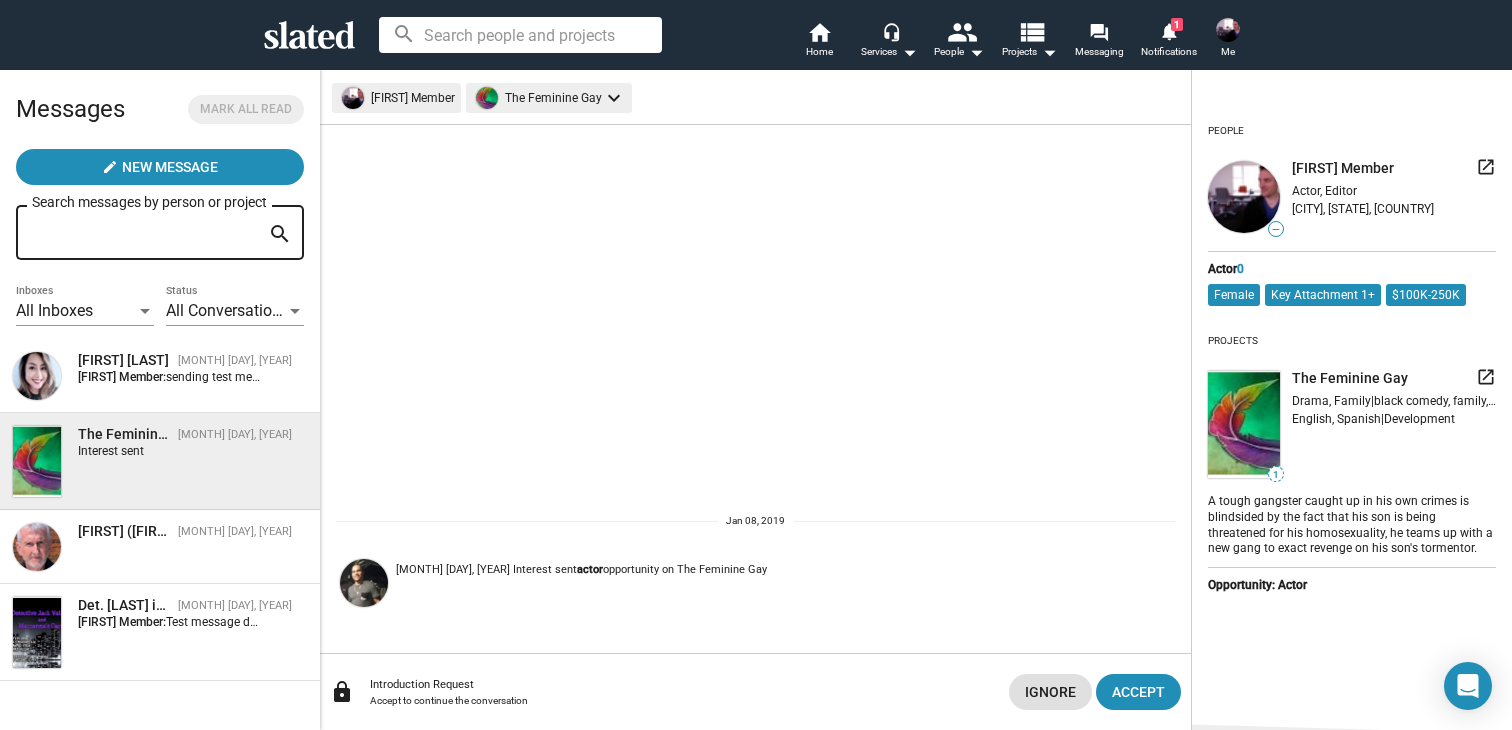 click on "launch" 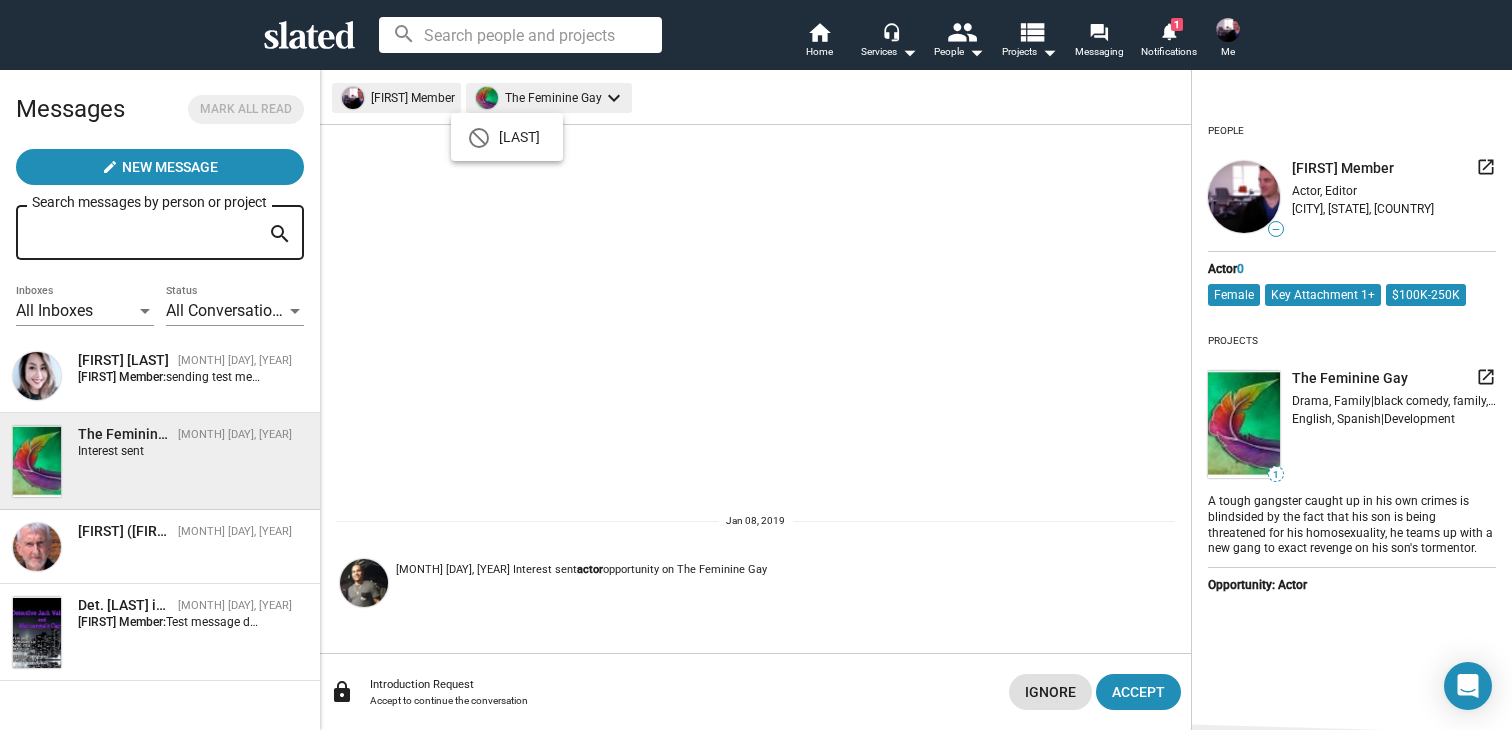 click at bounding box center [756, 365] 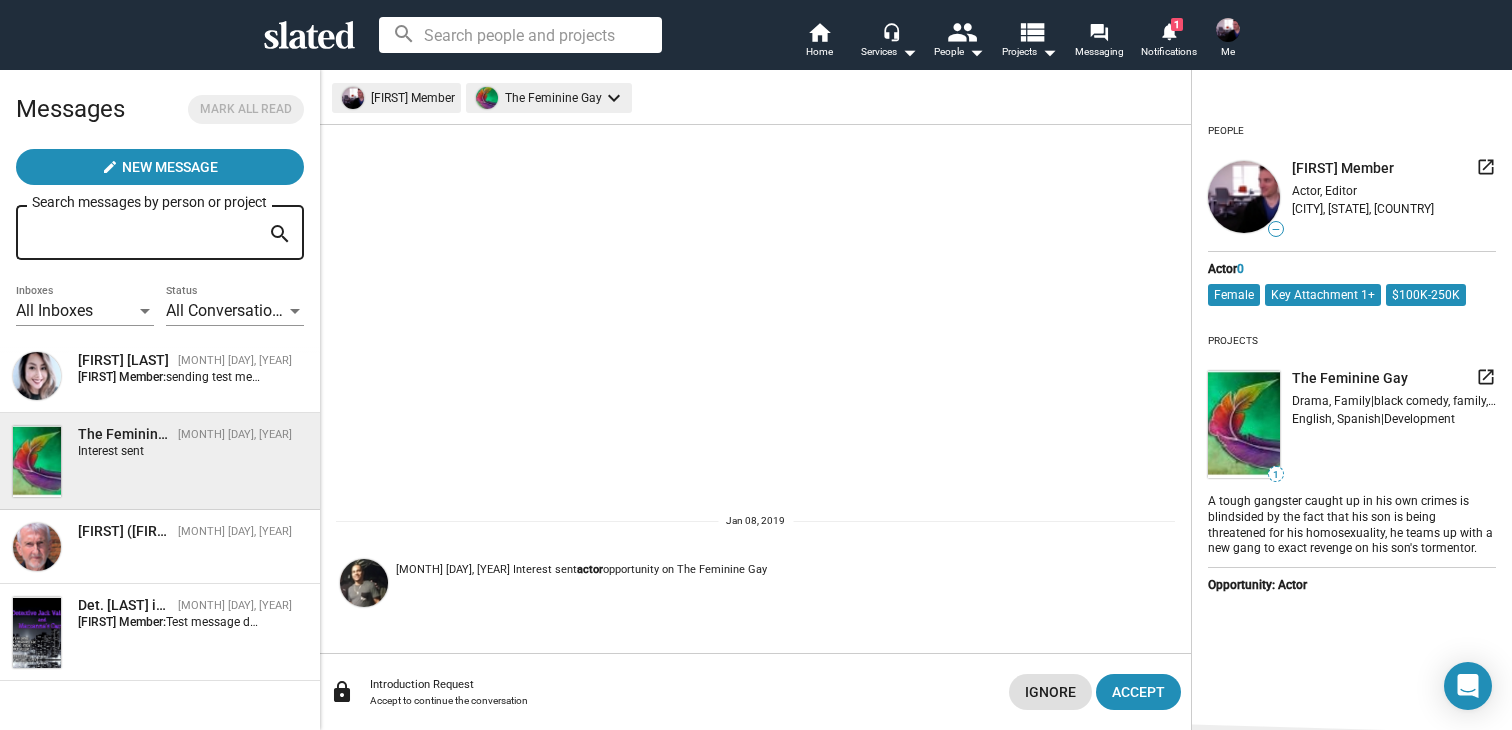 click on "Jan 08, Gustavo Salazar sent you interest for the  actor  opportunity on The Feminine Gay" 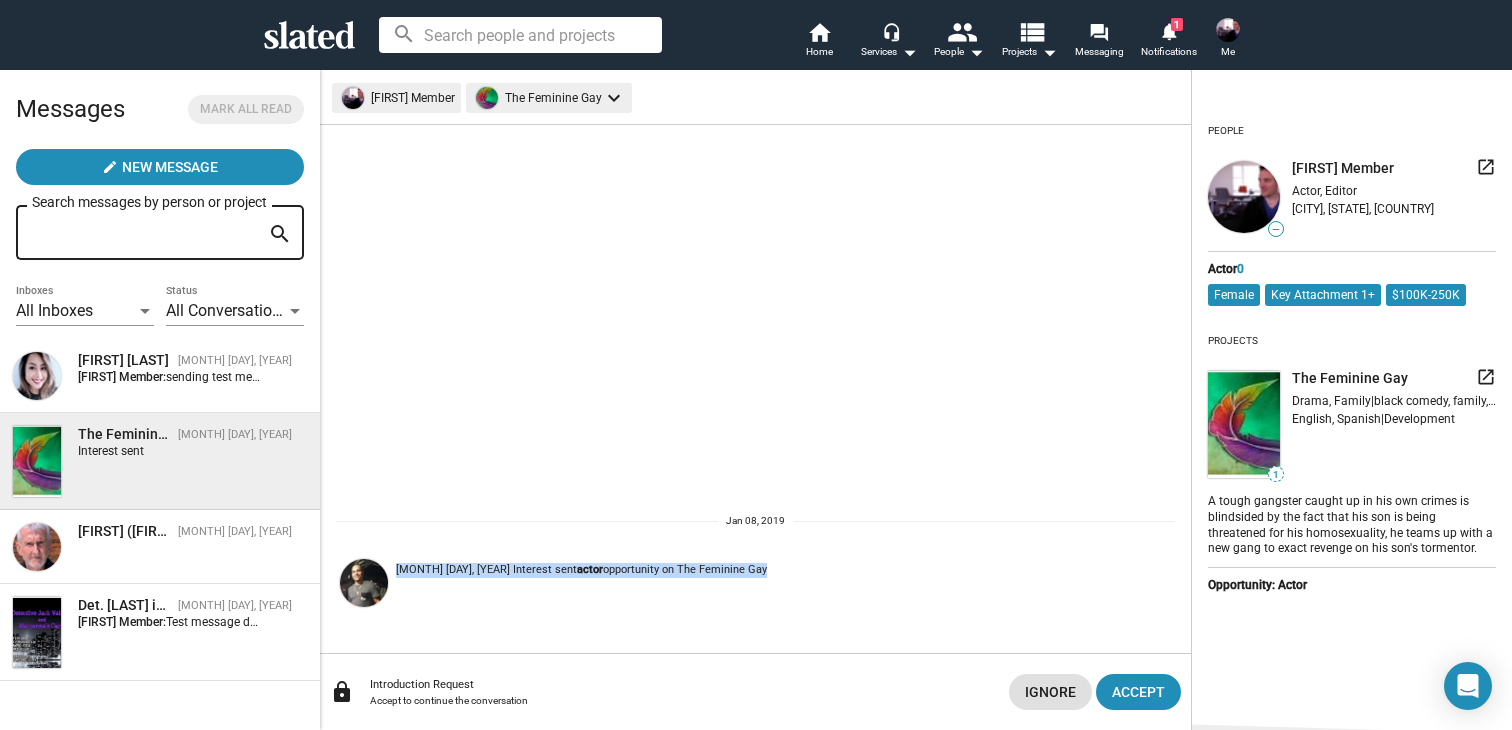 click on "Jan 08, Gustavo Salazar sent you interest for the  actor  opportunity on The Feminine Gay" 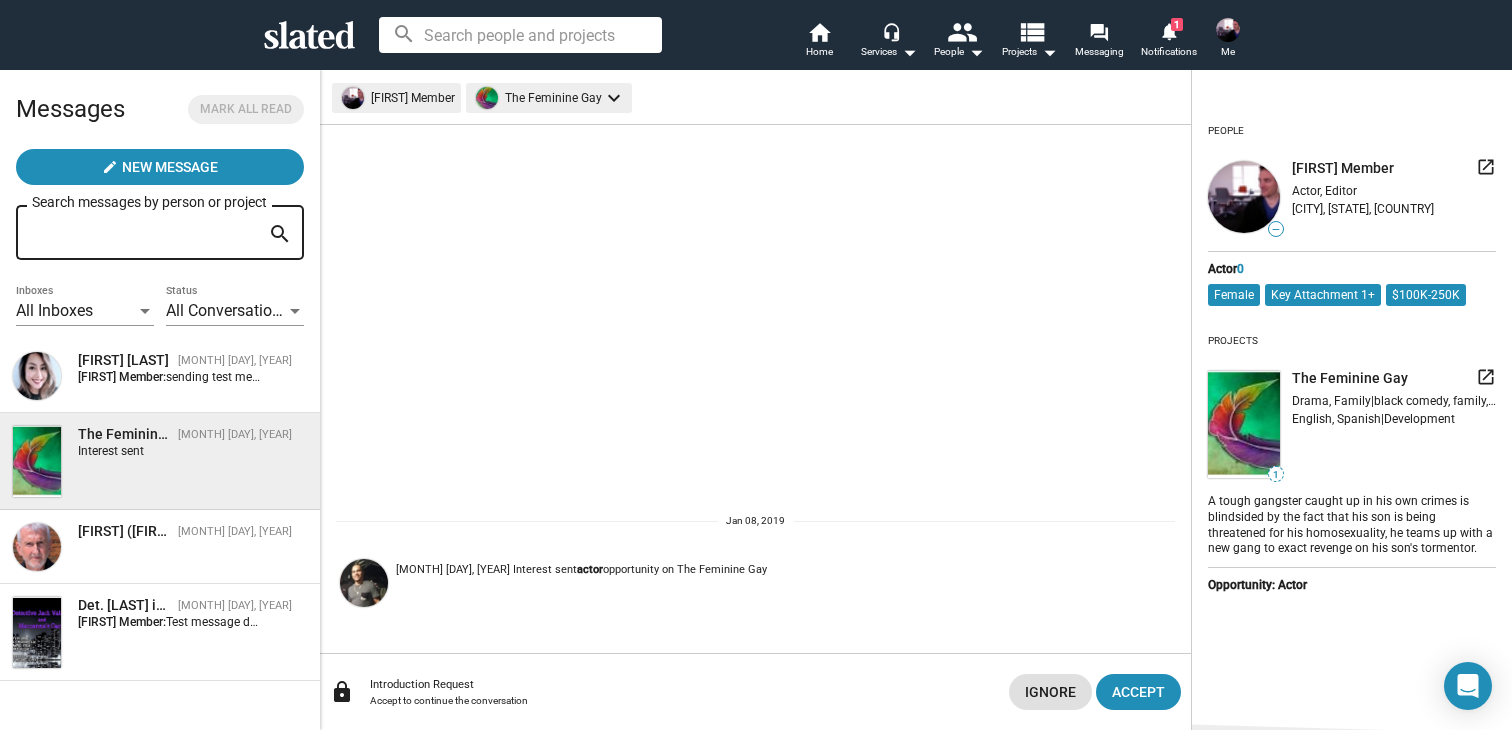 click on "Jan 08, Gustavo Salazar sent you interest for the  actor  opportunity on The Feminine Gay" 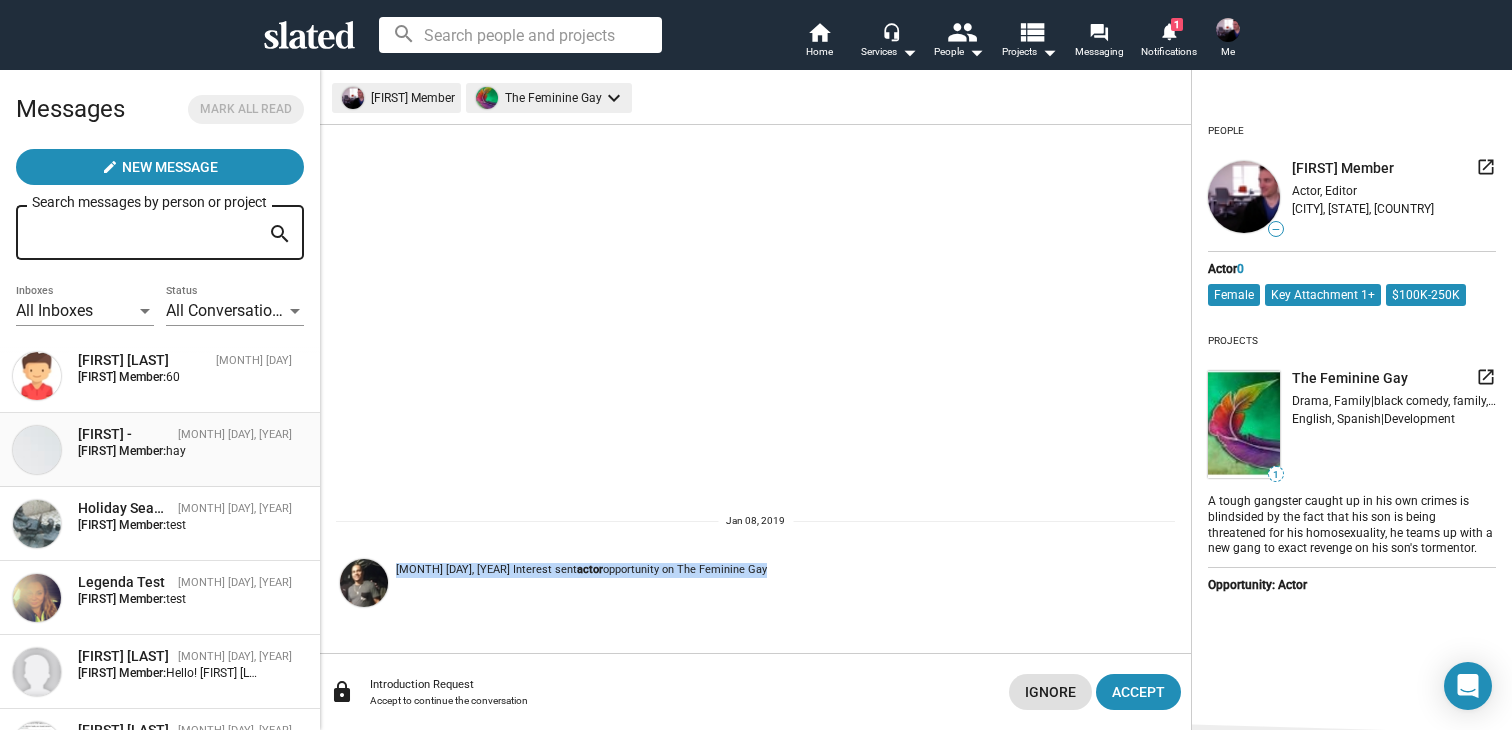 scroll, scrollTop: 0, scrollLeft: 0, axis: both 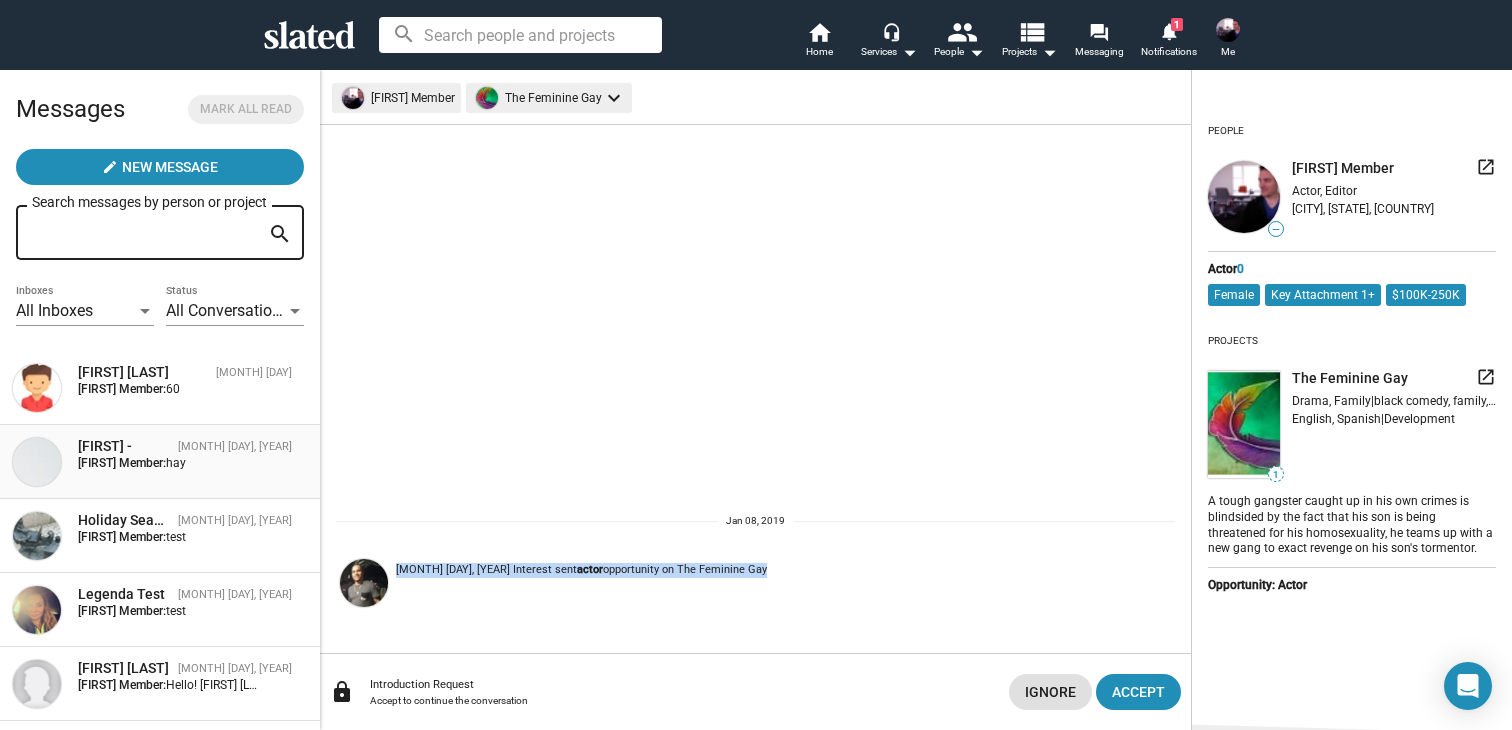 click on "sarah -" at bounding box center [124, 446] 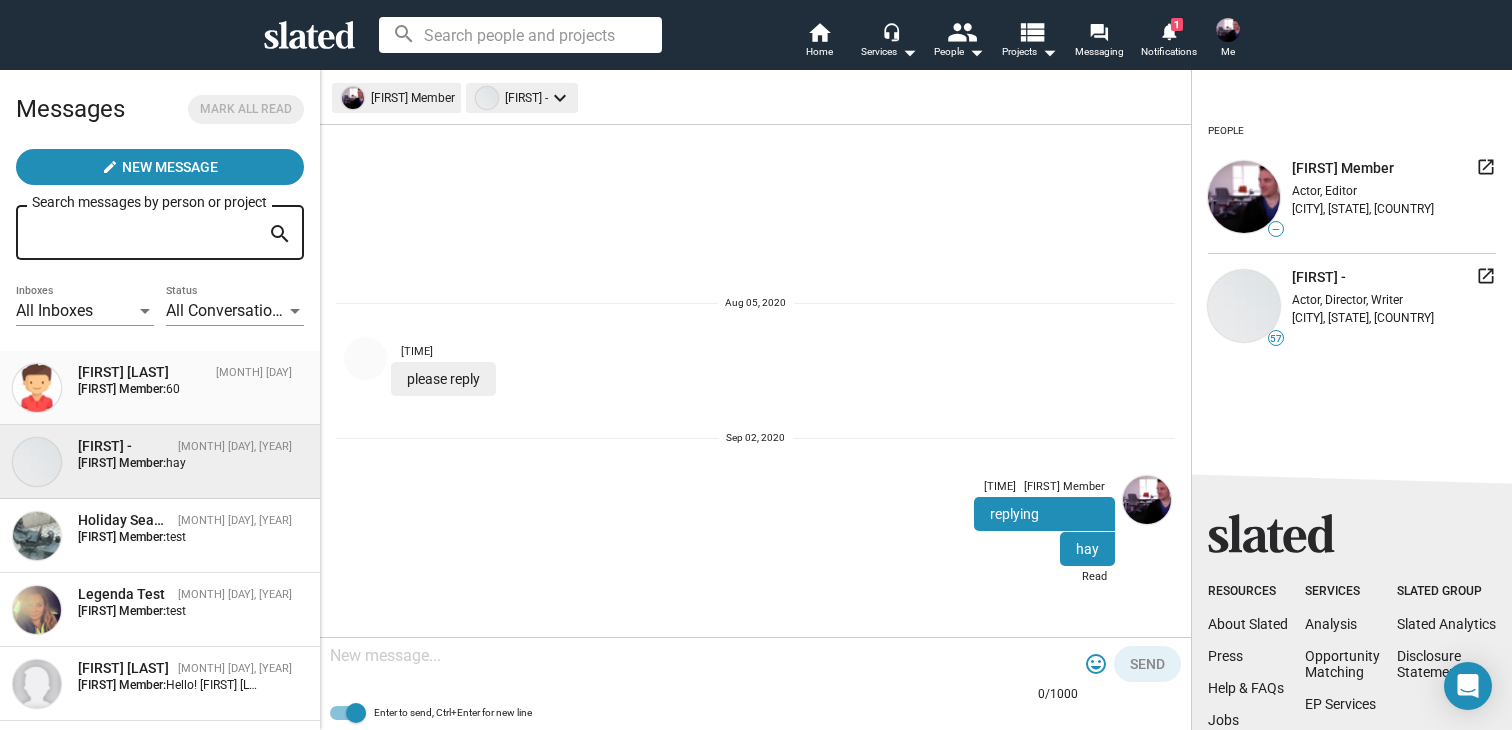 click on "60" at bounding box center [173, 389] 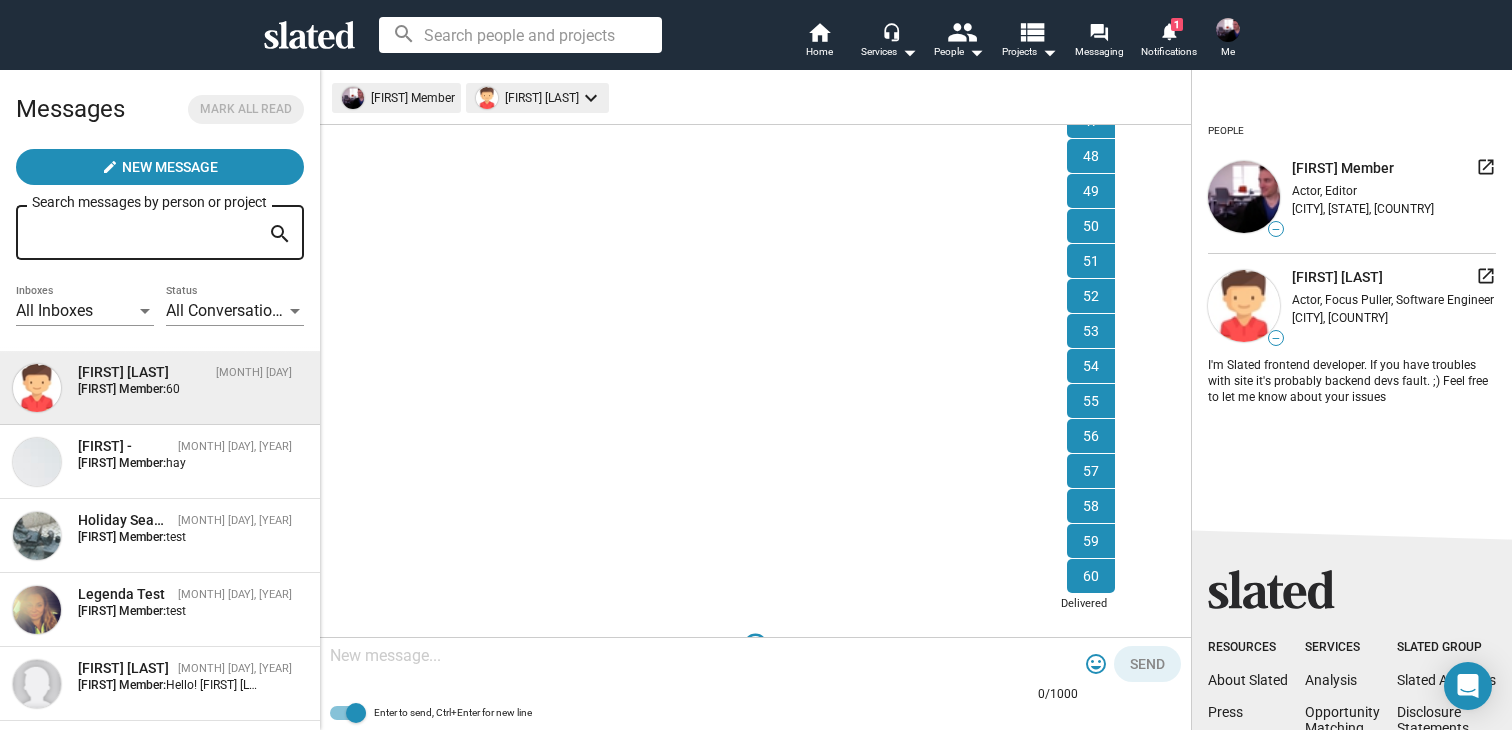 scroll, scrollTop: 563, scrollLeft: 0, axis: vertical 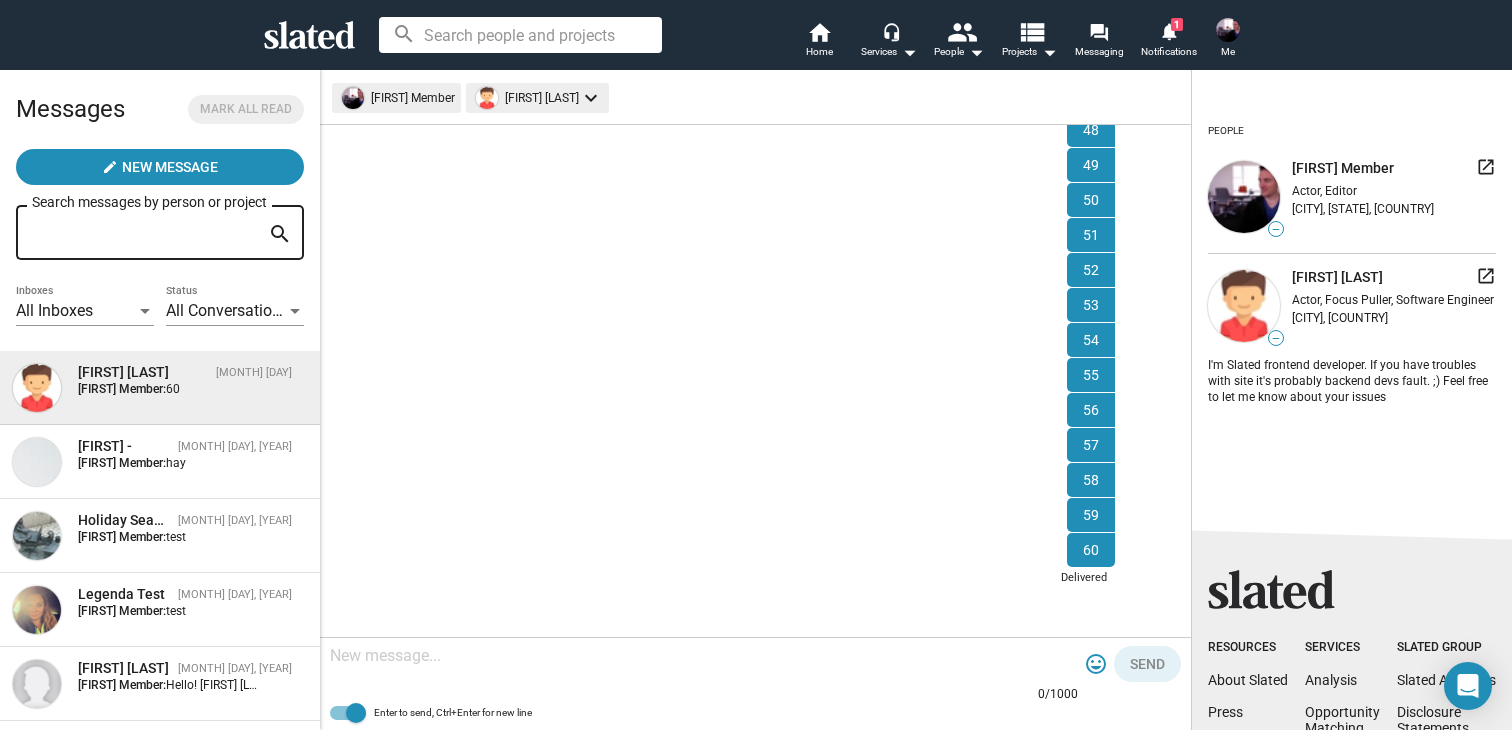 click at bounding box center (1228, 30) 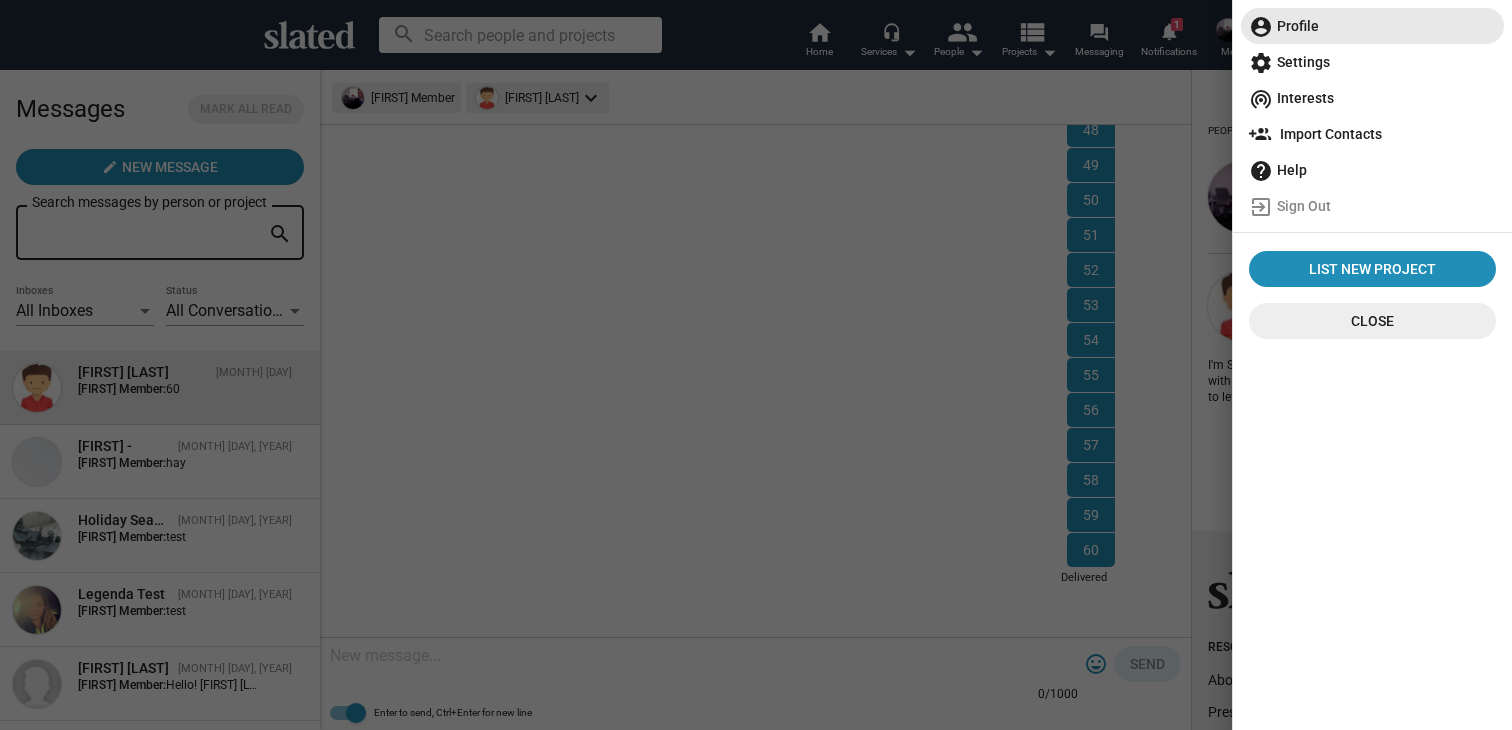 click on "account_circle  Profile" 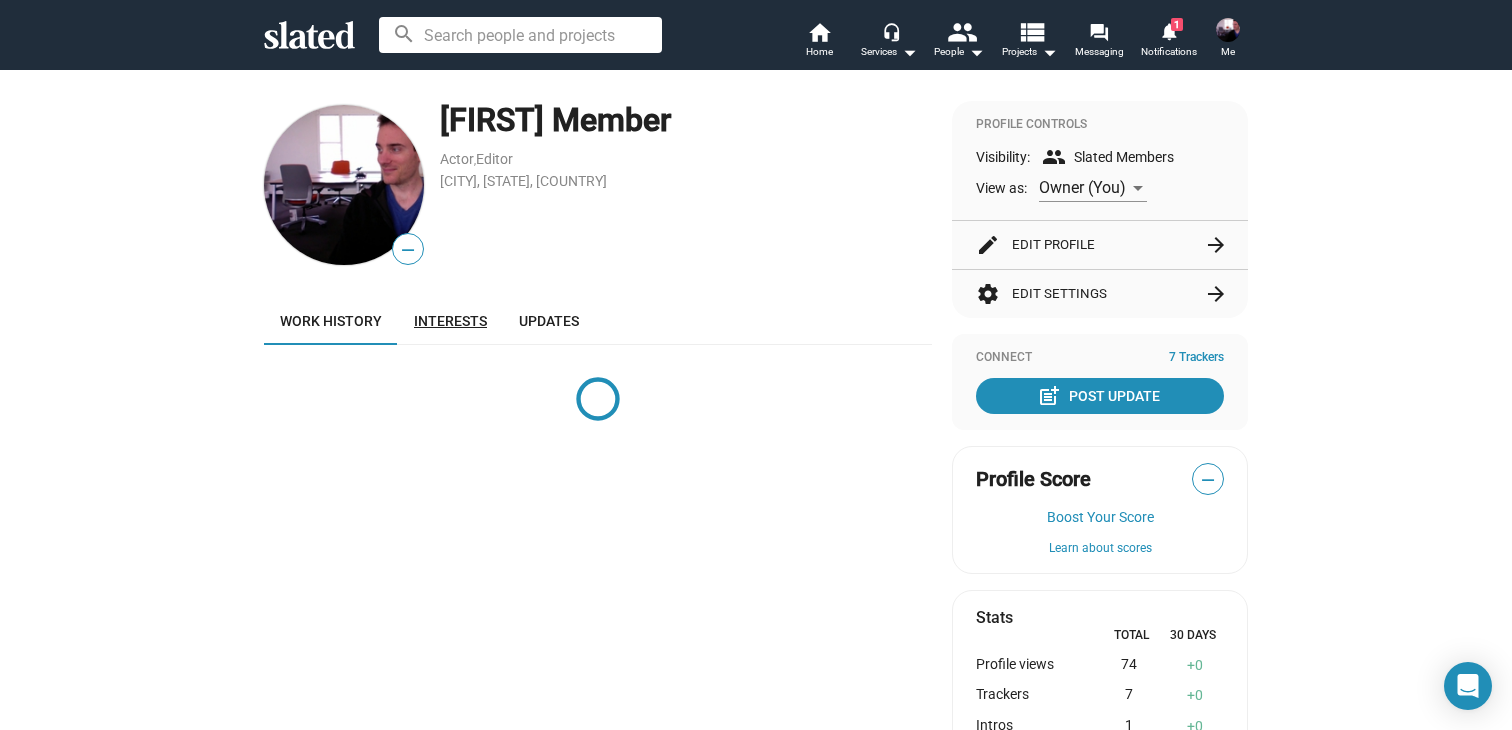 click on "Interests" at bounding box center [450, 321] 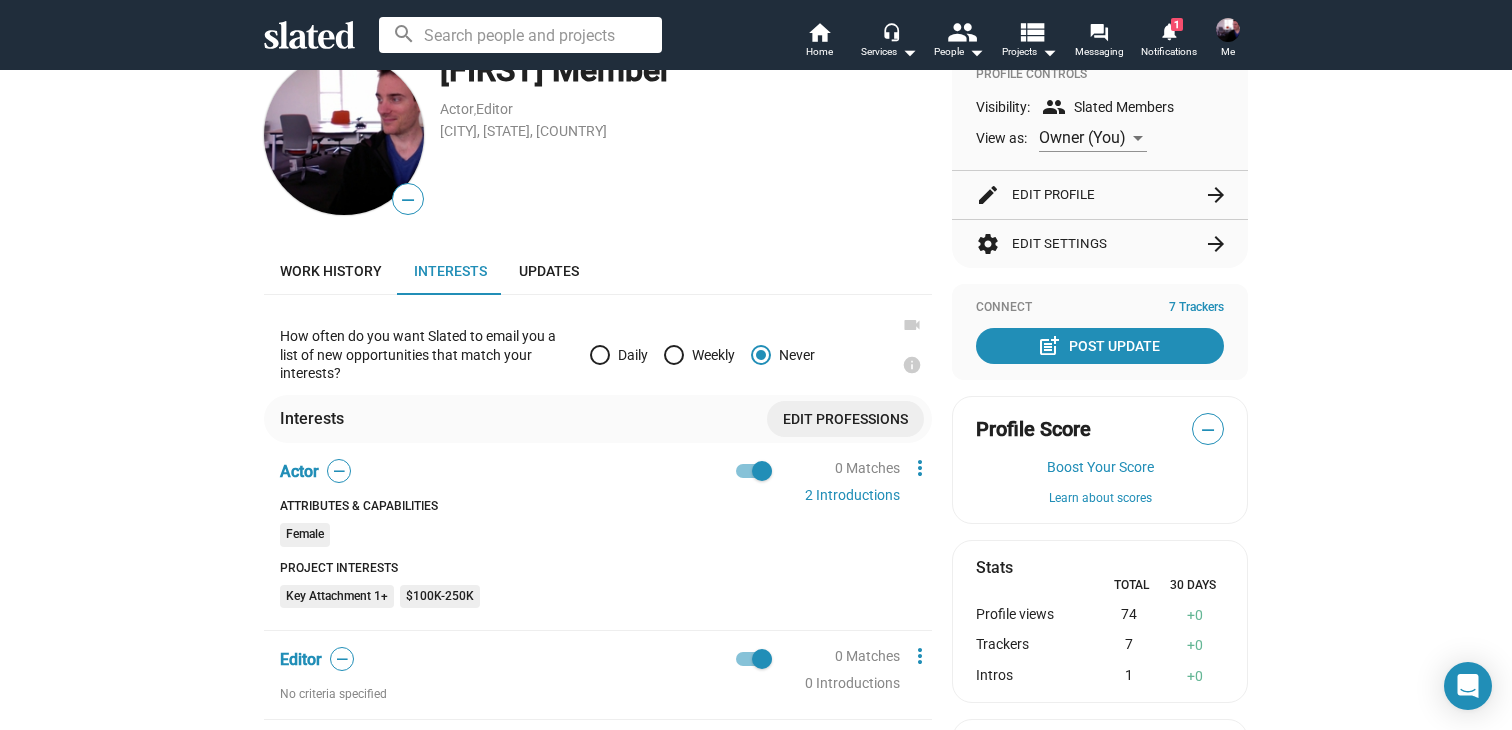 scroll, scrollTop: 76, scrollLeft: 0, axis: vertical 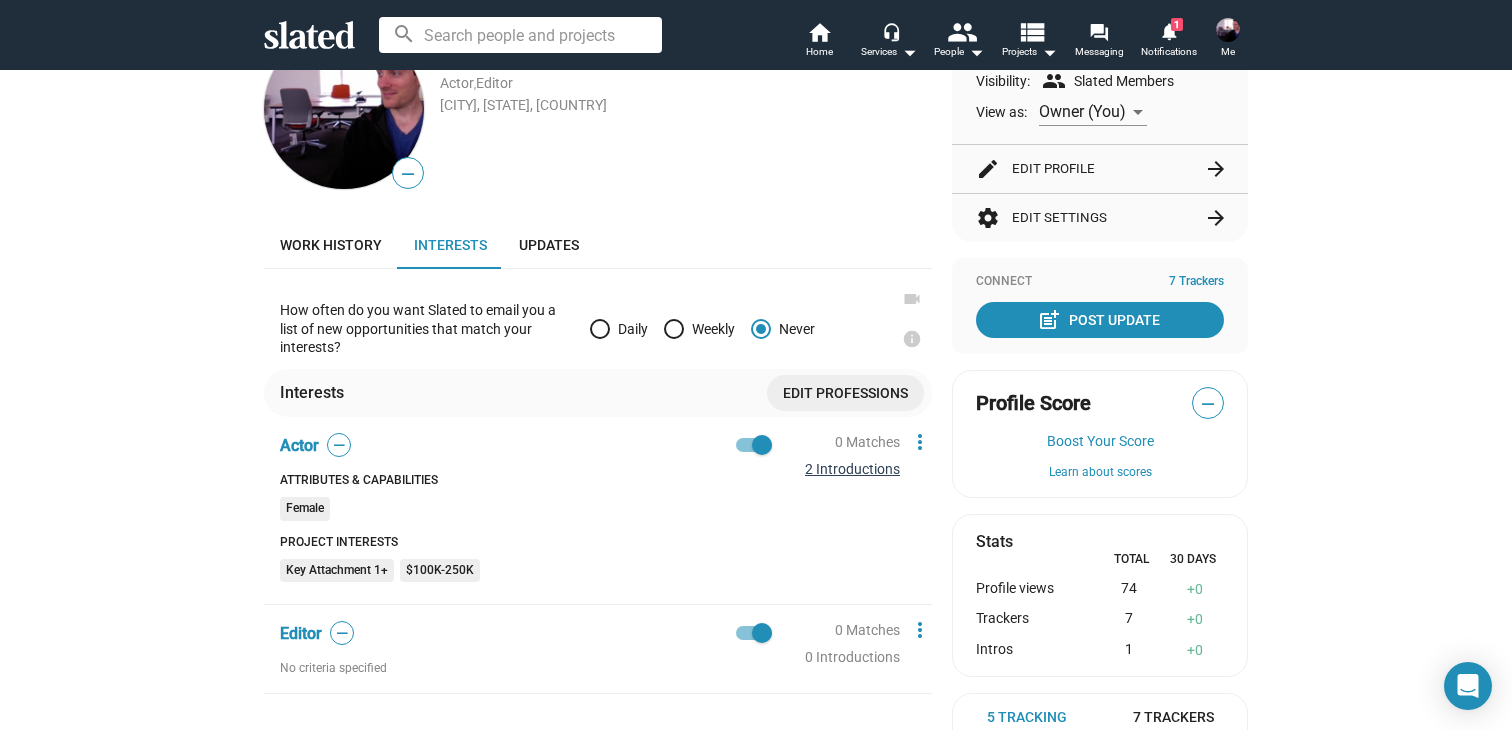 click on "2 Introductions" 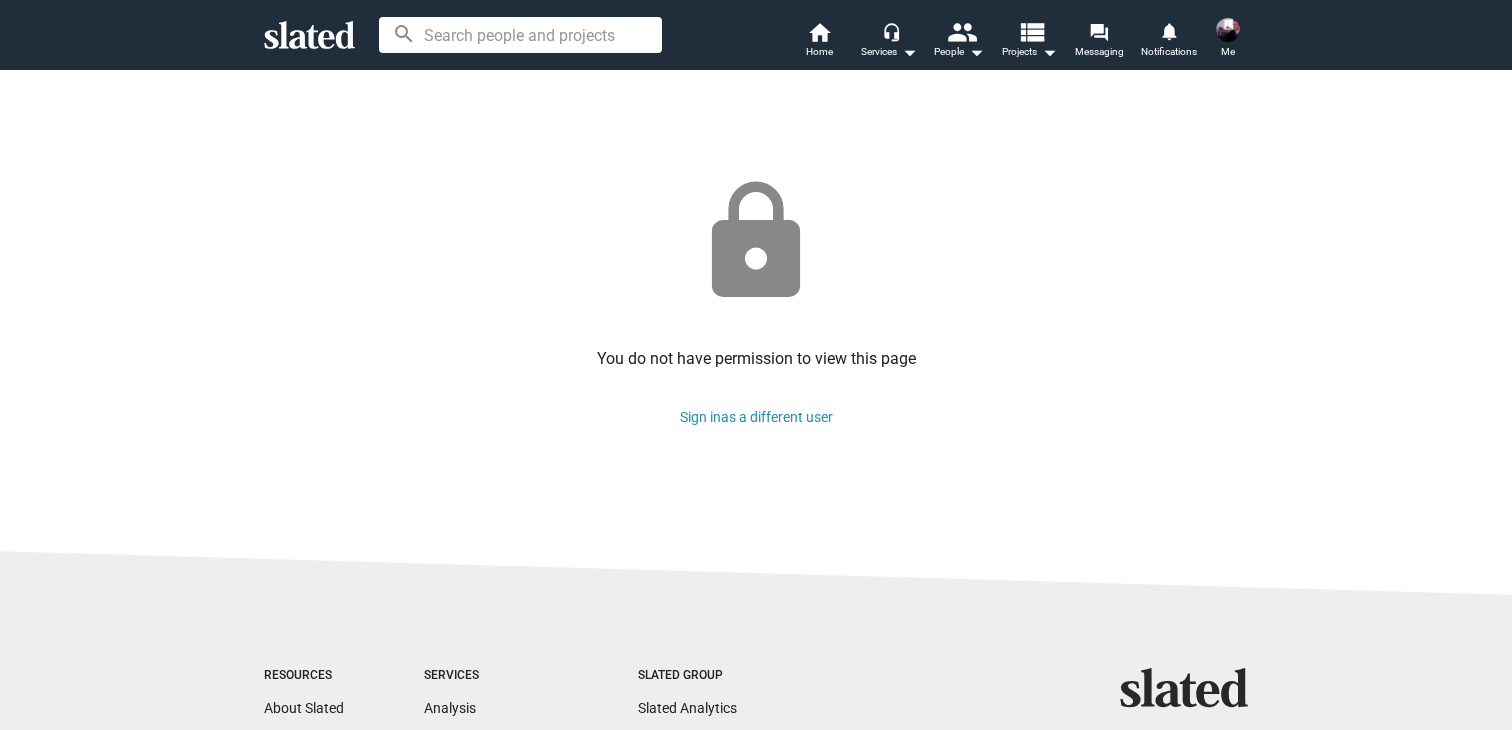 scroll, scrollTop: 0, scrollLeft: 0, axis: both 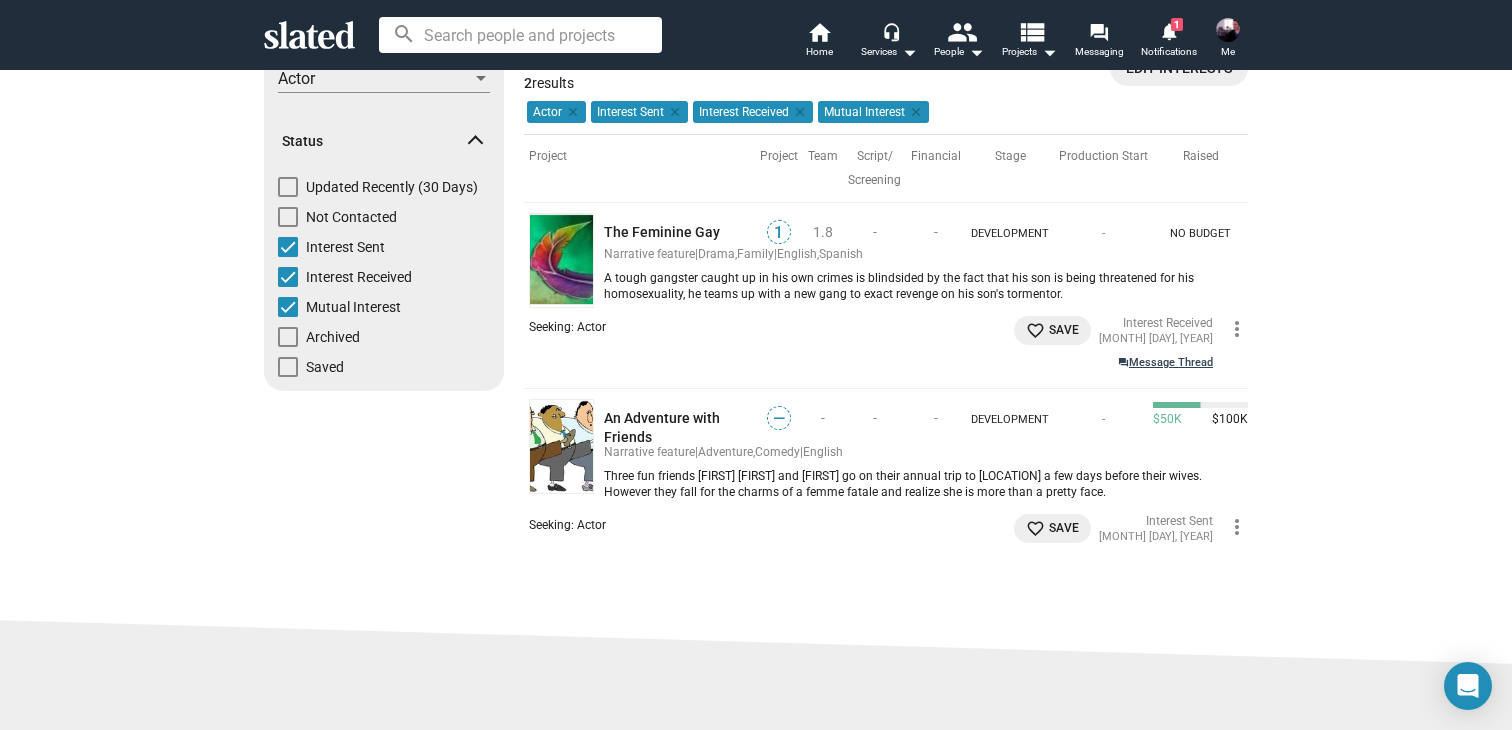 click on "question_answer  Message Thread" 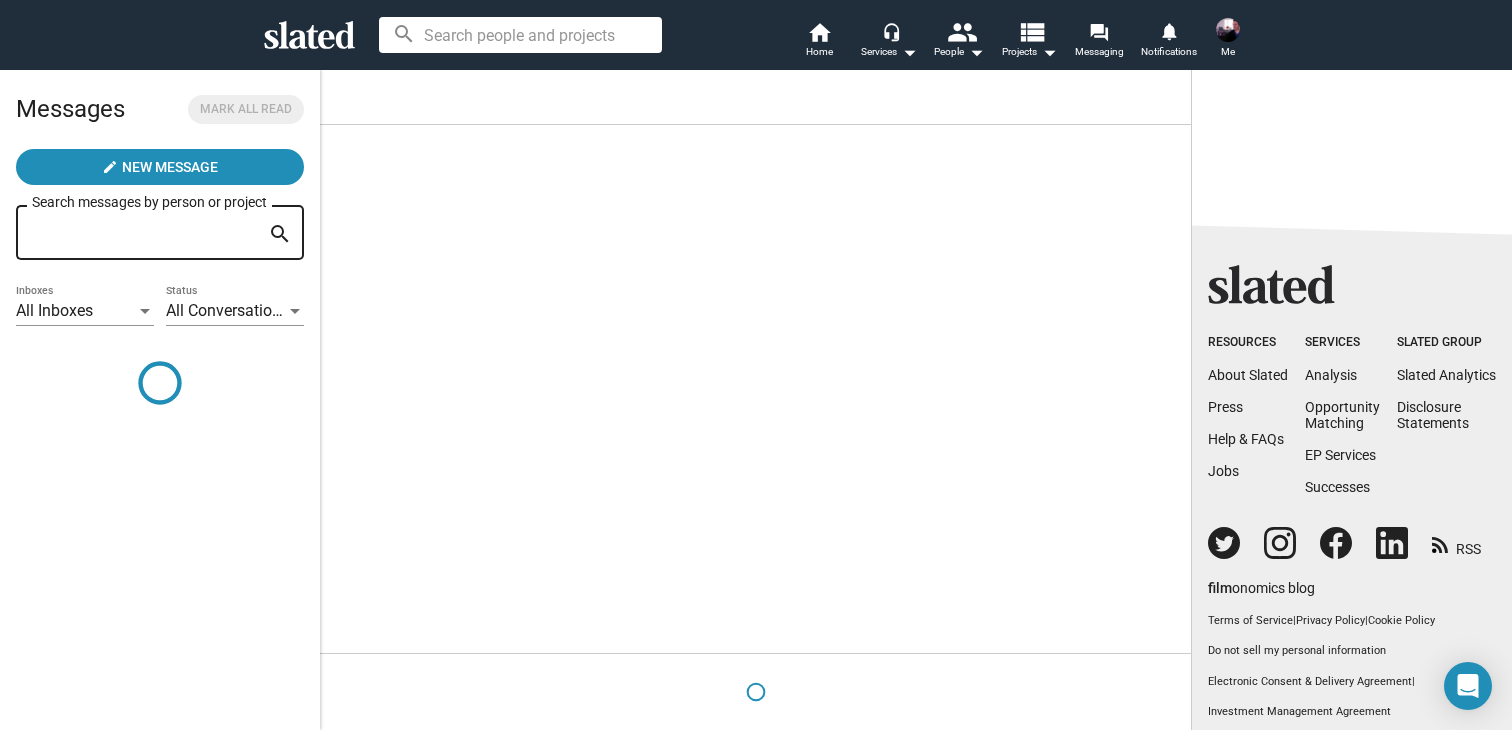 scroll, scrollTop: 0, scrollLeft: 0, axis: both 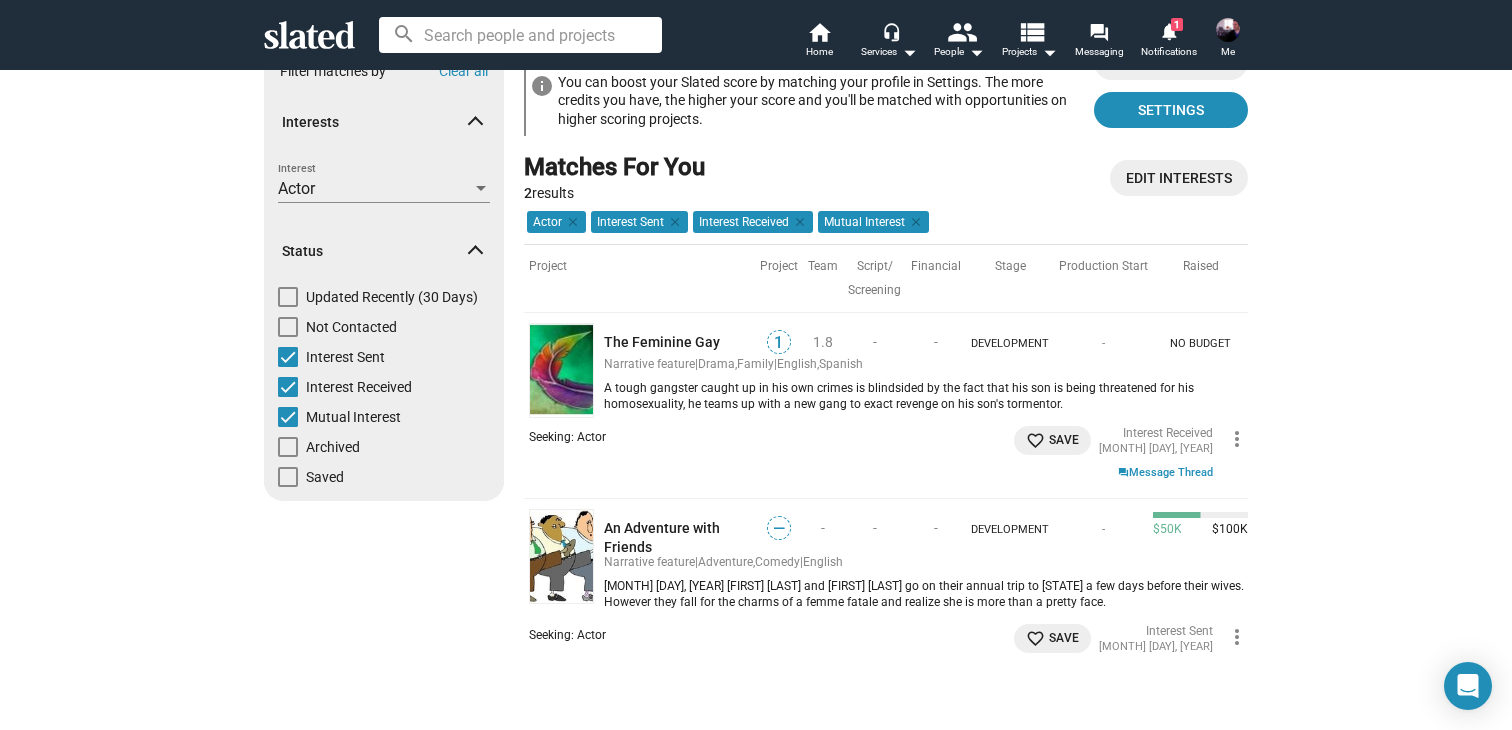 click on "more_vert" 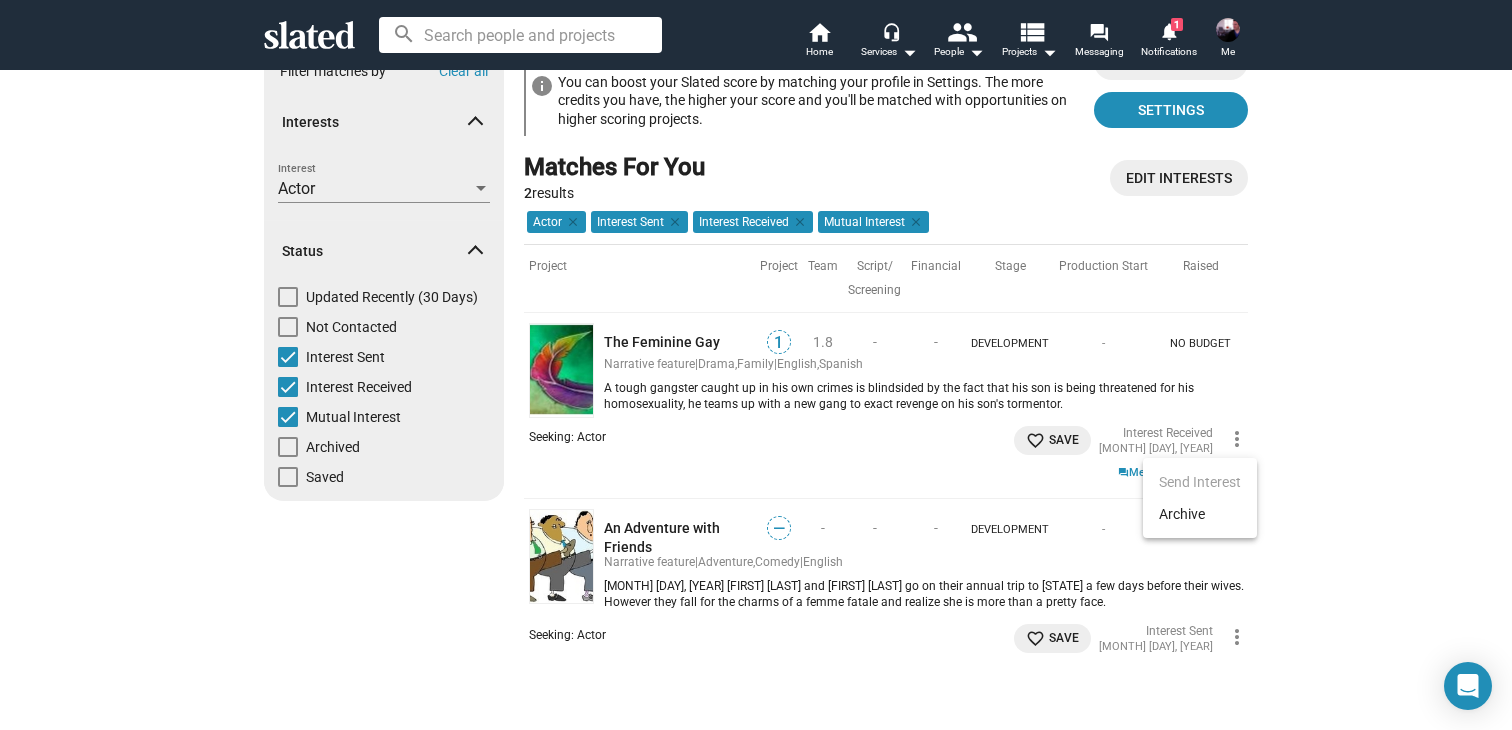 click at bounding box center (756, 365) 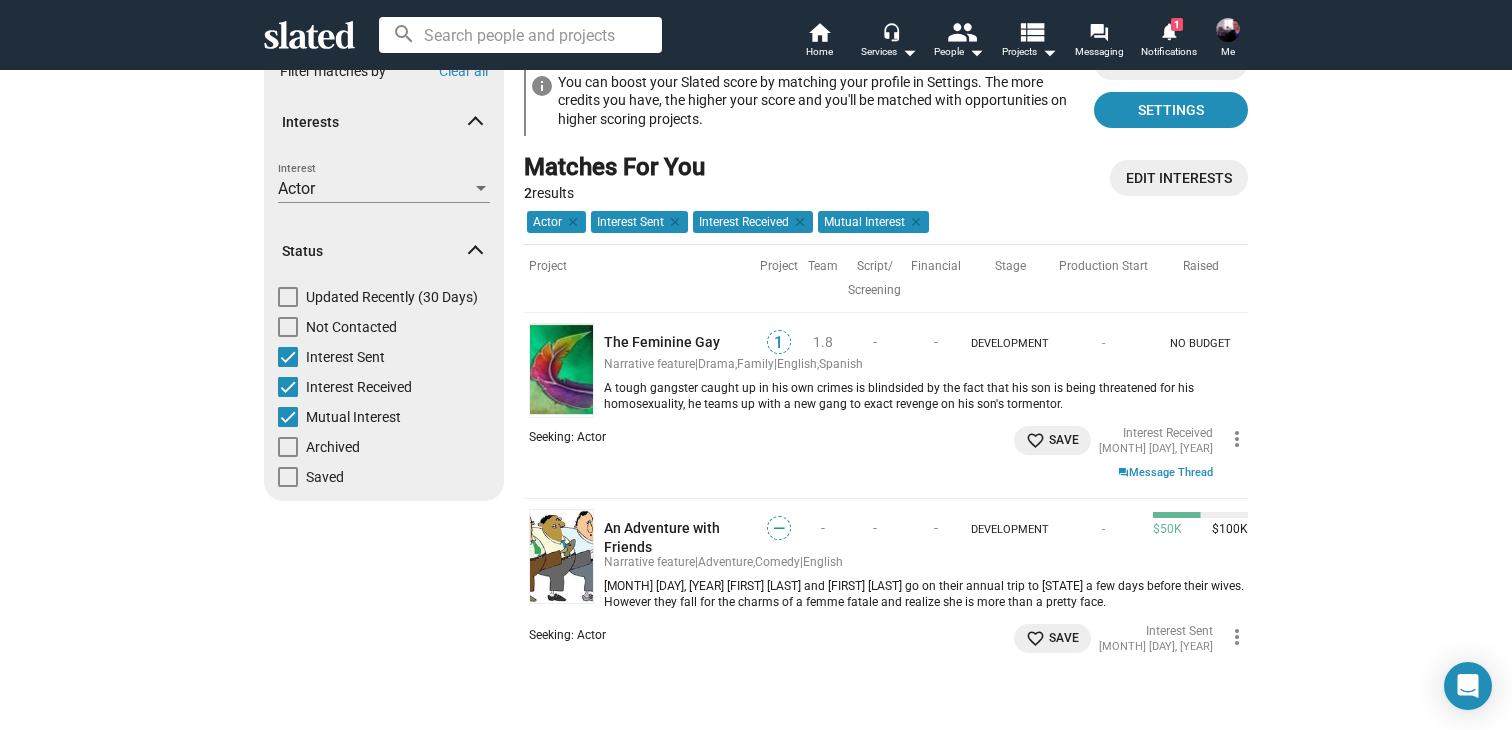 click on "more_vert" 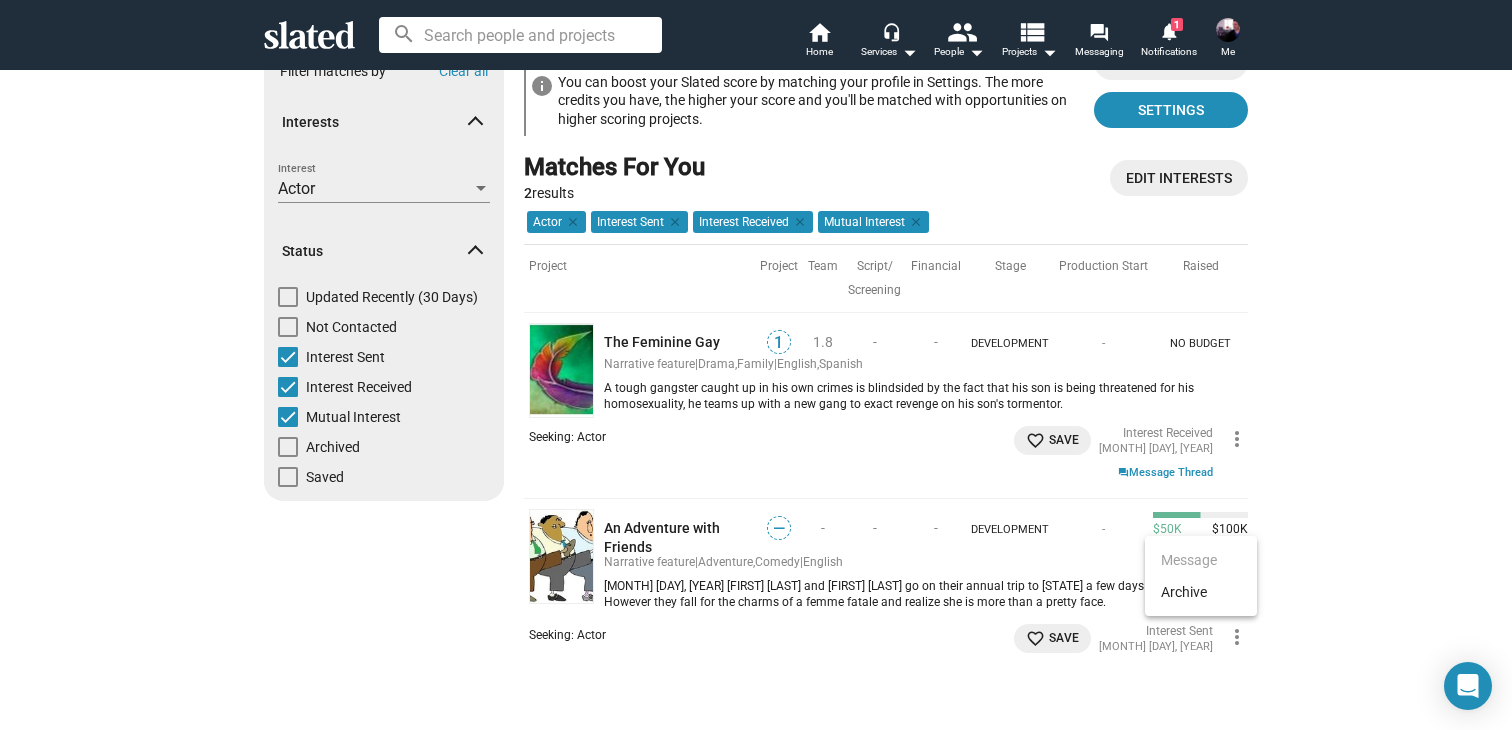 click at bounding box center (756, 365) 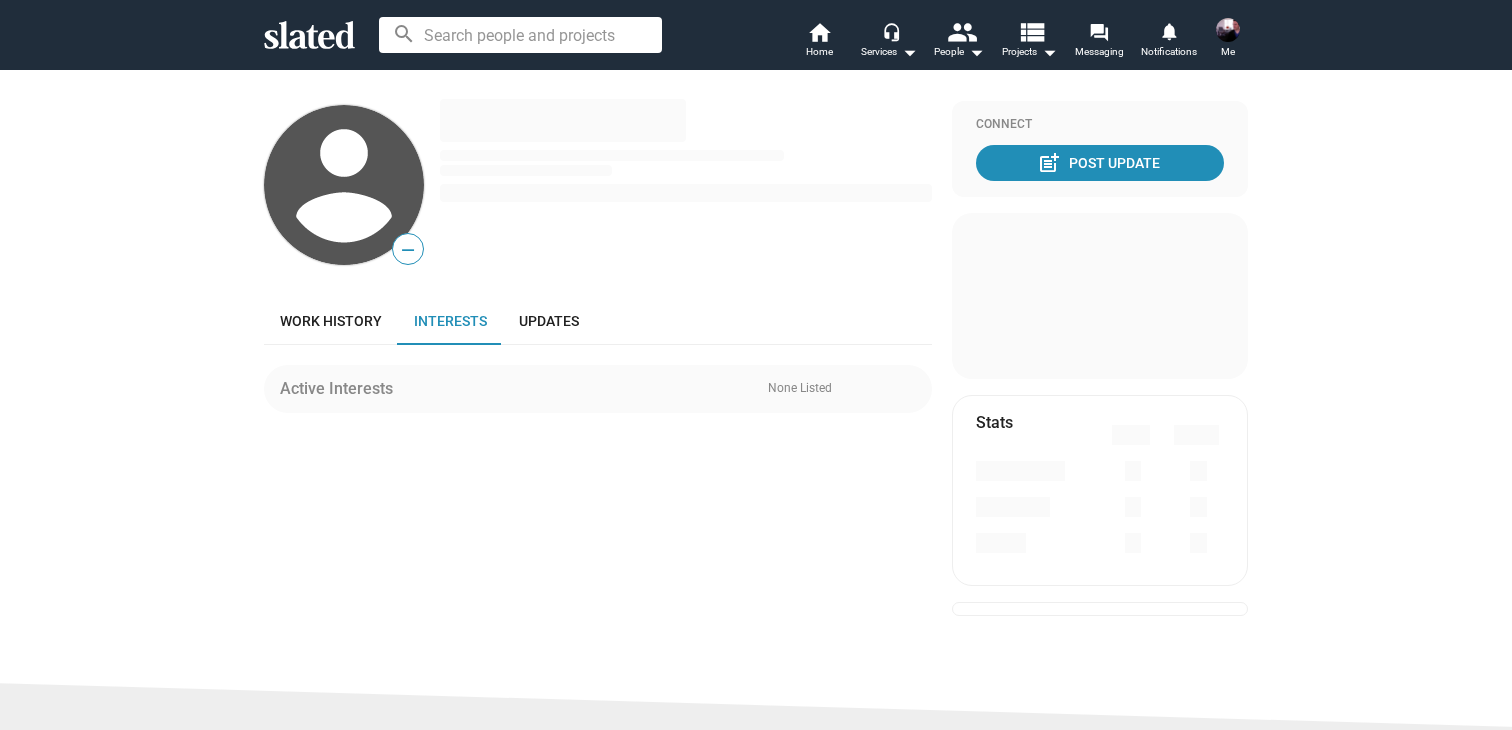 scroll, scrollTop: 0, scrollLeft: 0, axis: both 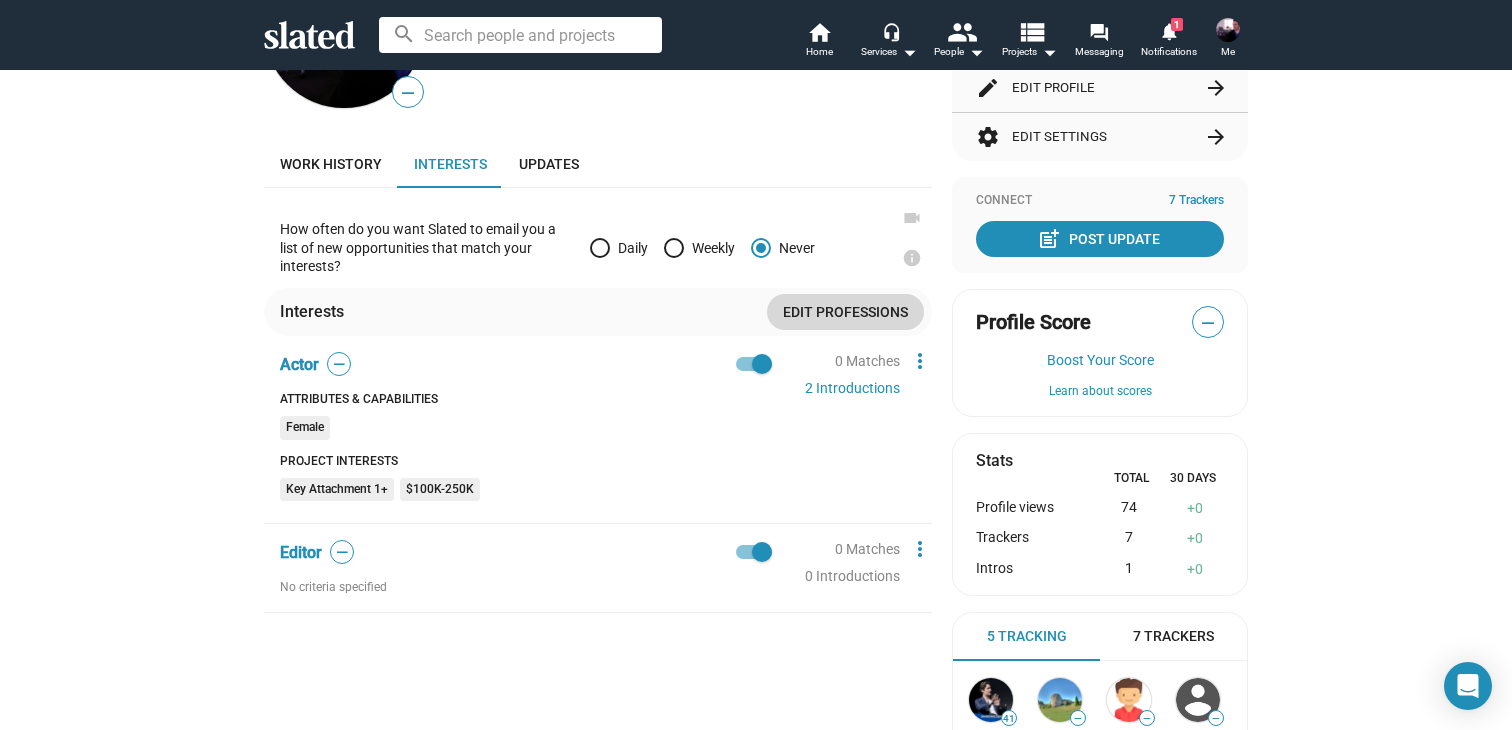 click on "Edit professions" 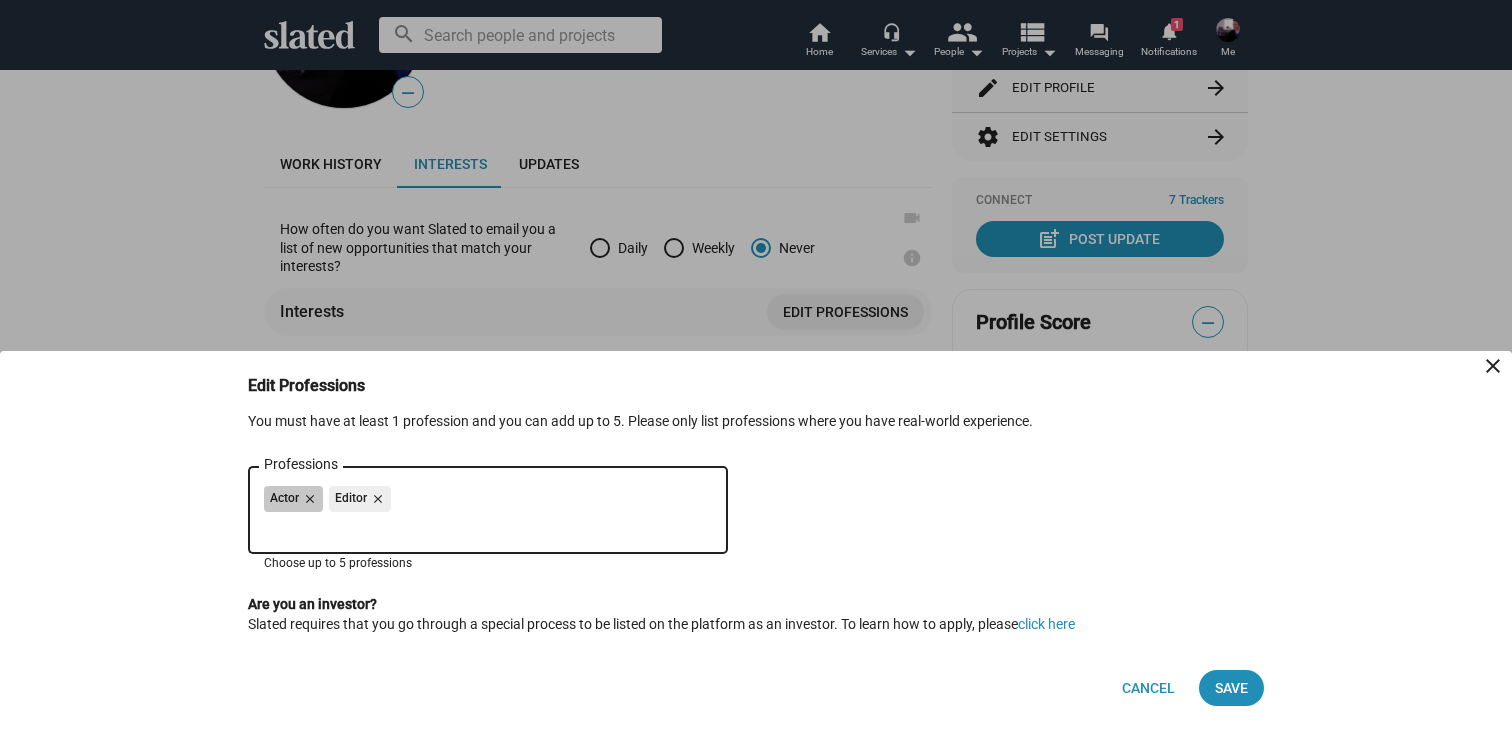 click on "Actor close Editor close" at bounding box center [488, 502] 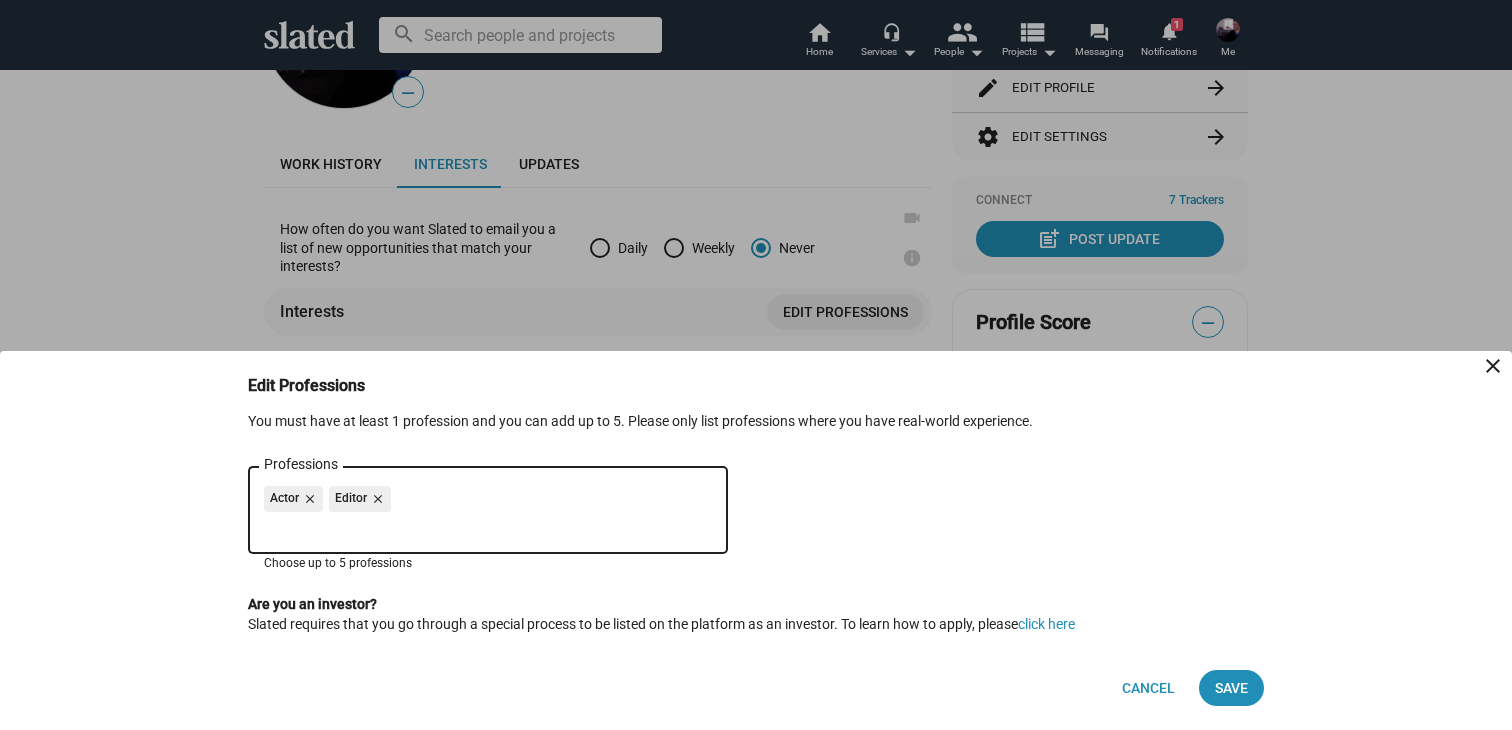 click on "Actor close Editor close Professions" at bounding box center [488, 508] 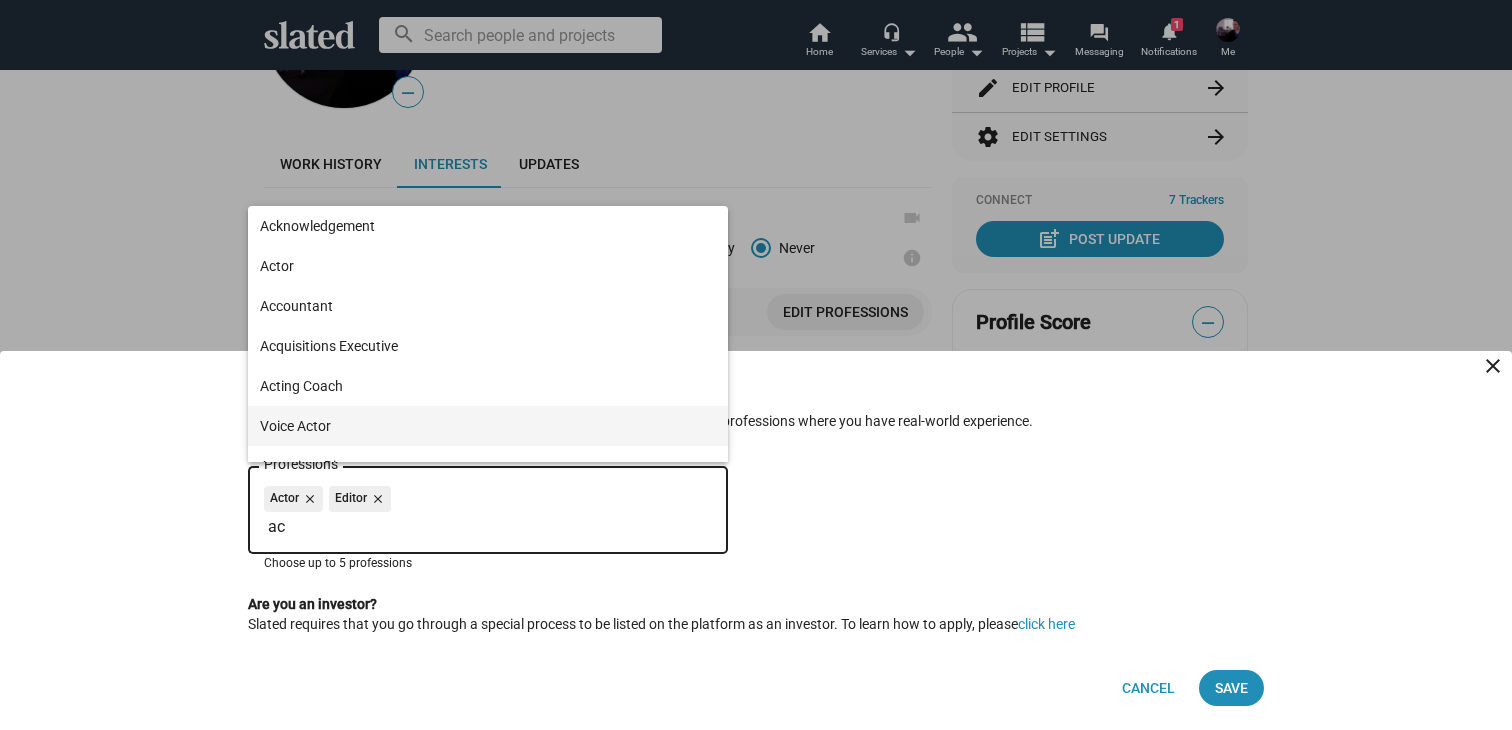 type on "ac" 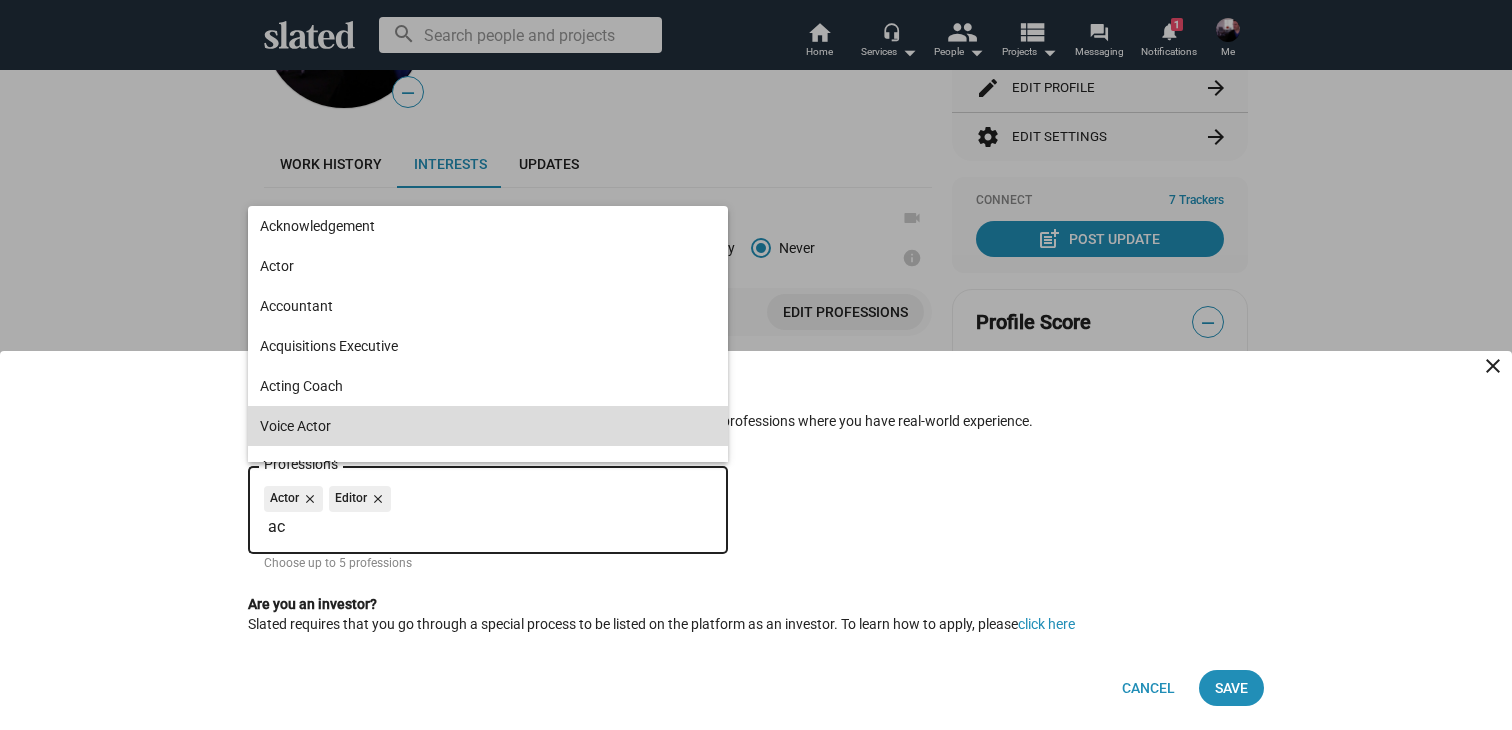 click on "Voice Actor" at bounding box center [488, 426] 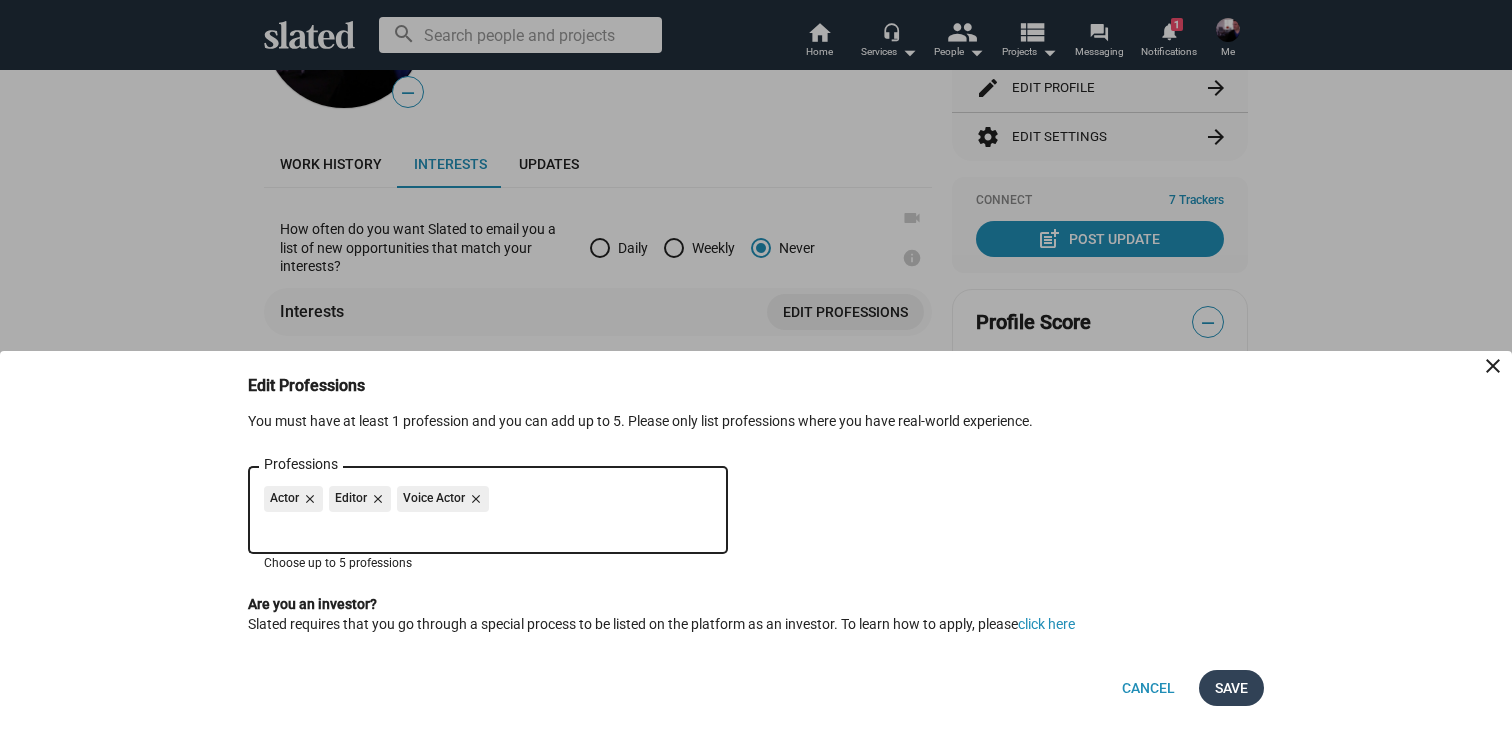 click on "Save" at bounding box center [1231, 688] 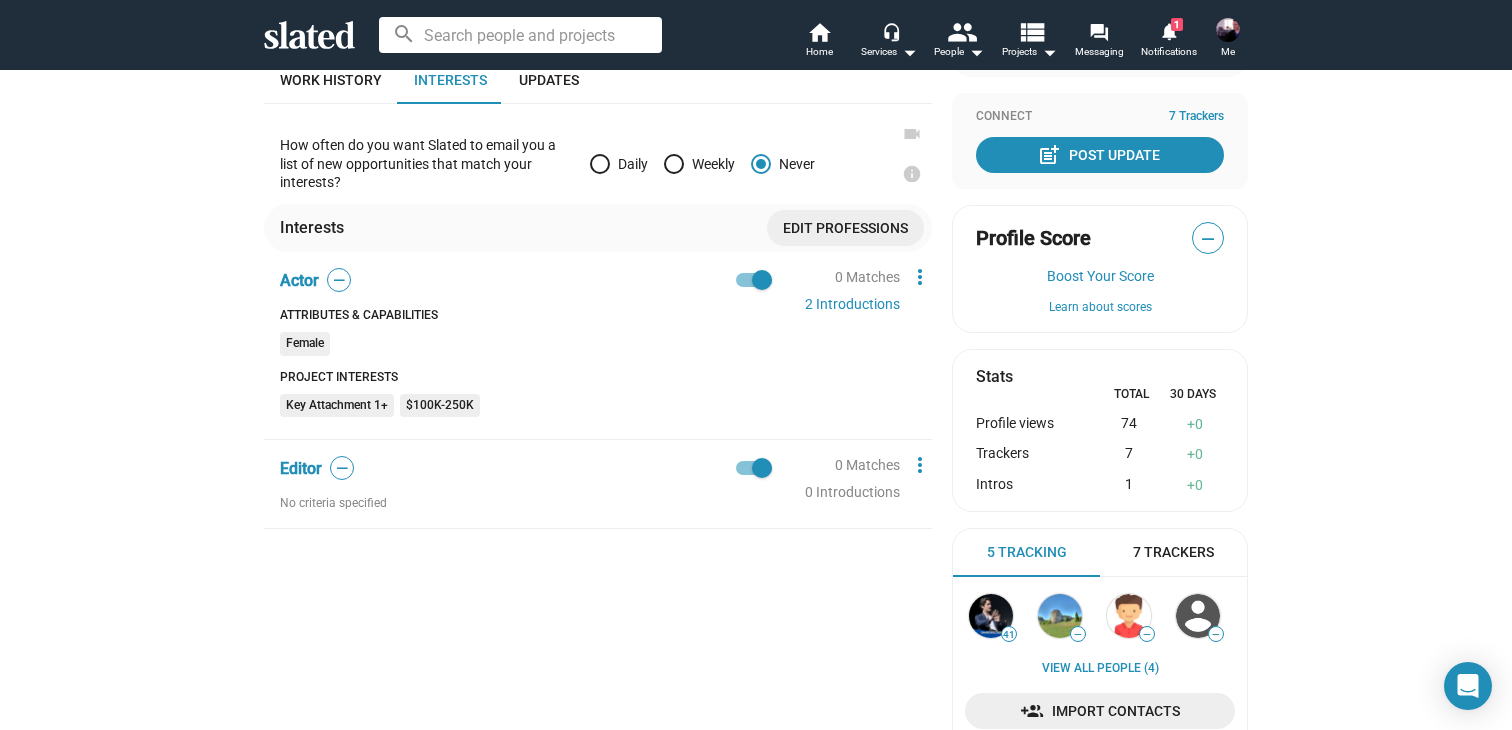 scroll, scrollTop: 249, scrollLeft: 0, axis: vertical 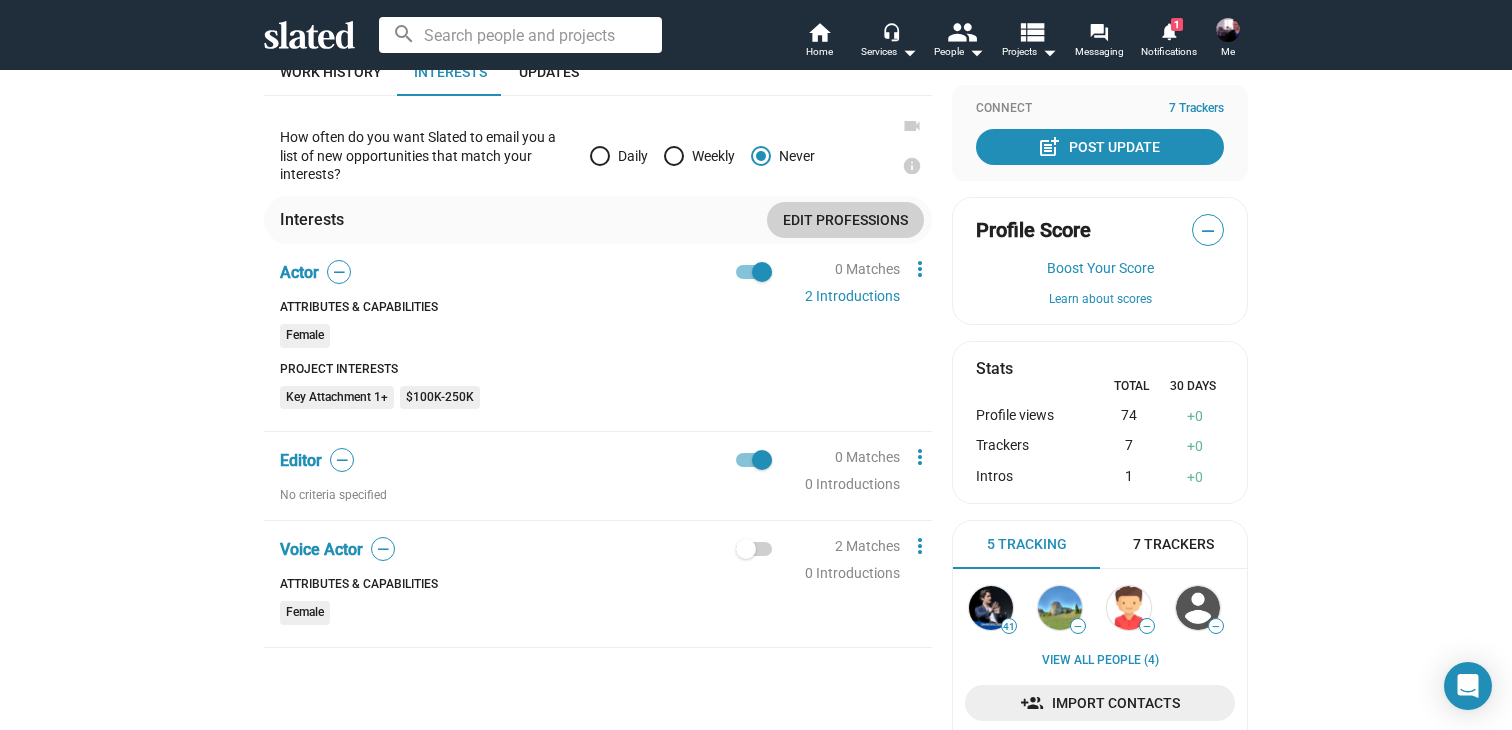 click on "How often do you want Slated to email you a list of new opportunities that match your interests?   Daily   Weekly   Never videocam info Interests Edit professions Actor —   Attributes & Capabilities Female  Project Interests Key Attachment 1+  $100K-250K  0 Matches  2 Introductions  more_vert Editor —   No criteria specified 0 Matches 0 Introductions more_vert Voice Actor —   Attributes & Capabilities Female  2 Matches 0 Introductions more_vert" 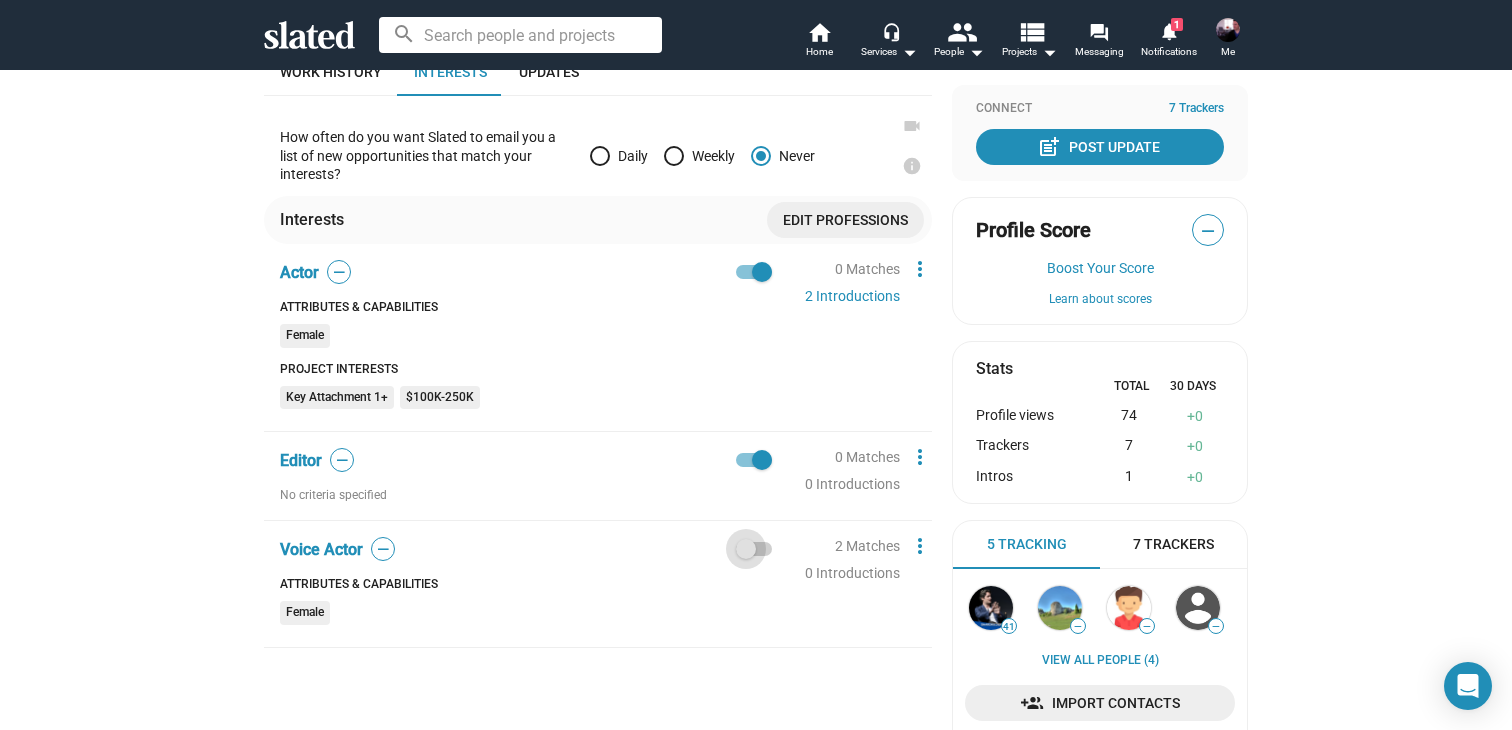 click at bounding box center [754, 549] 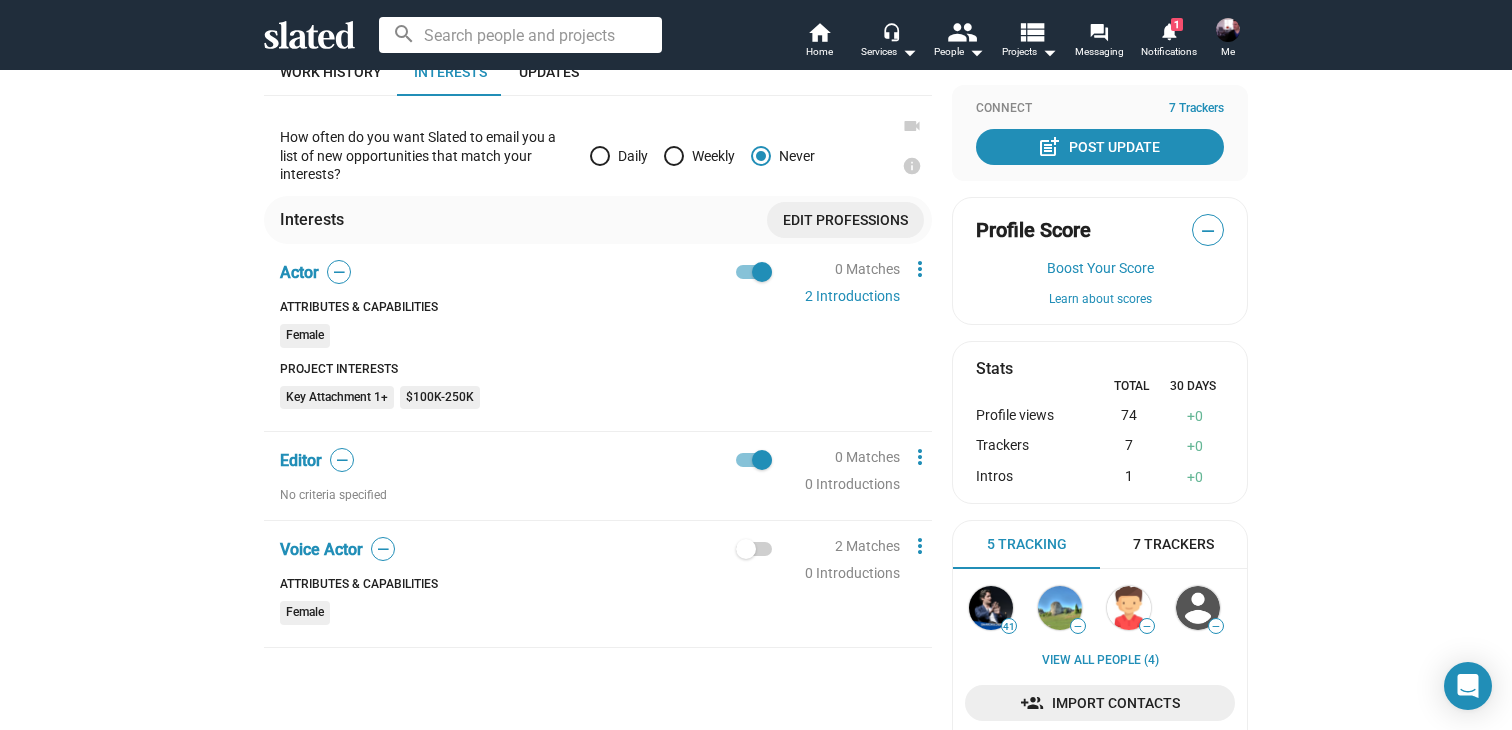 checkbox on "true" 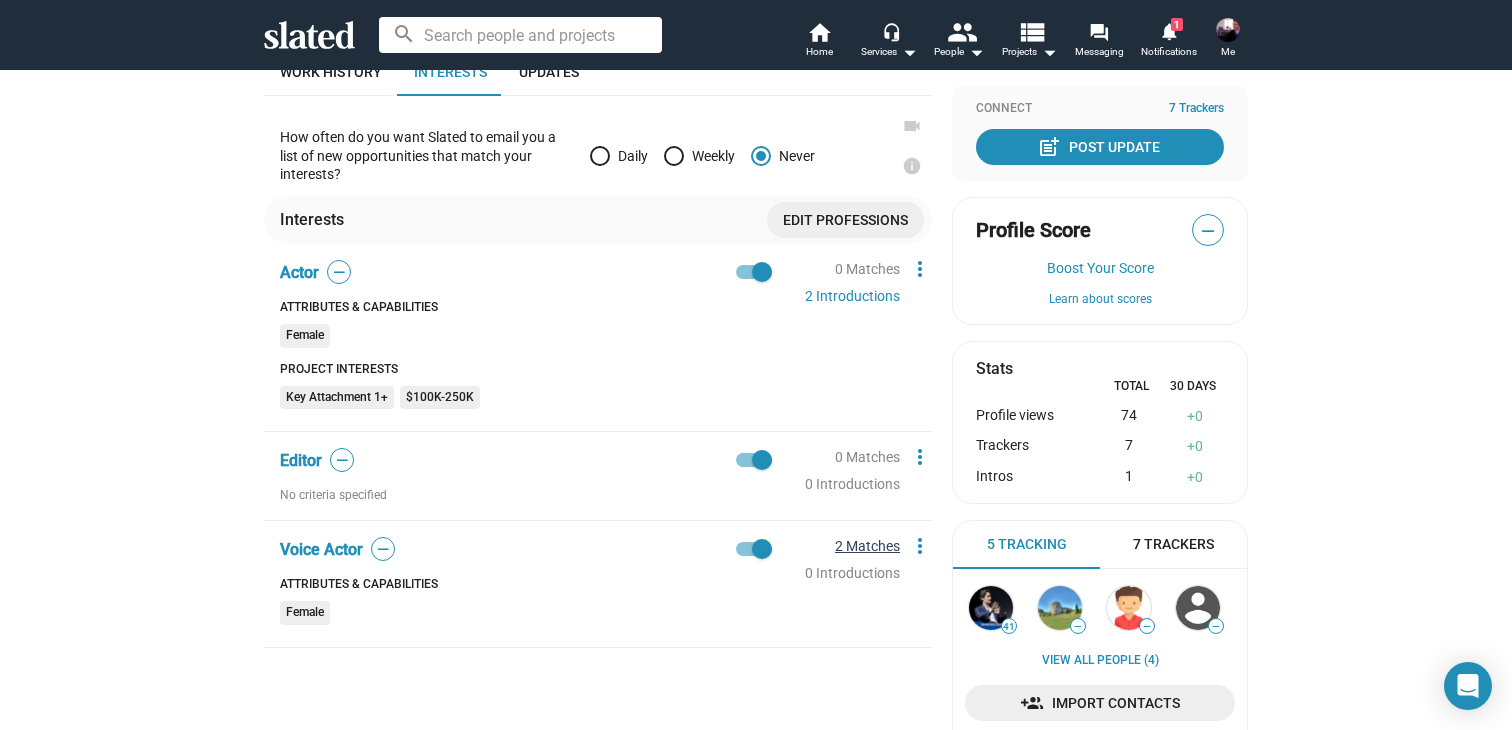 click on "2 Matches" 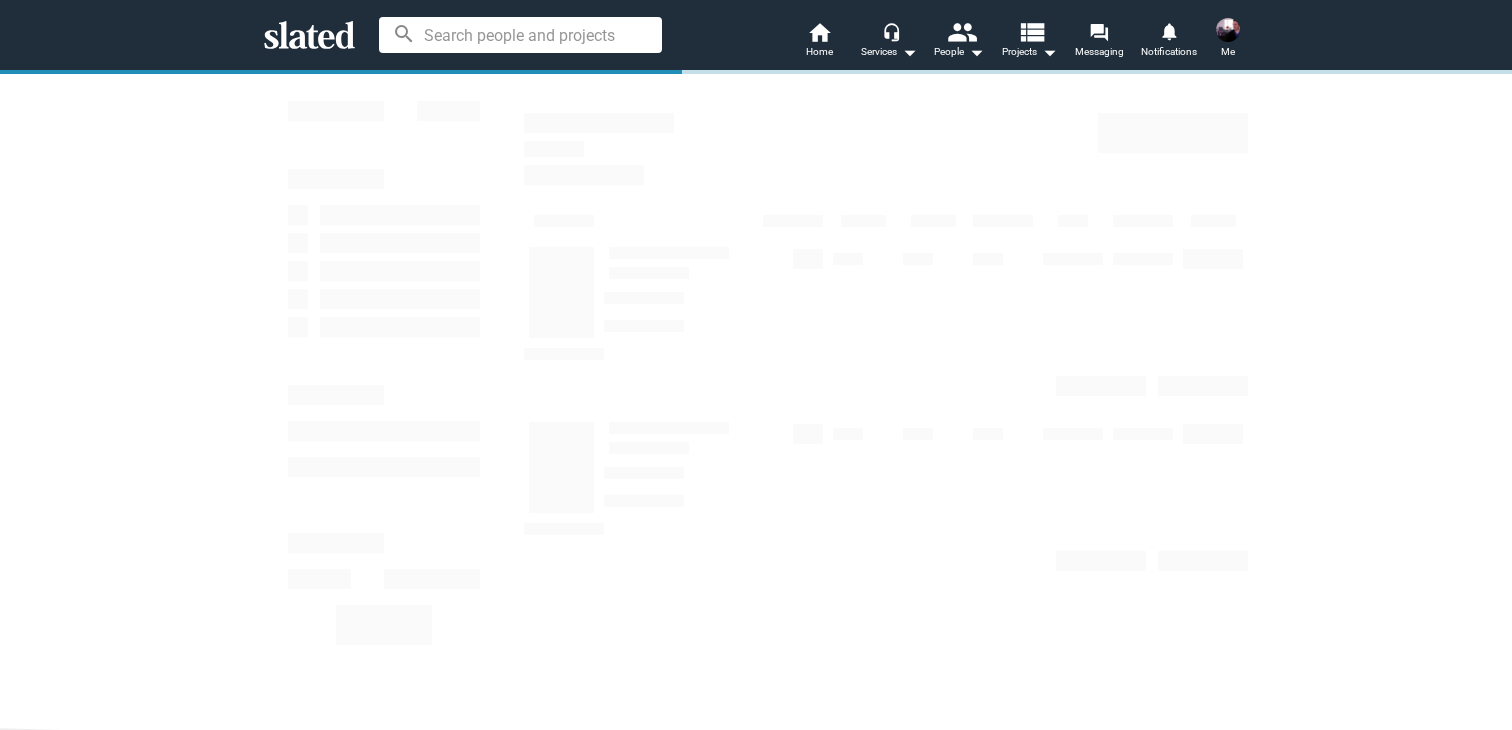 scroll, scrollTop: 0, scrollLeft: 0, axis: both 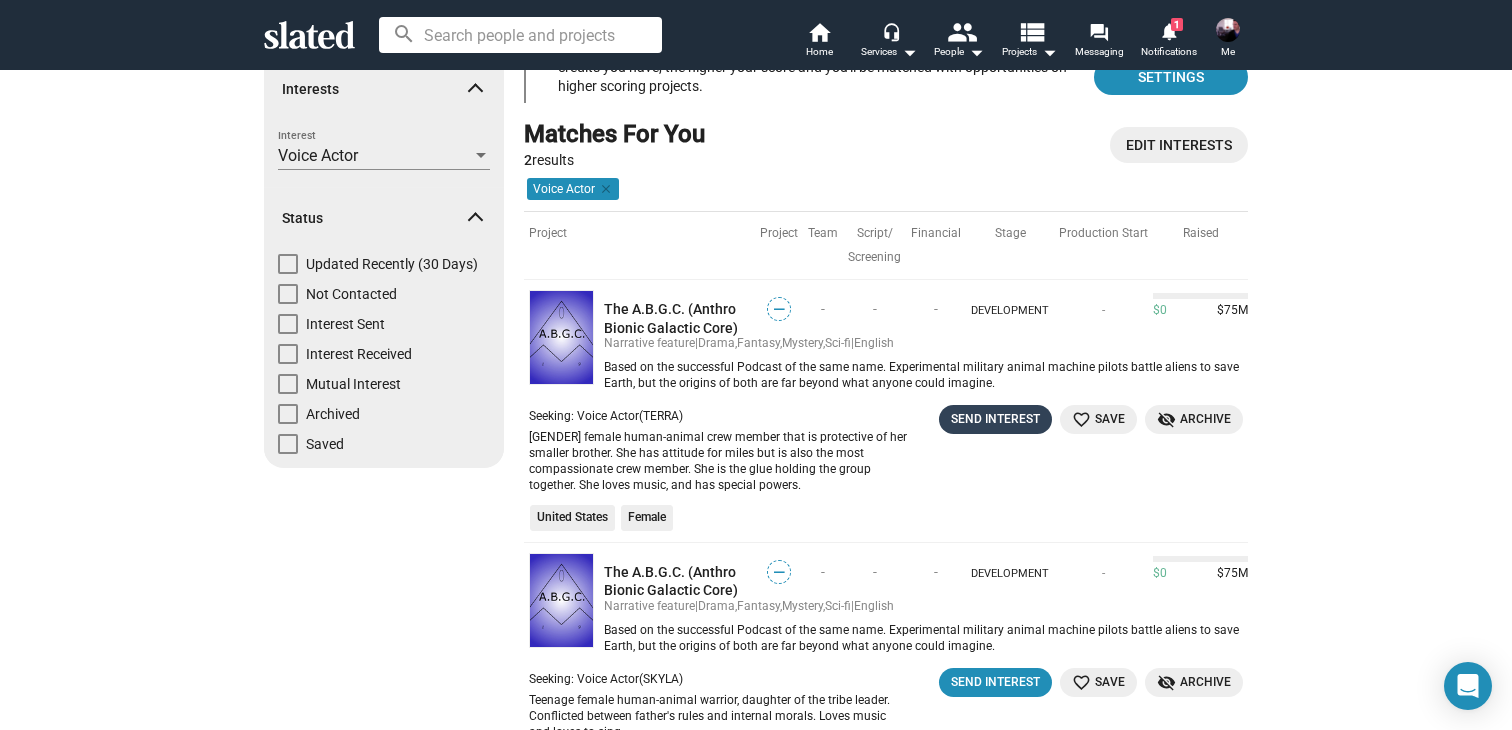 click on "Send Interest" 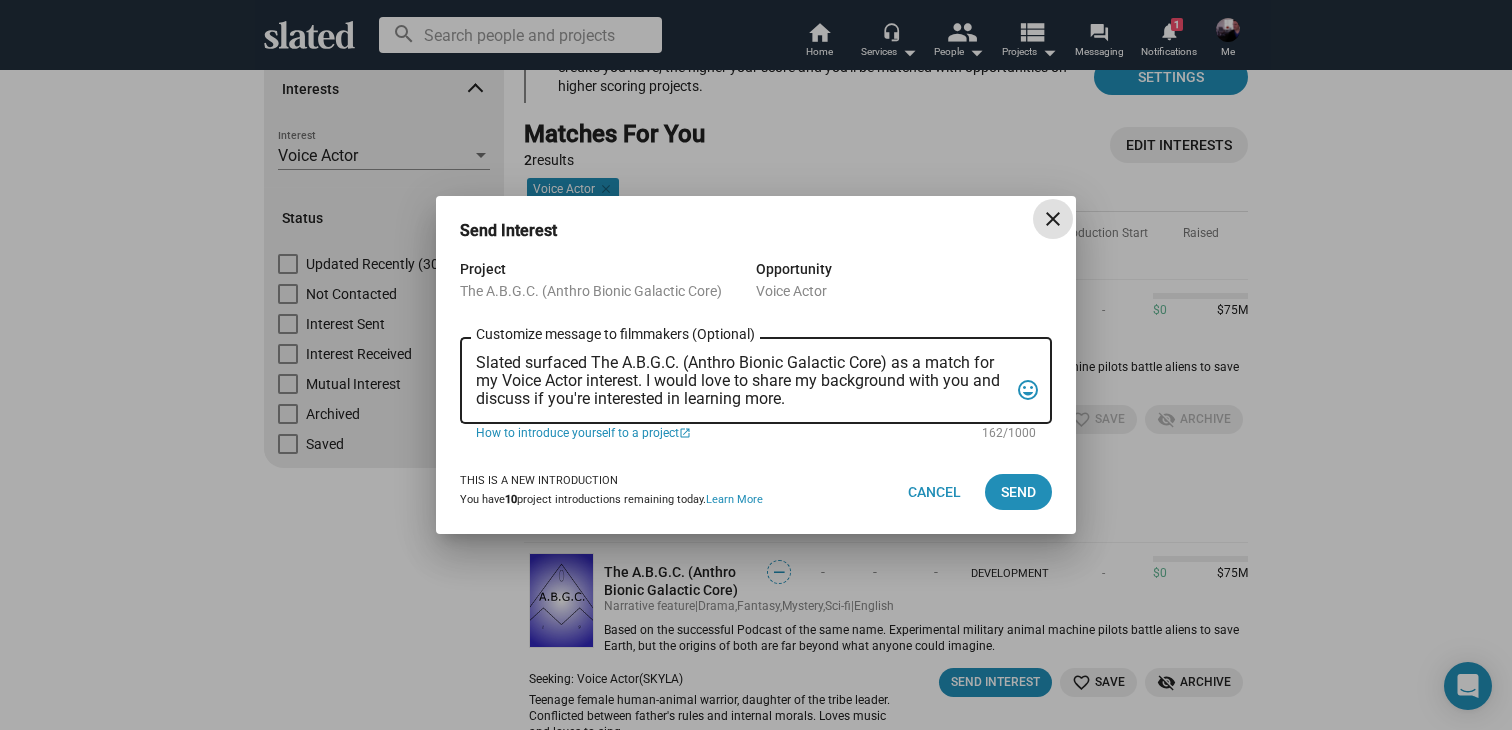 click on "Slated surfaced The A.B.G.C. (Anthro Bionic Galactic Core) as a match for my Voice Actor interest. I would love to share my background with you and discuss if you're interested in learning more." at bounding box center [742, 381] 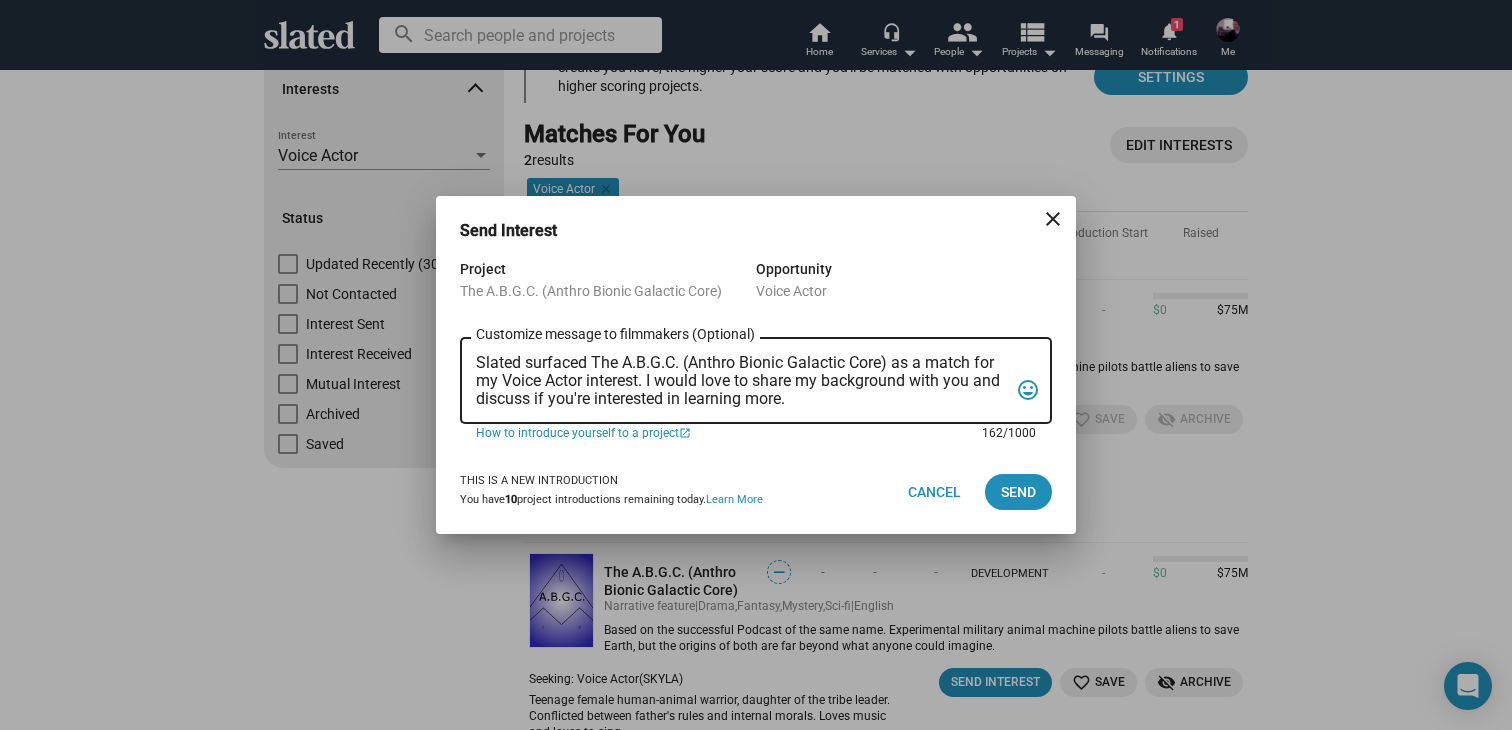 click on "Slated surfaced The A.B.G.C. (Anthro Bionic Galactic Core) as a match for my Voice Actor interest. I would love to share my background with you and discuss if you're interested in learning more." at bounding box center [742, 381] 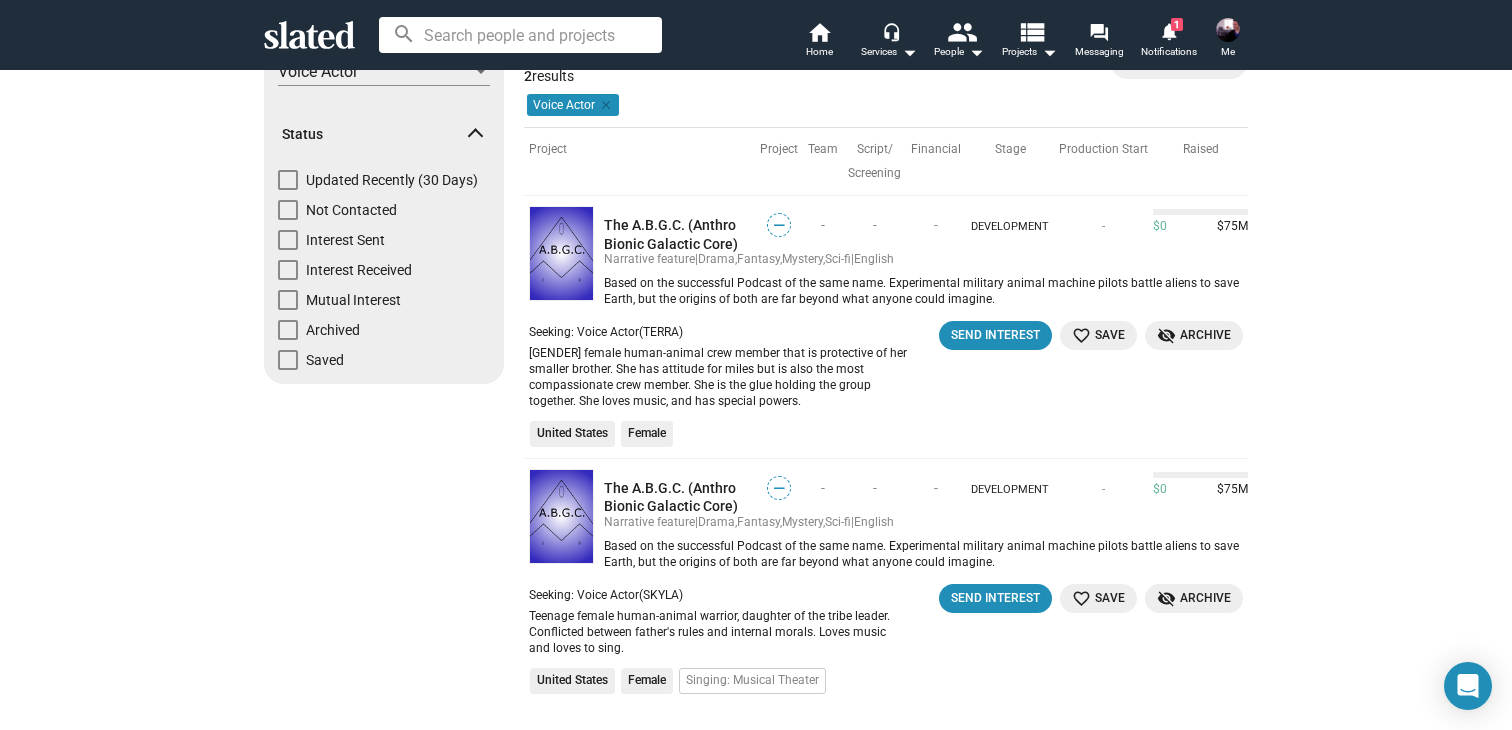 scroll, scrollTop: 179, scrollLeft: 0, axis: vertical 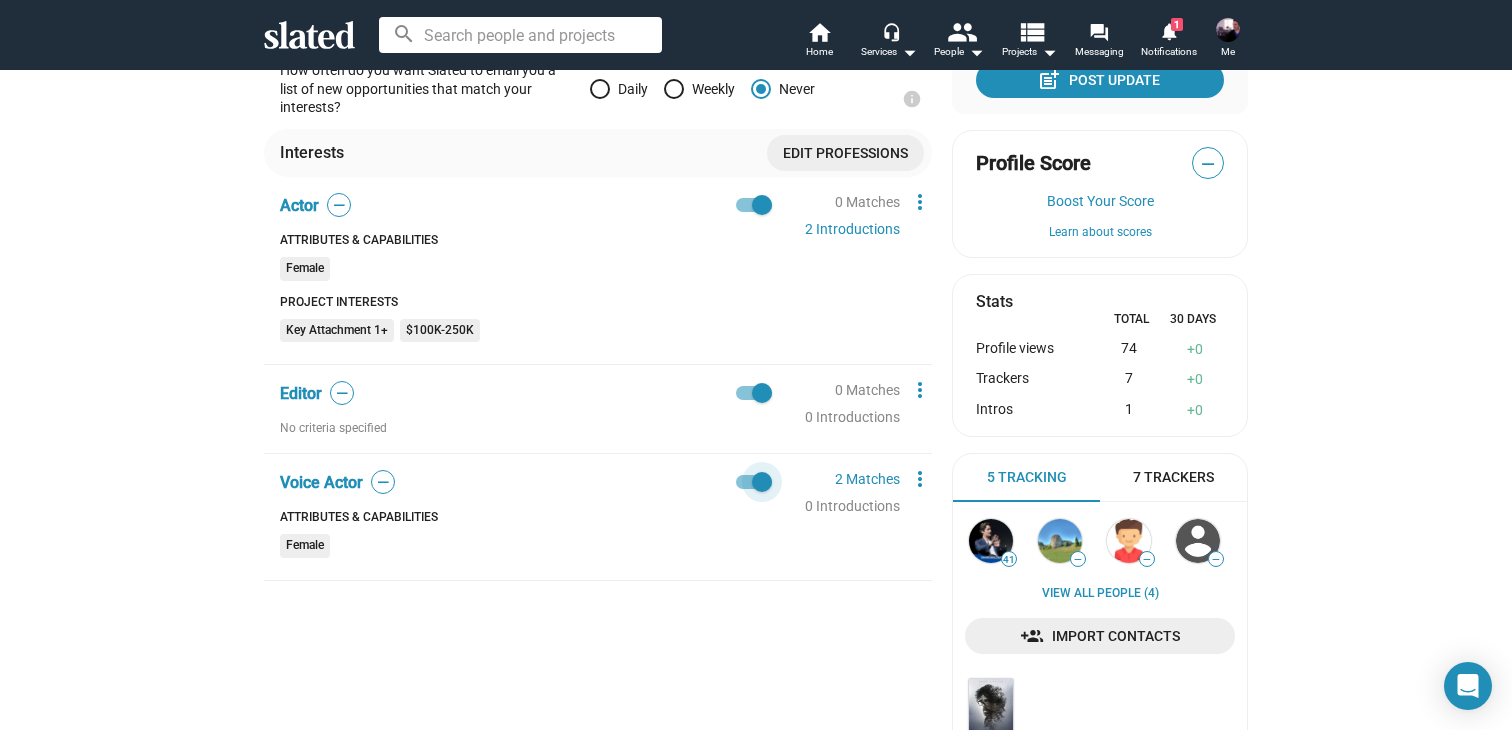 click at bounding box center [762, 482] 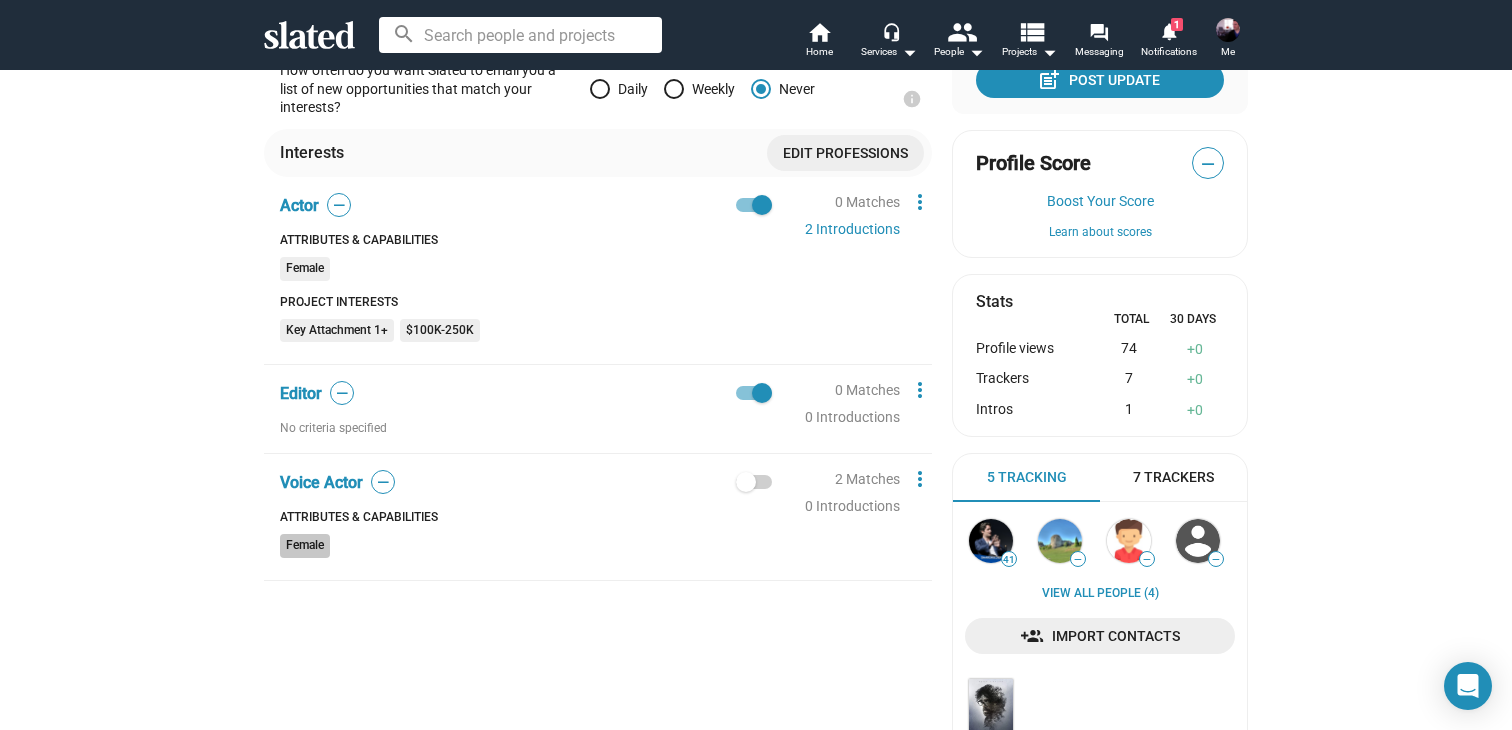 click on "Female" at bounding box center (526, 549) 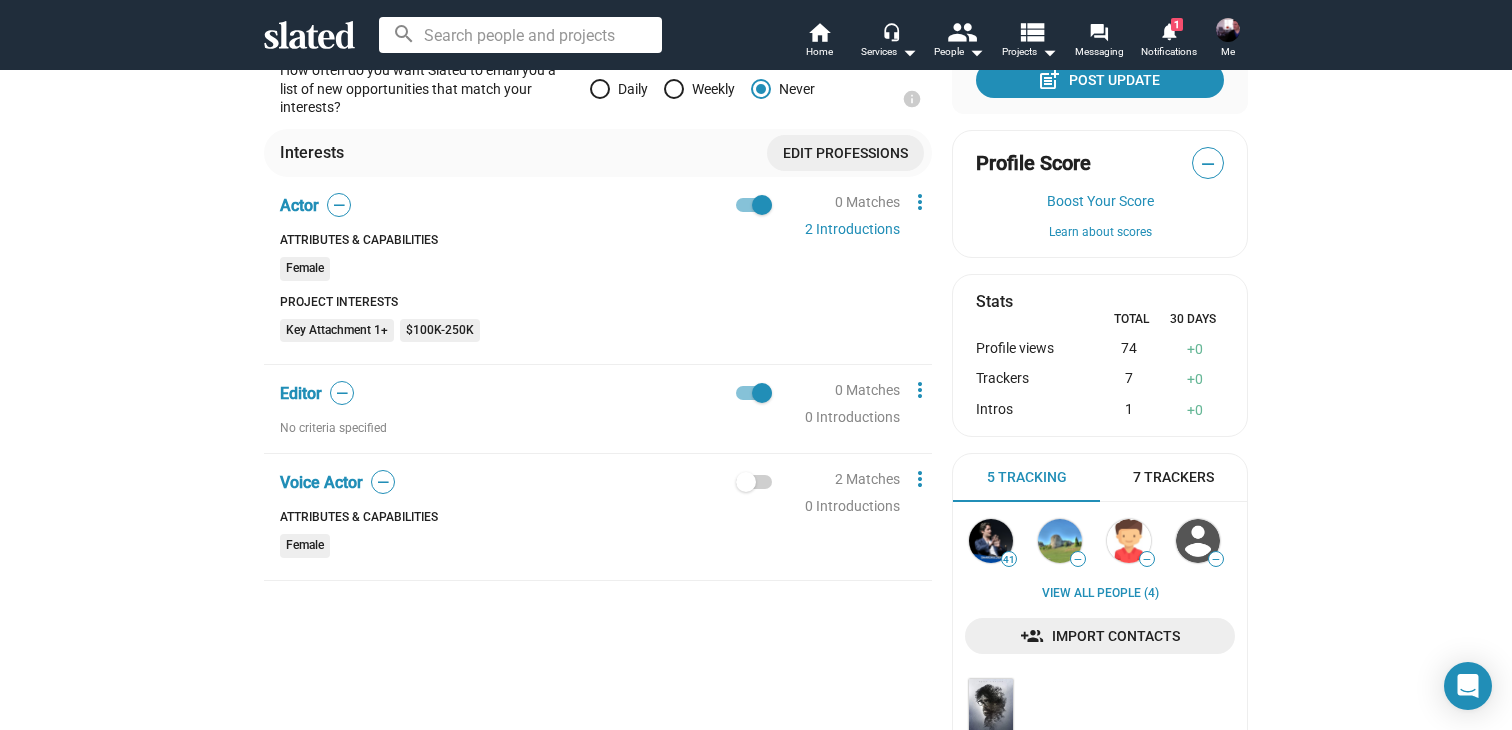 click on "0 Matches  2 Introductions  more_vert" 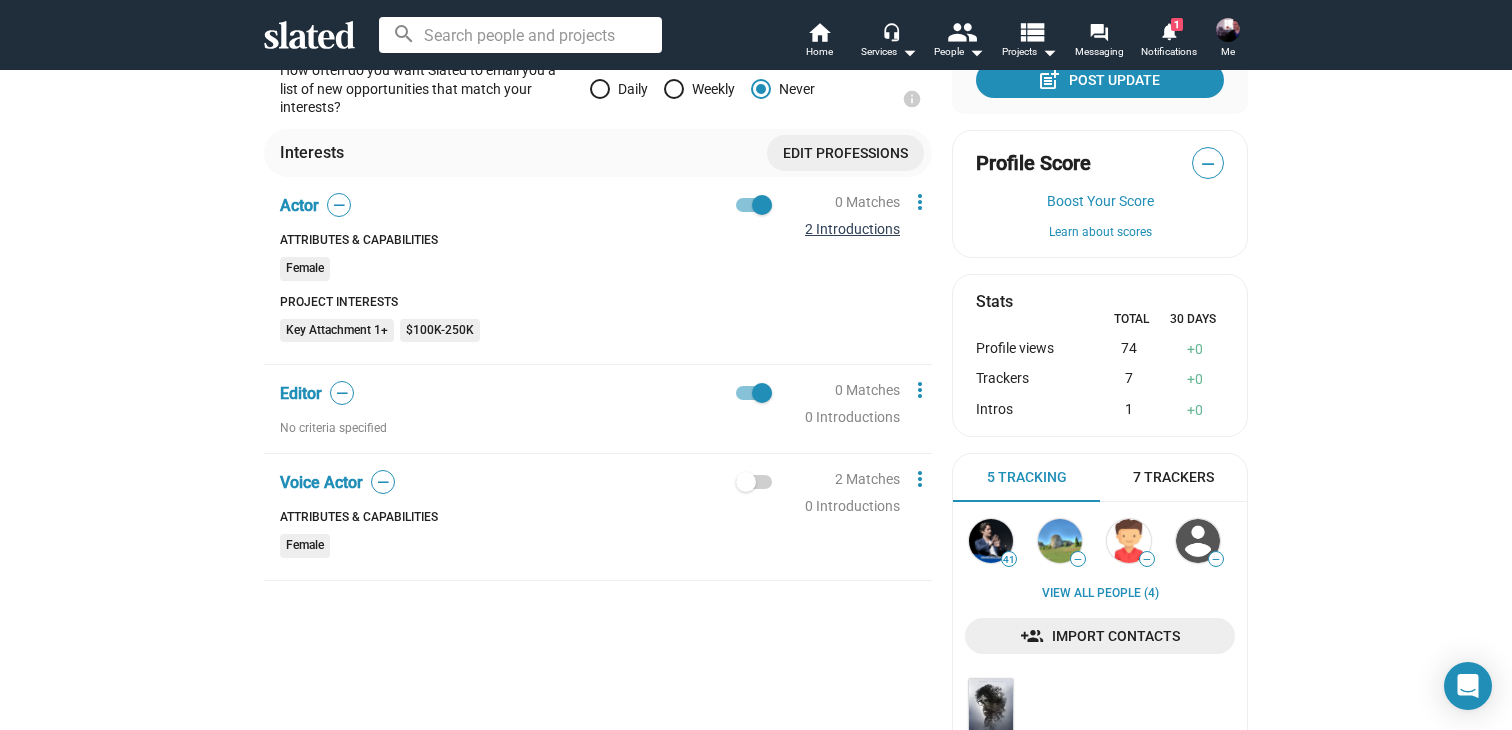 click on "2 Introductions" 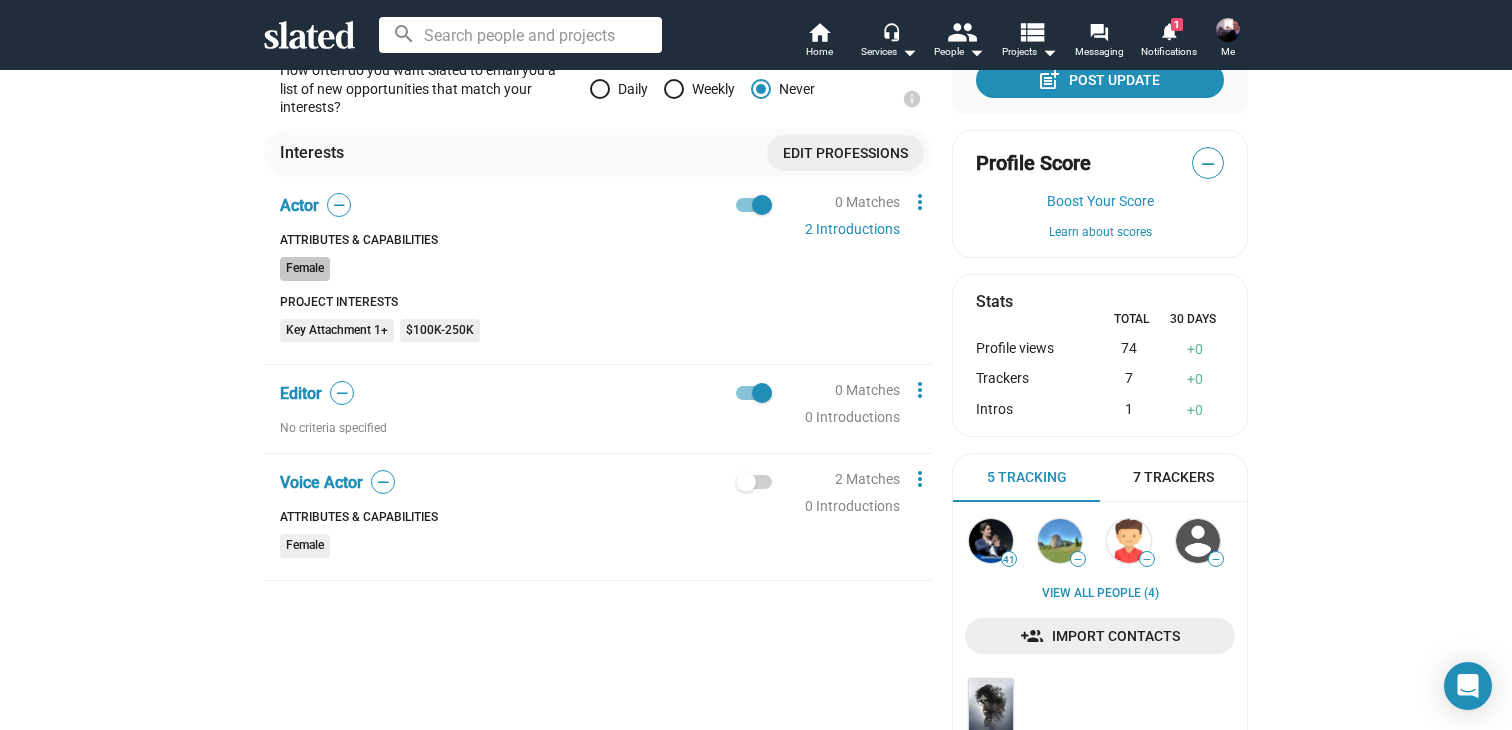 click on "Female" at bounding box center [526, 272] 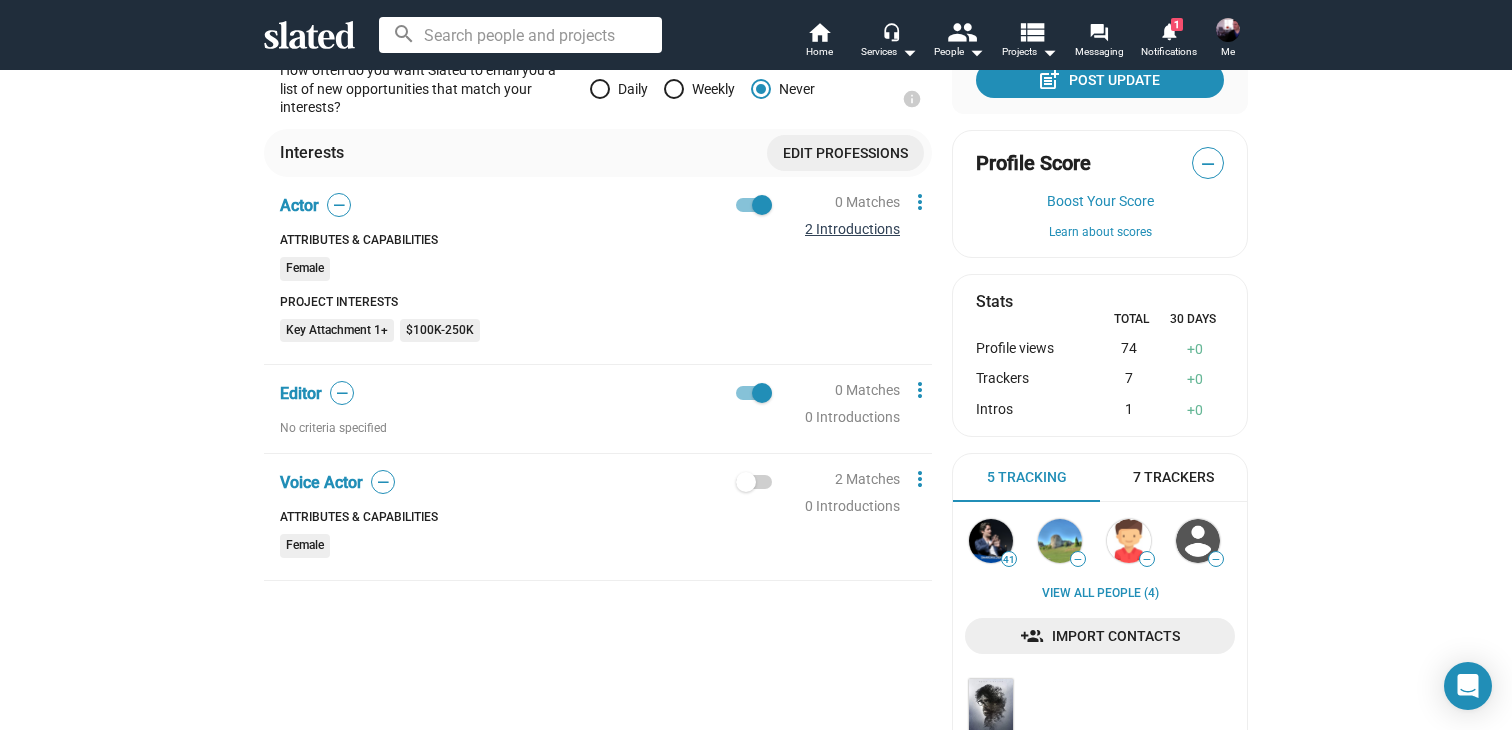 click on "2 Introductions" 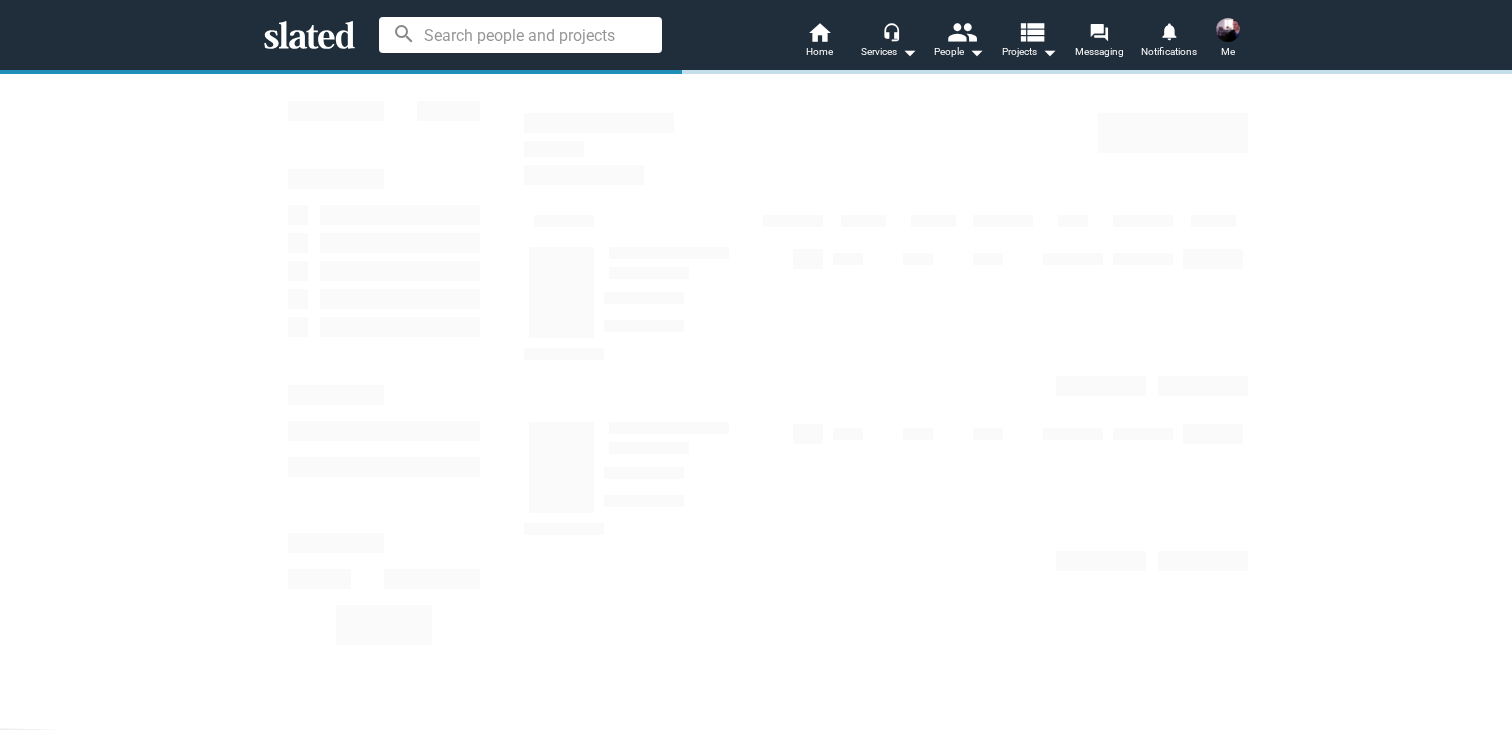 scroll, scrollTop: 0, scrollLeft: 0, axis: both 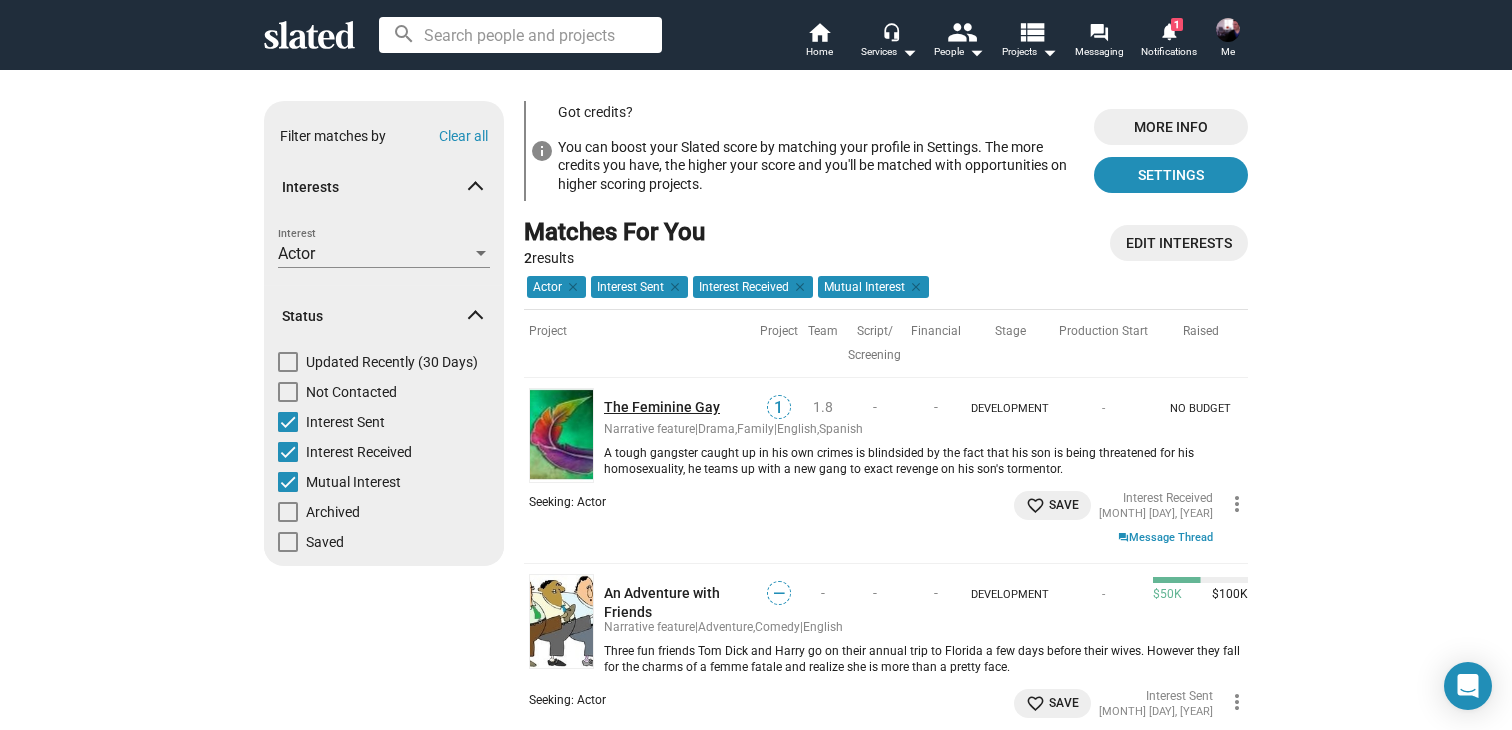 click on "The Feminine Gay" 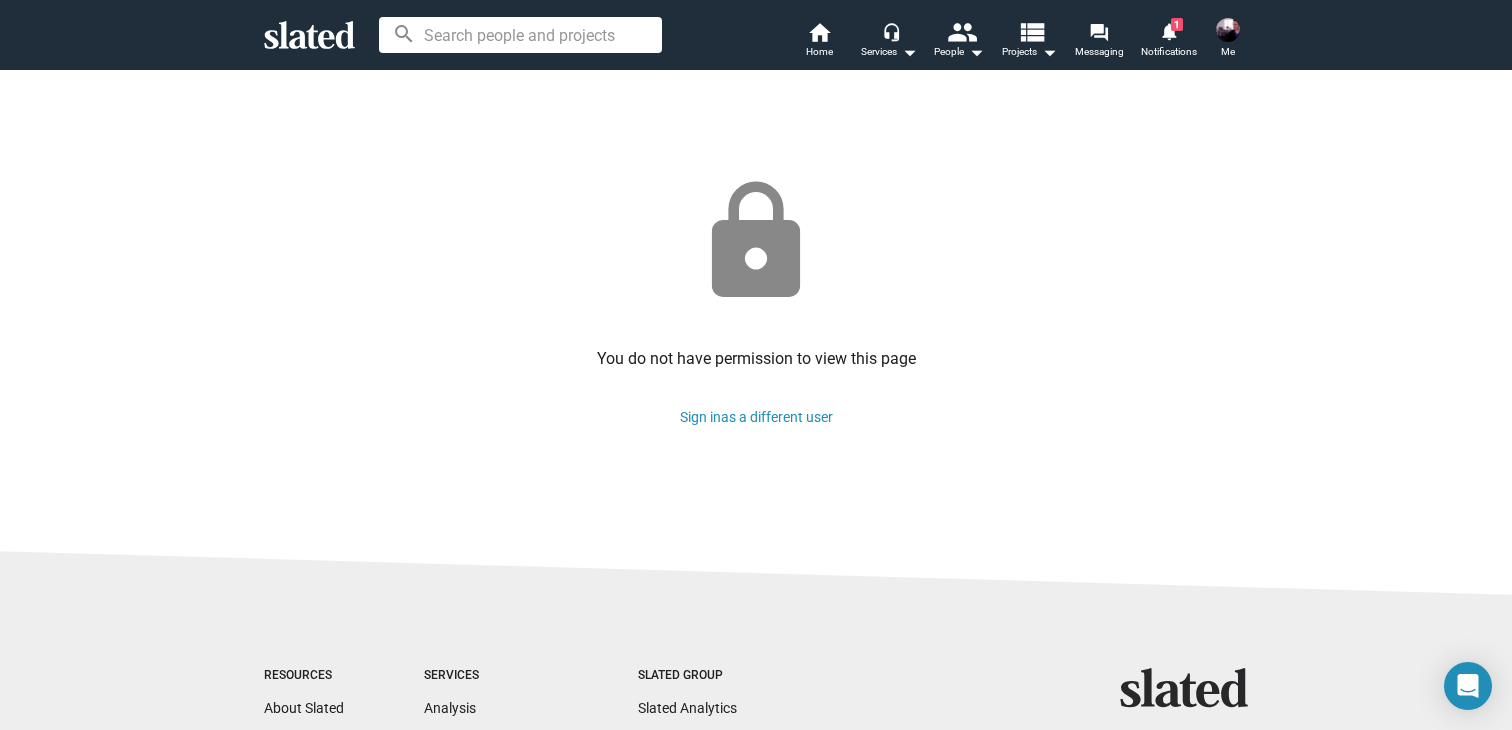scroll, scrollTop: 34, scrollLeft: 0, axis: vertical 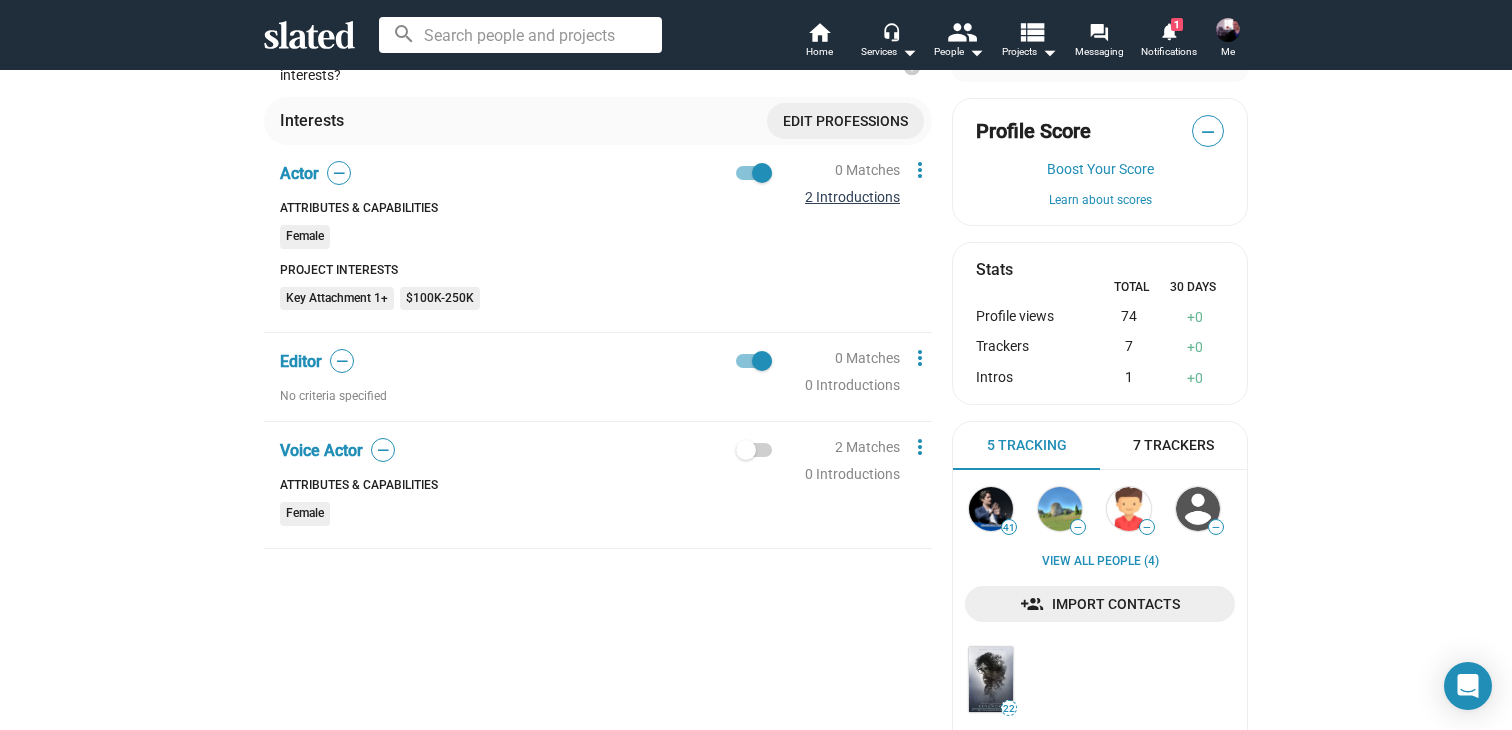 click on "2 Introductions" 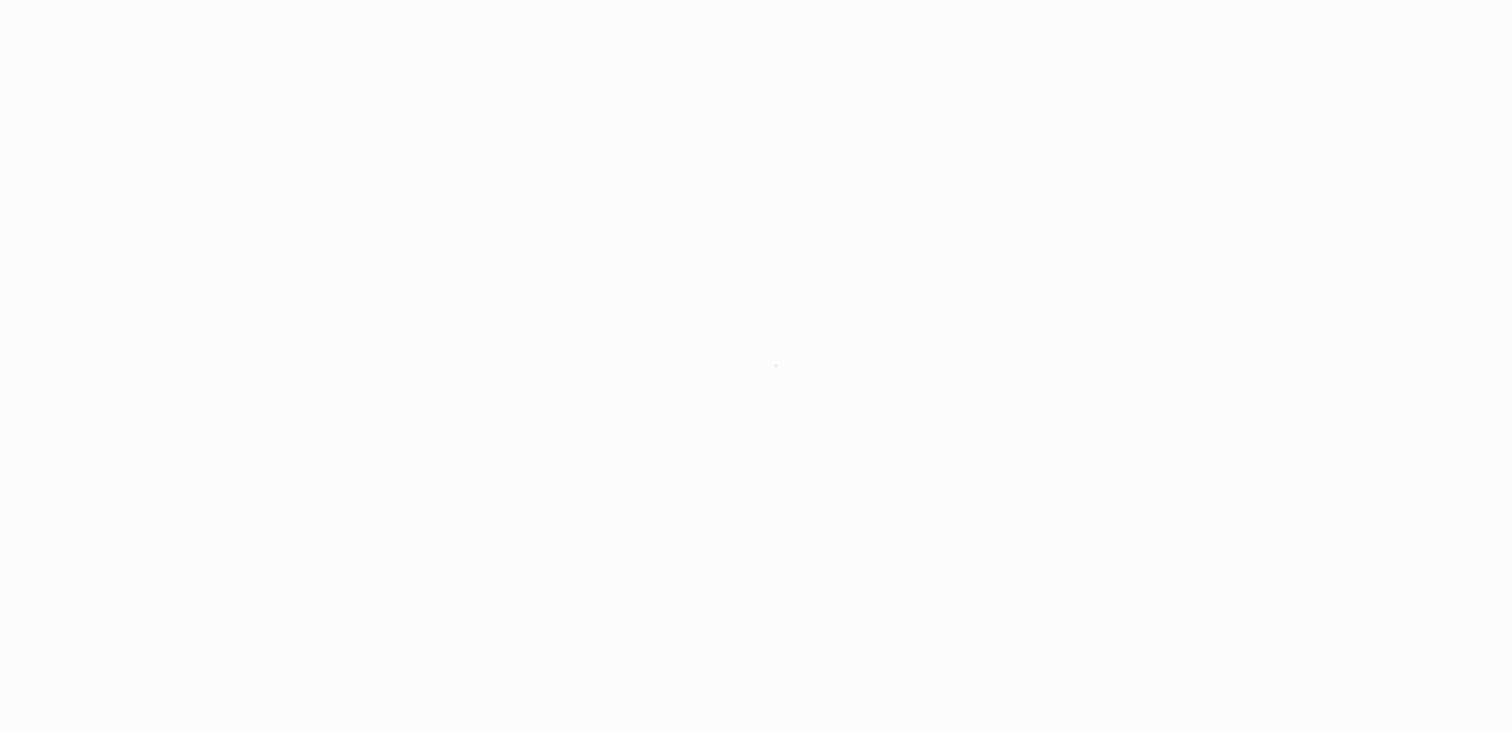 scroll, scrollTop: 0, scrollLeft: 0, axis: both 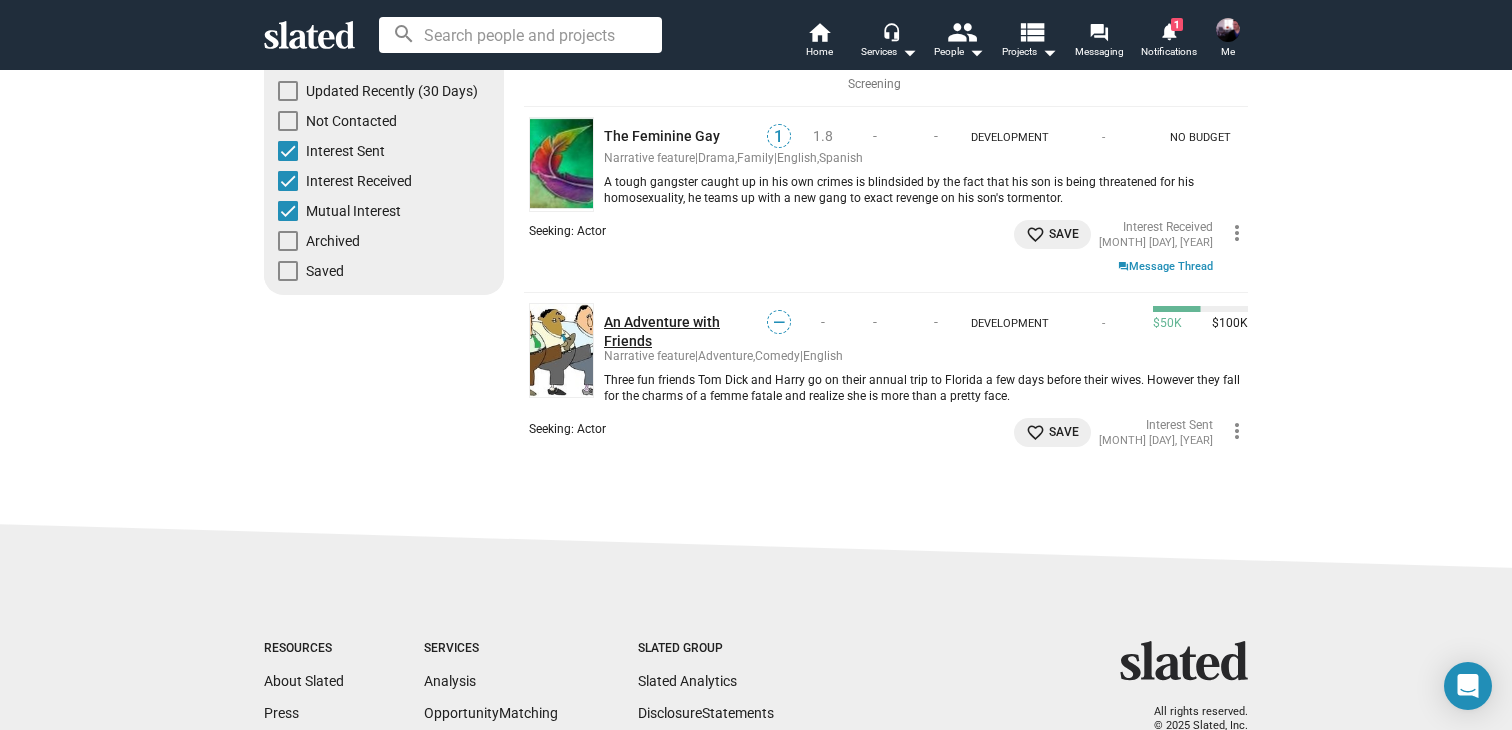 click on "An Adventure with Friends" 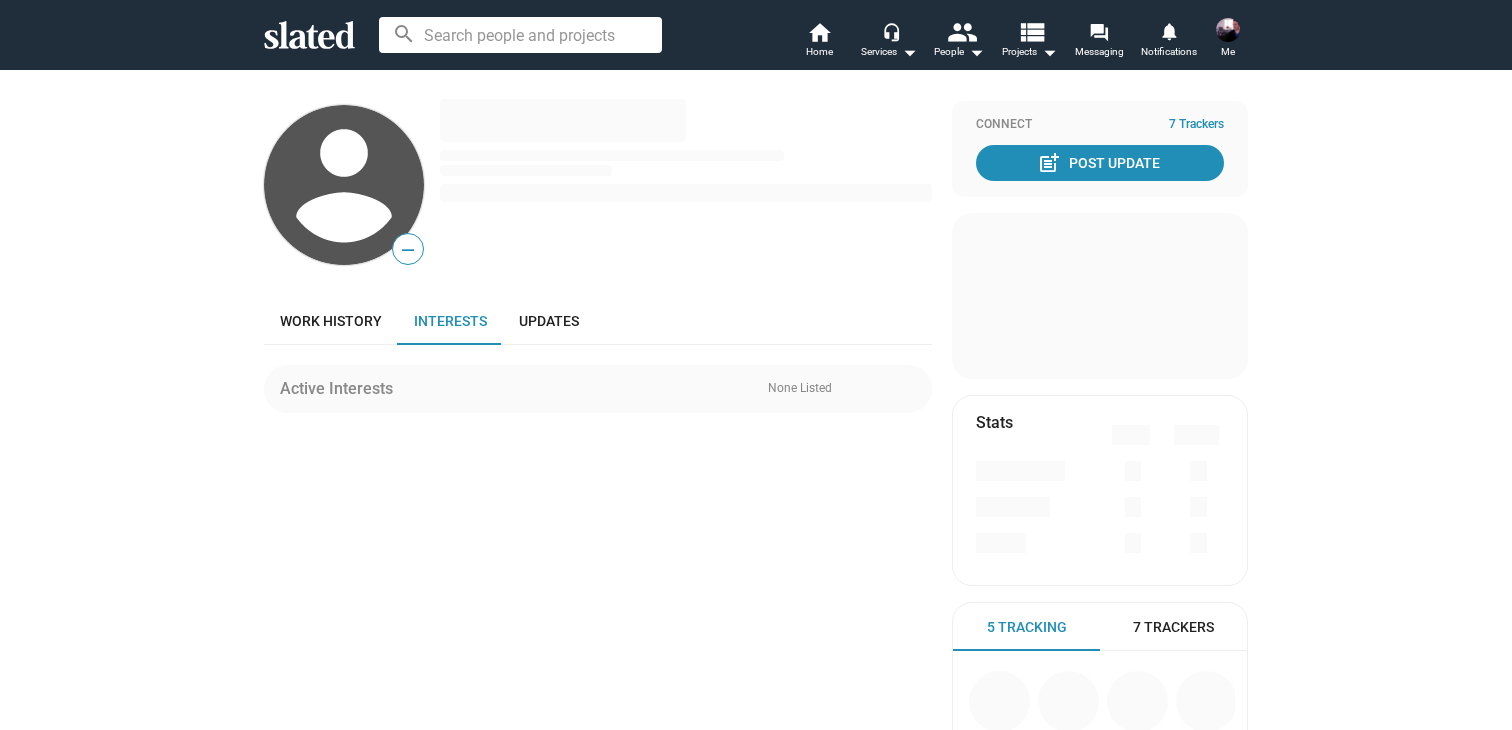scroll, scrollTop: 0, scrollLeft: 0, axis: both 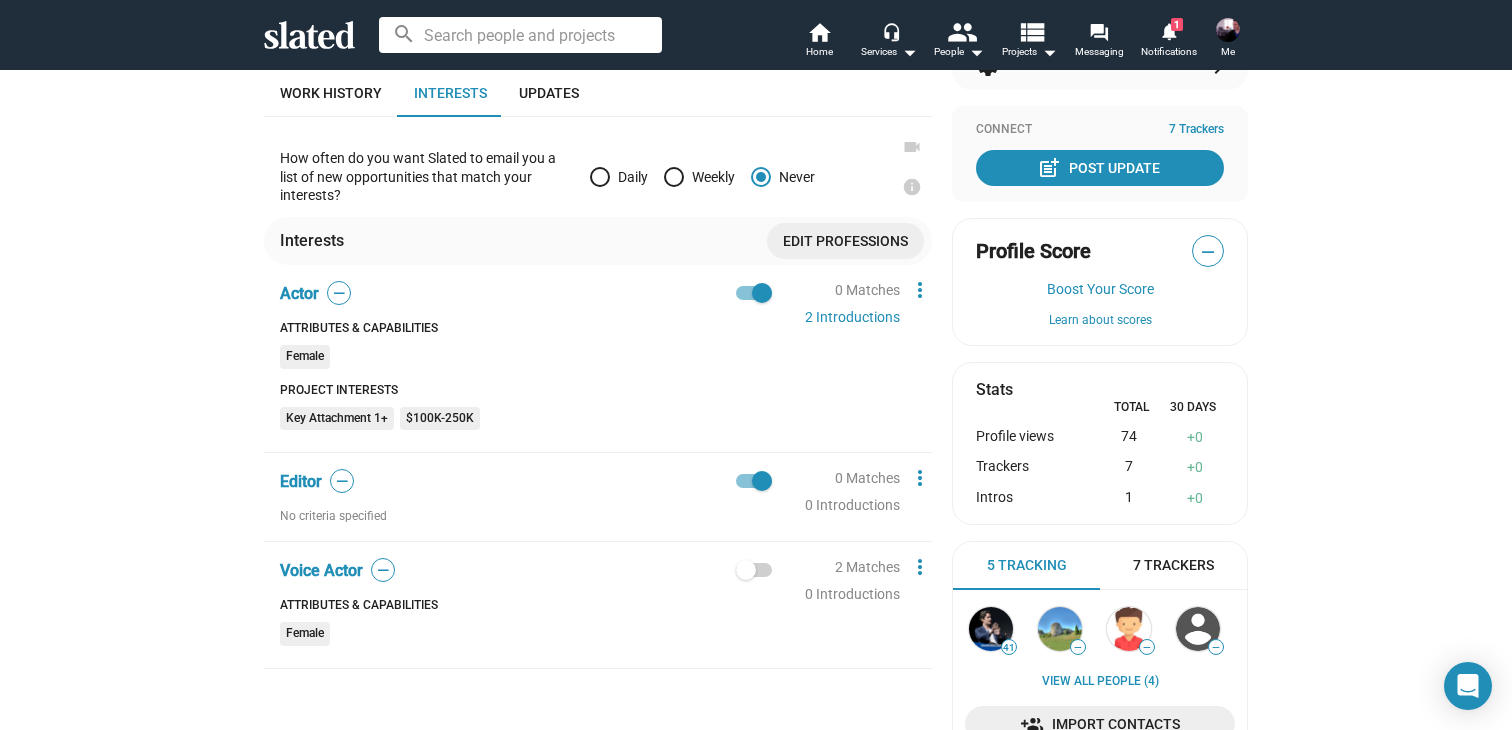 click at bounding box center (754, 570) 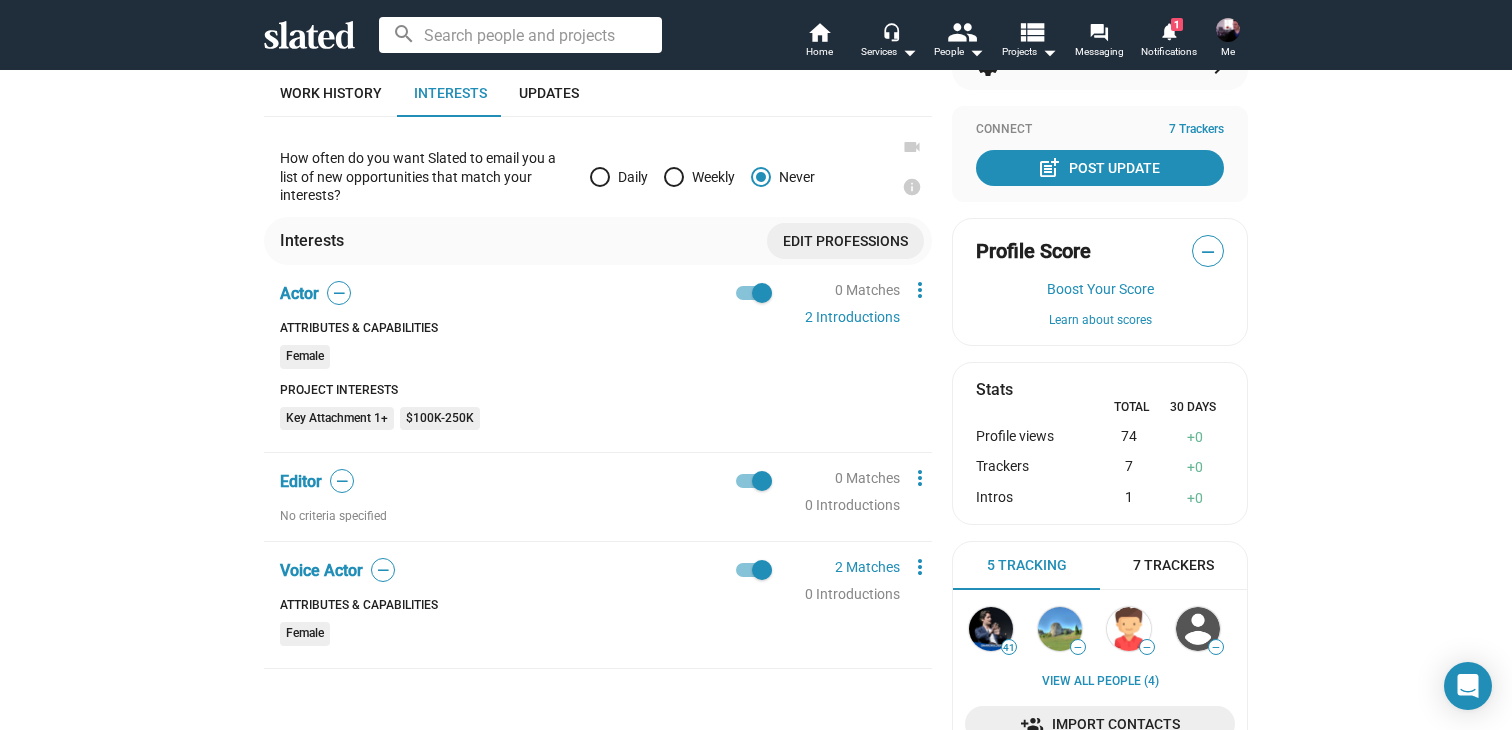 click on "2 Matches" 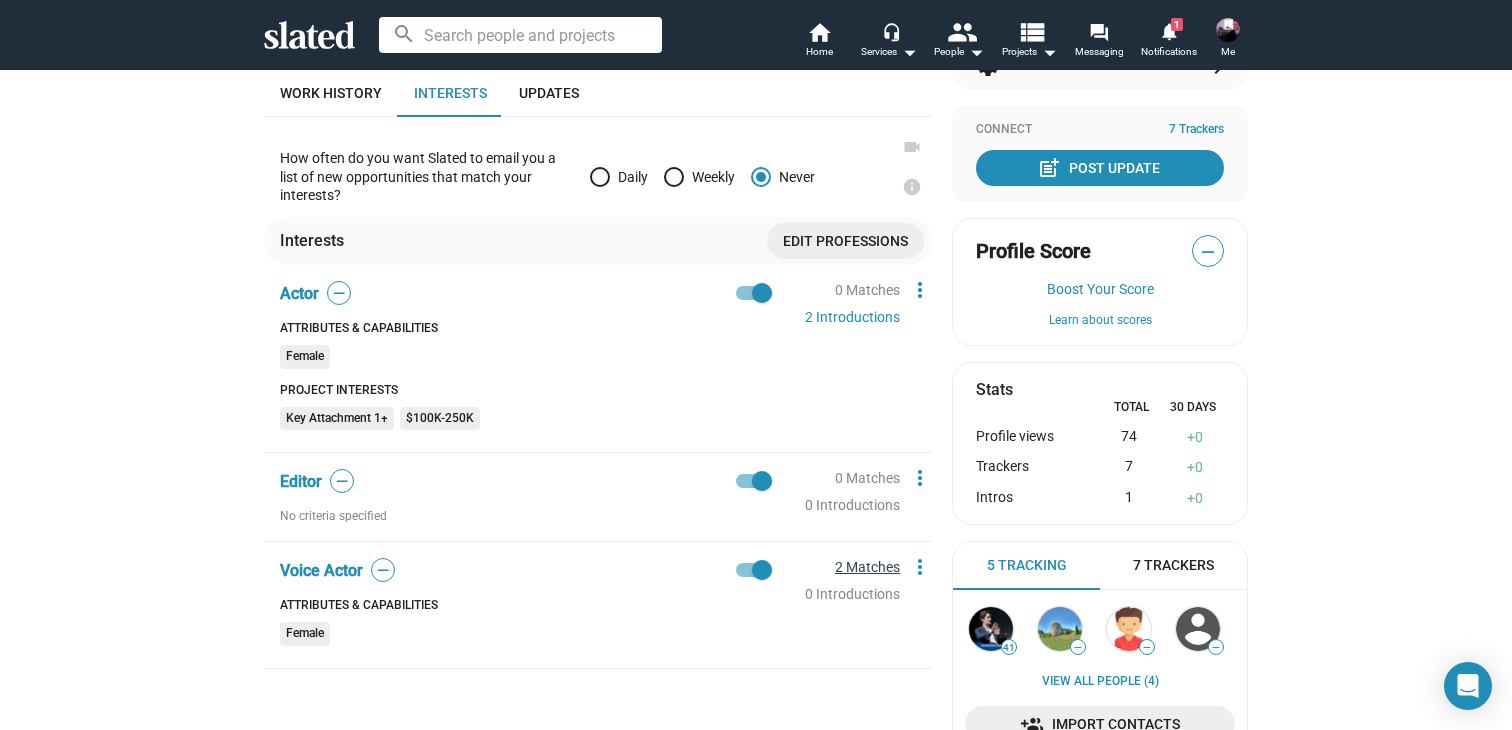 click on "2 Matches" 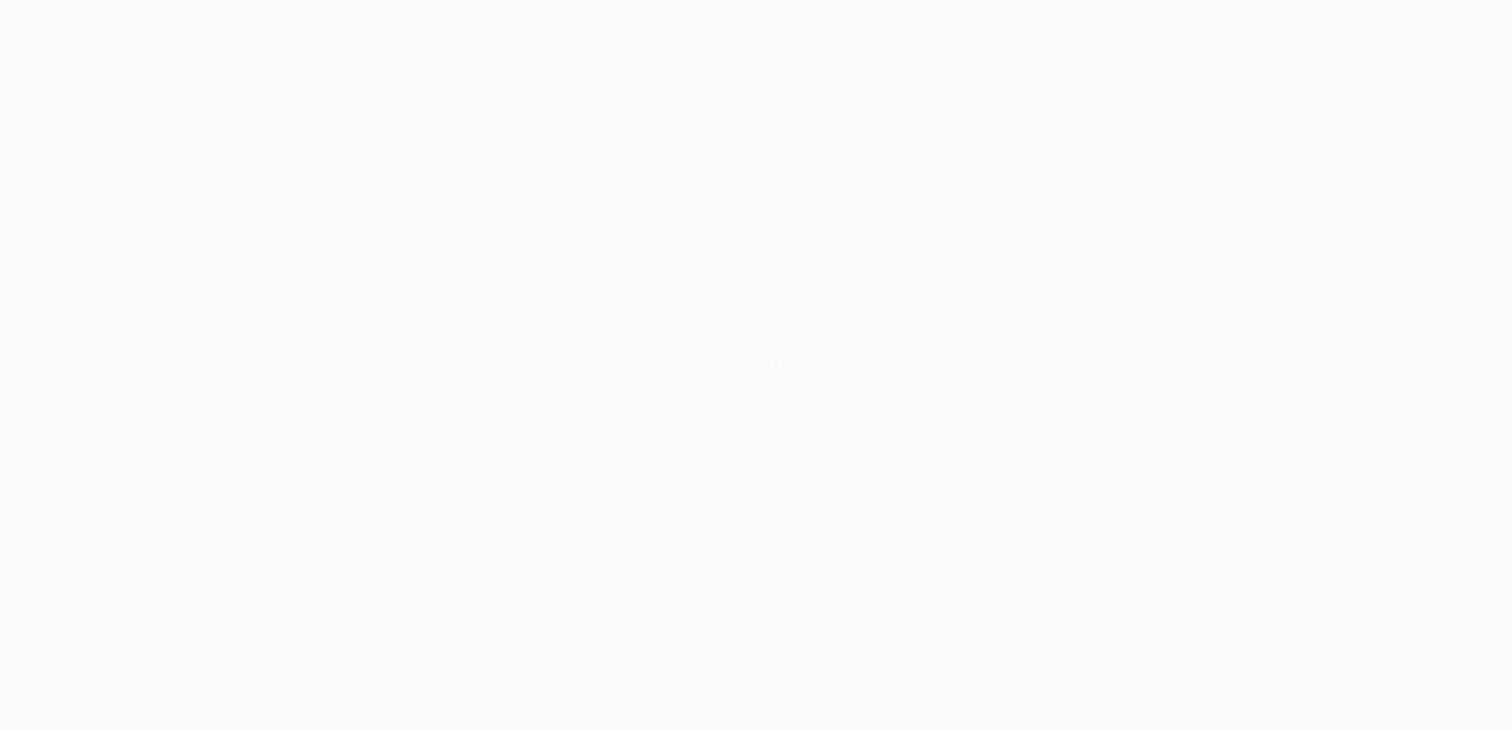 scroll, scrollTop: 0, scrollLeft: 0, axis: both 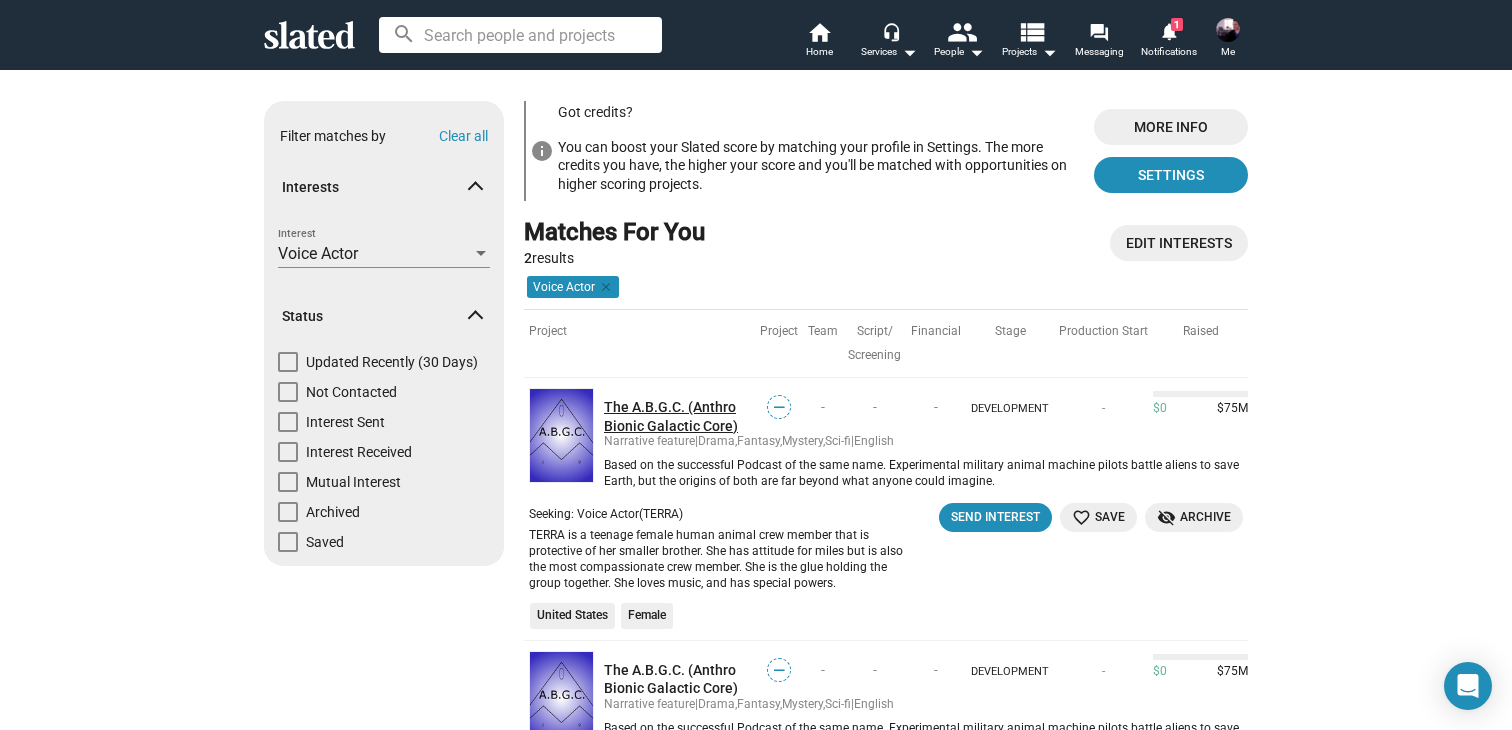 click on "The A.B.G.C. (Anthro Bionic Galactic Core)" 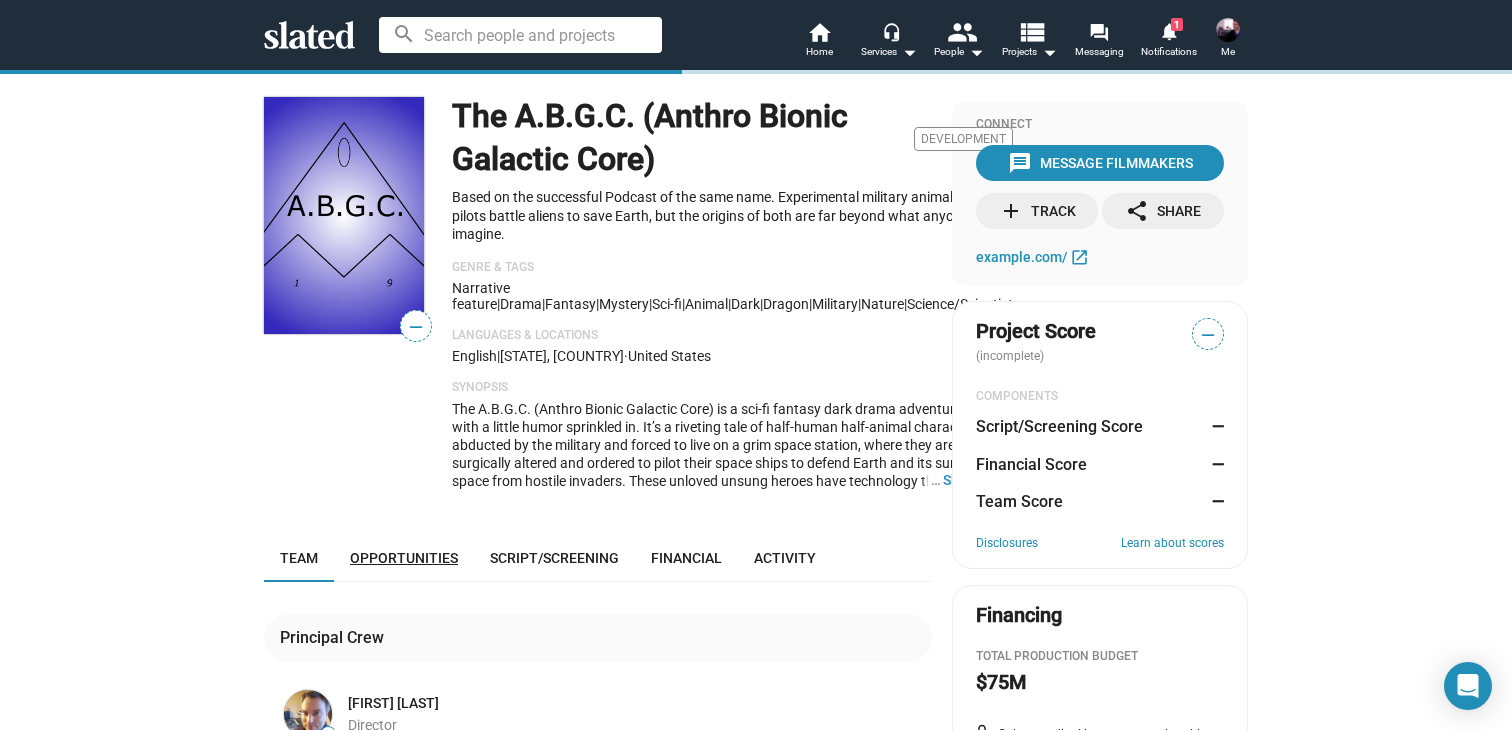 click on "Opportunities" at bounding box center [404, 558] 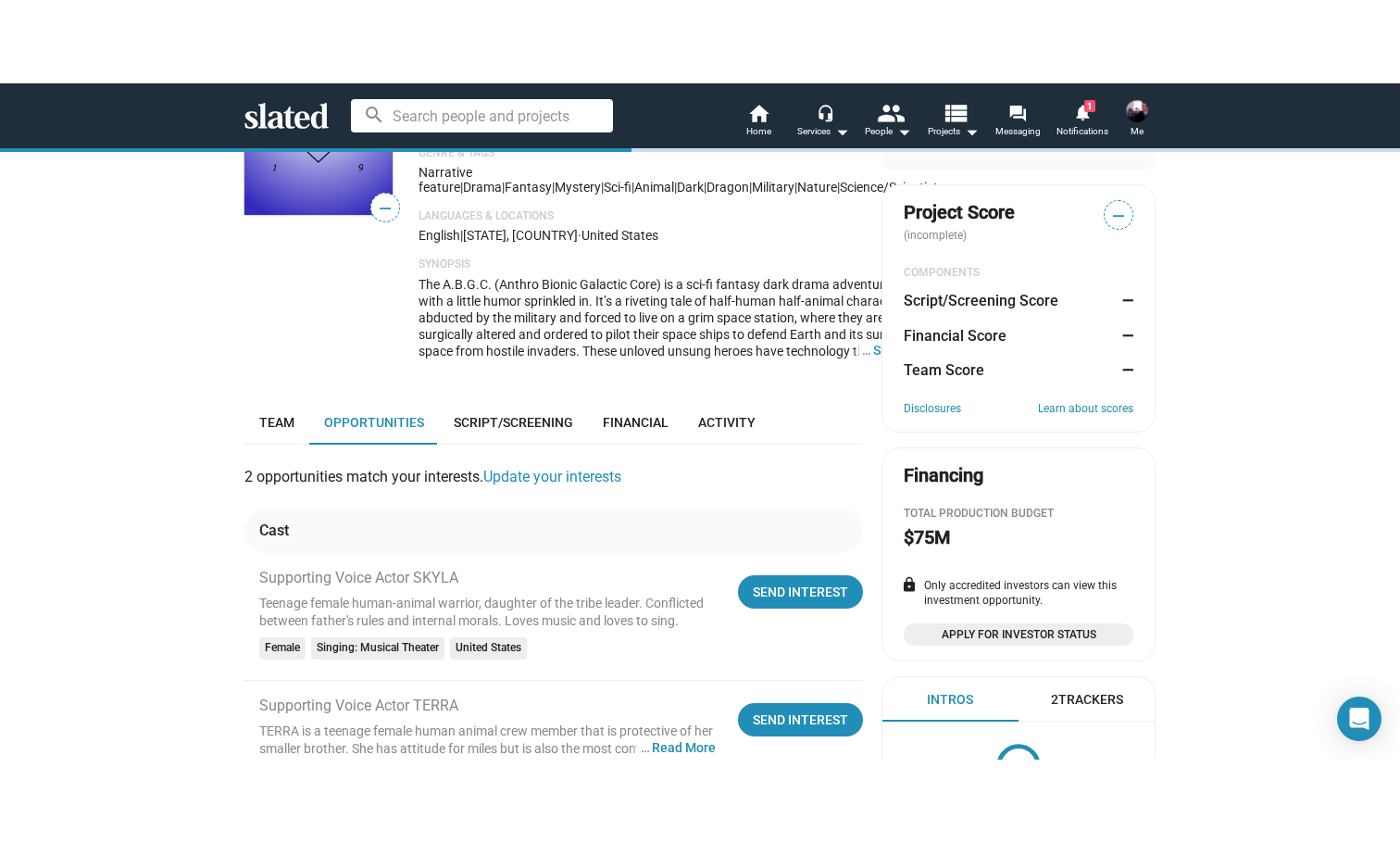 scroll, scrollTop: 182, scrollLeft: 0, axis: vertical 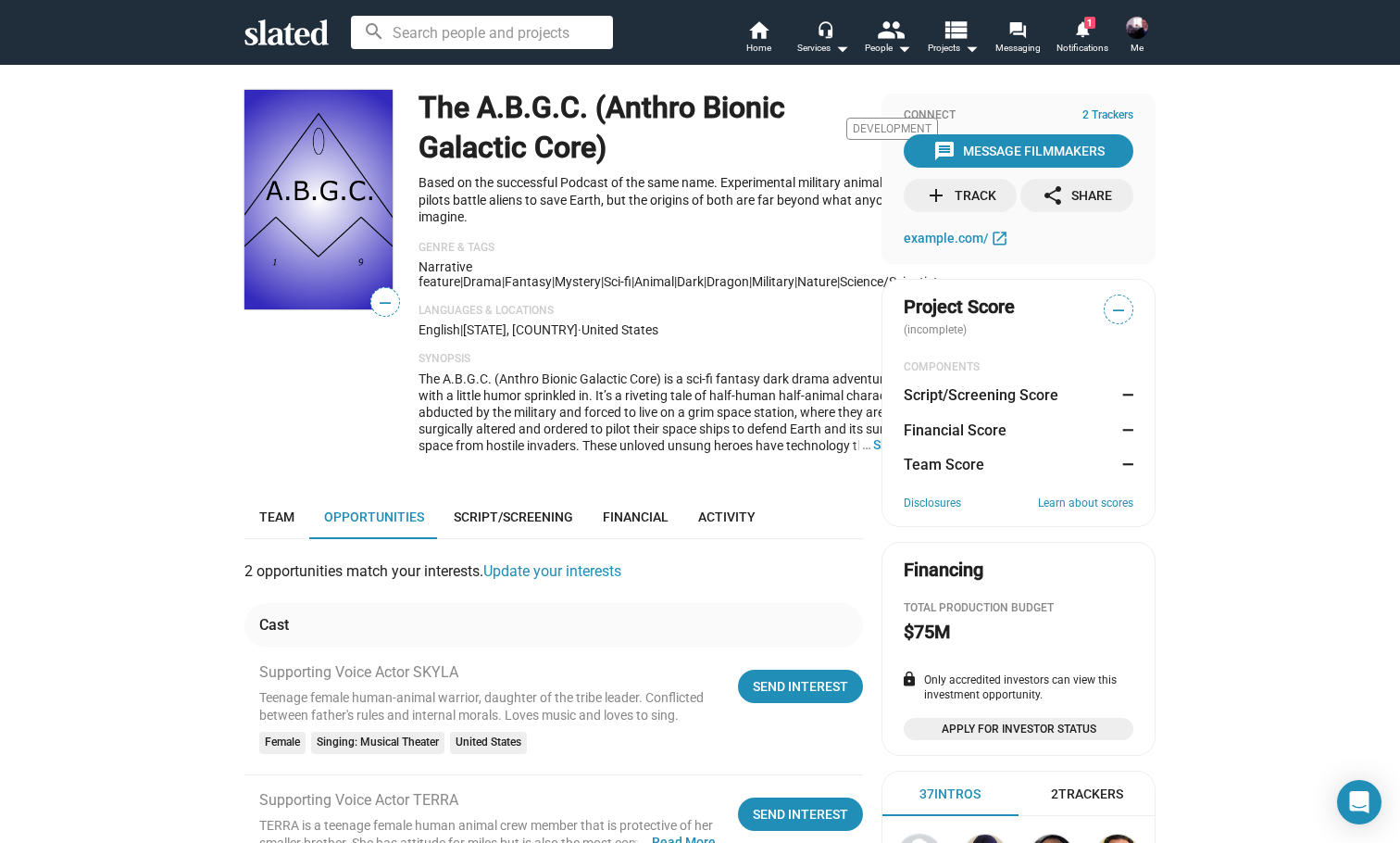 click on "English | [STATE], [COUNTRY] · [COUNTRY]" at bounding box center (700, 990) 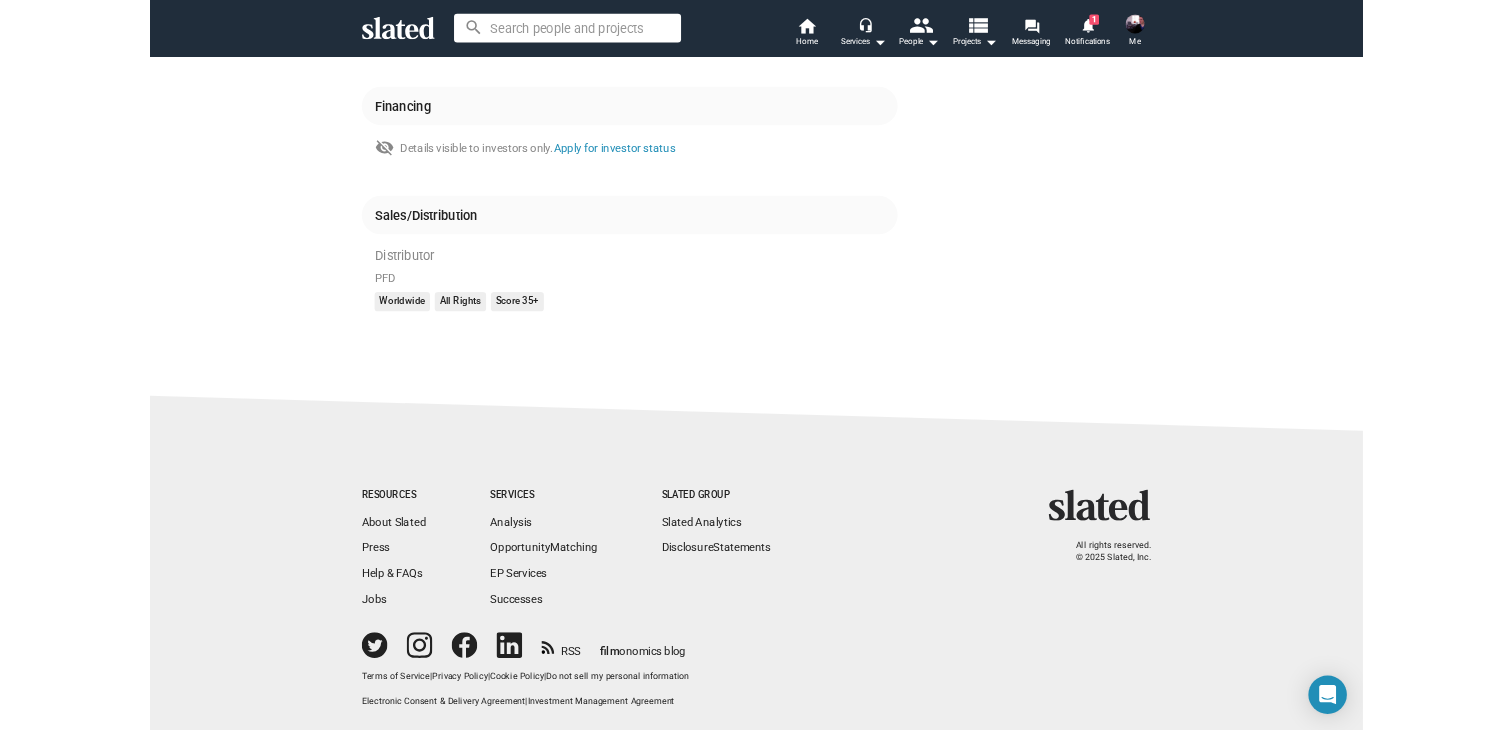 scroll, scrollTop: 1602, scrollLeft: 111, axis: both 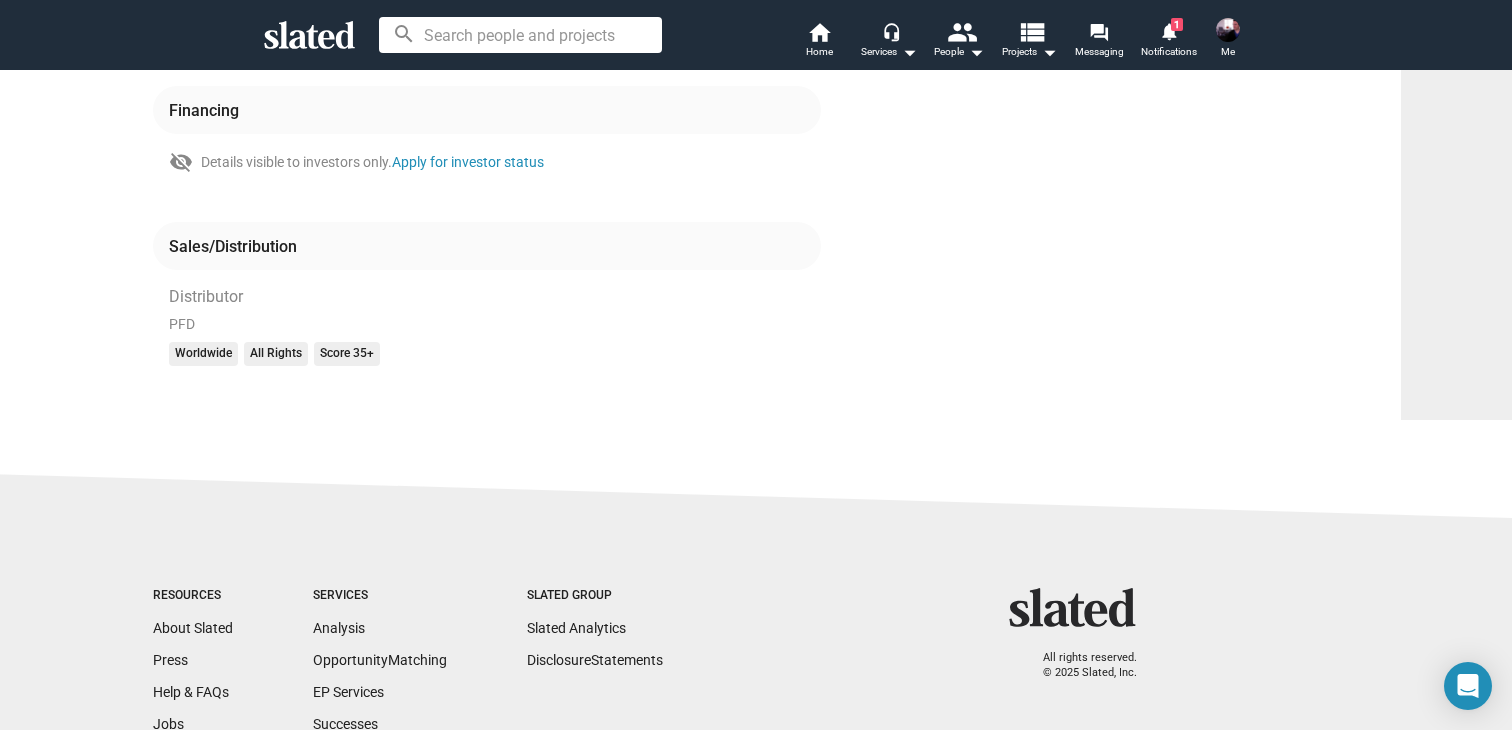 click at bounding box center (1228, 30) 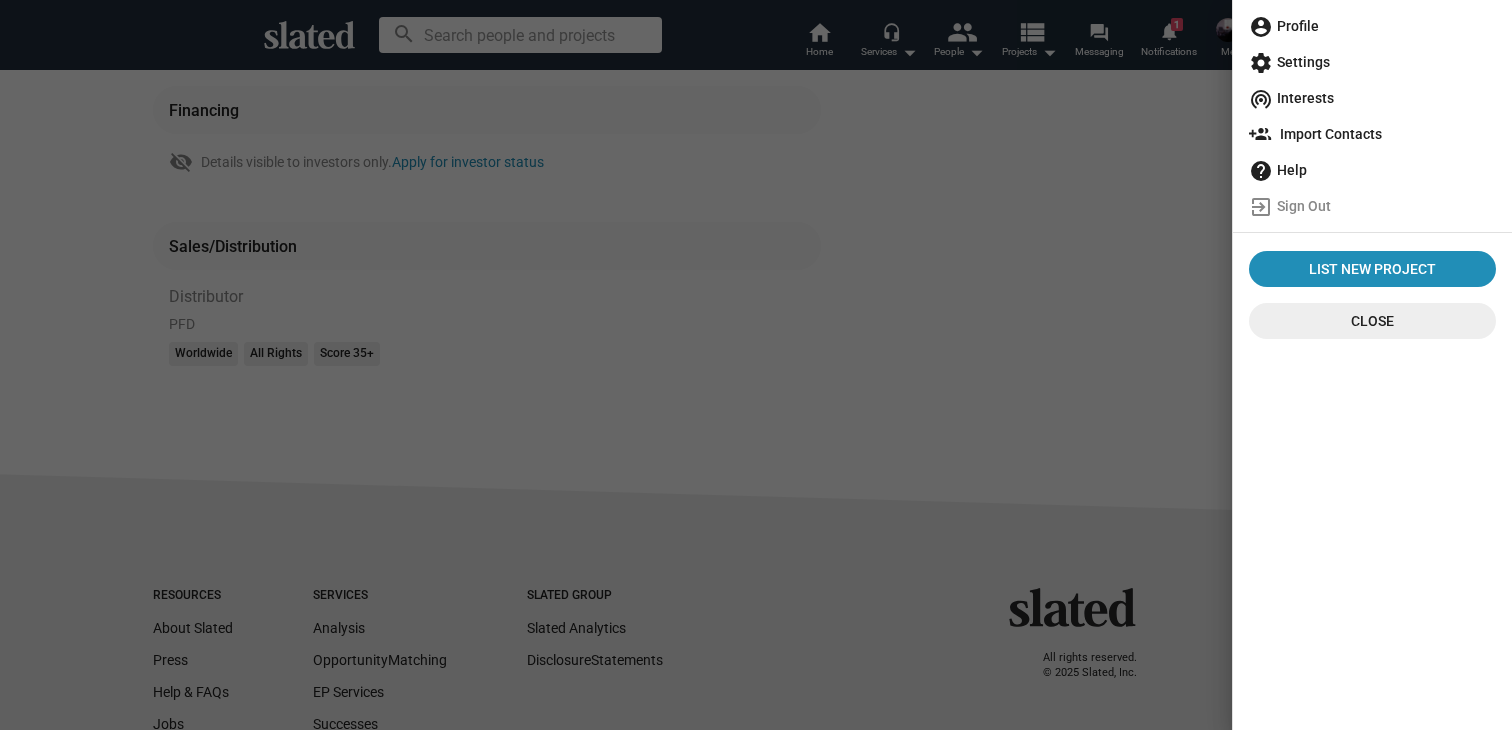 click 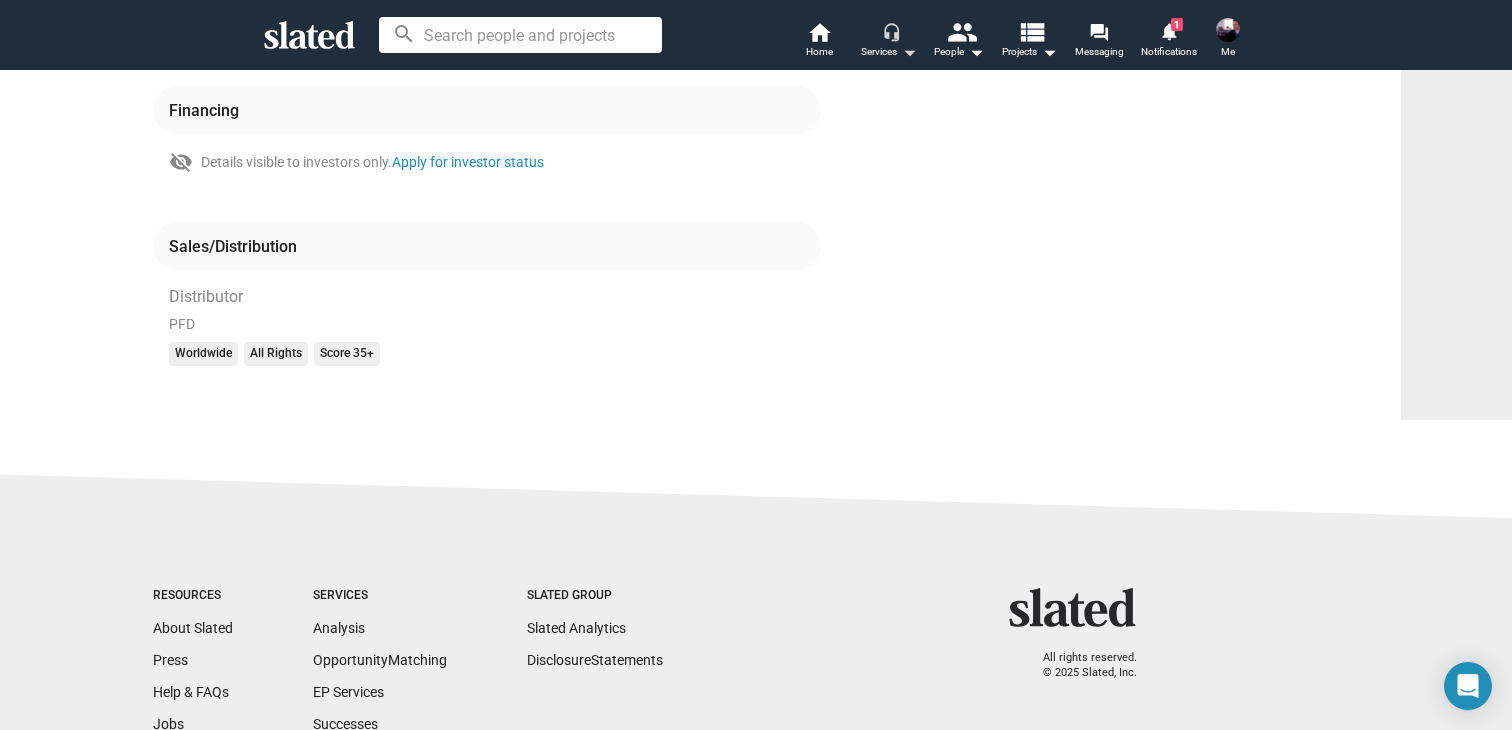 click on "arrow_drop_down" at bounding box center (909, 52) 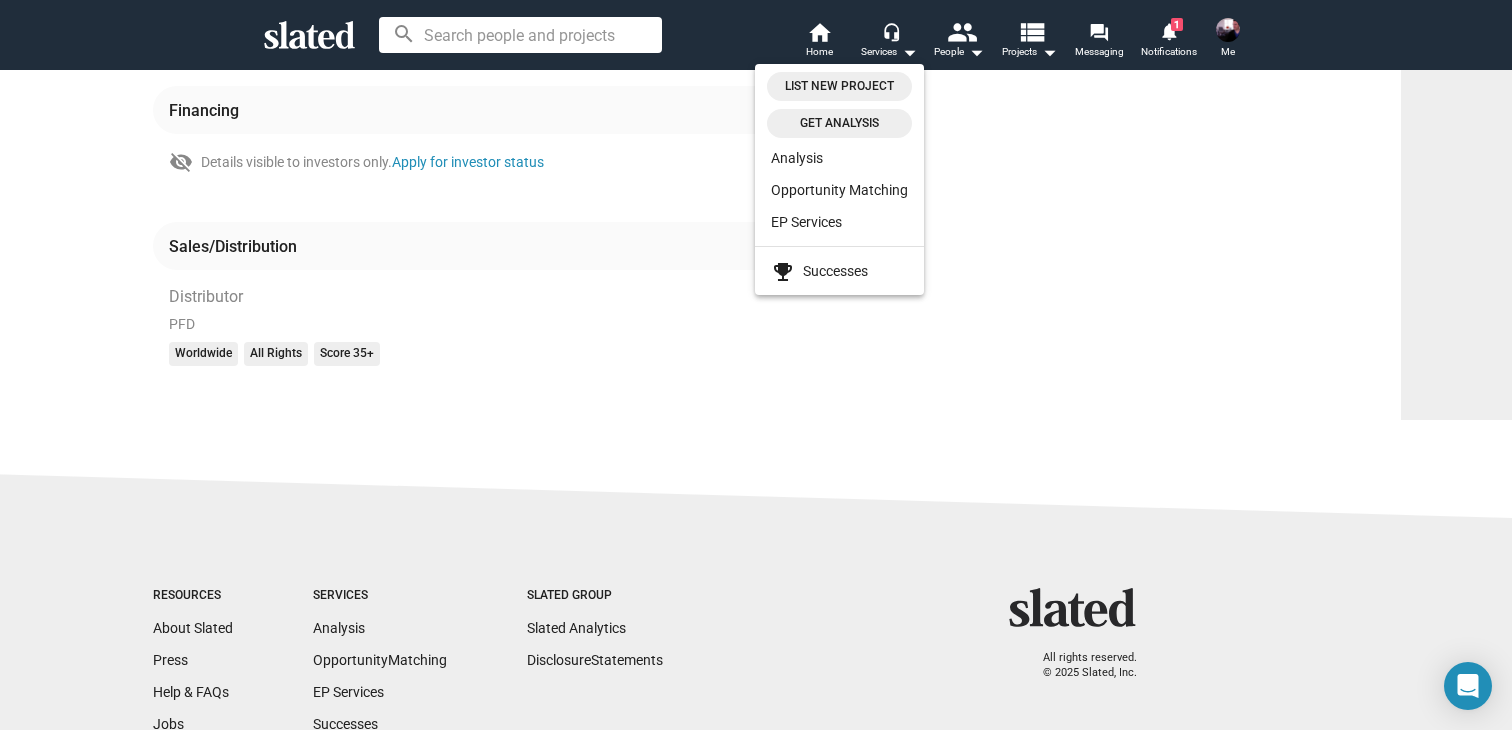 click at bounding box center (756, 365) 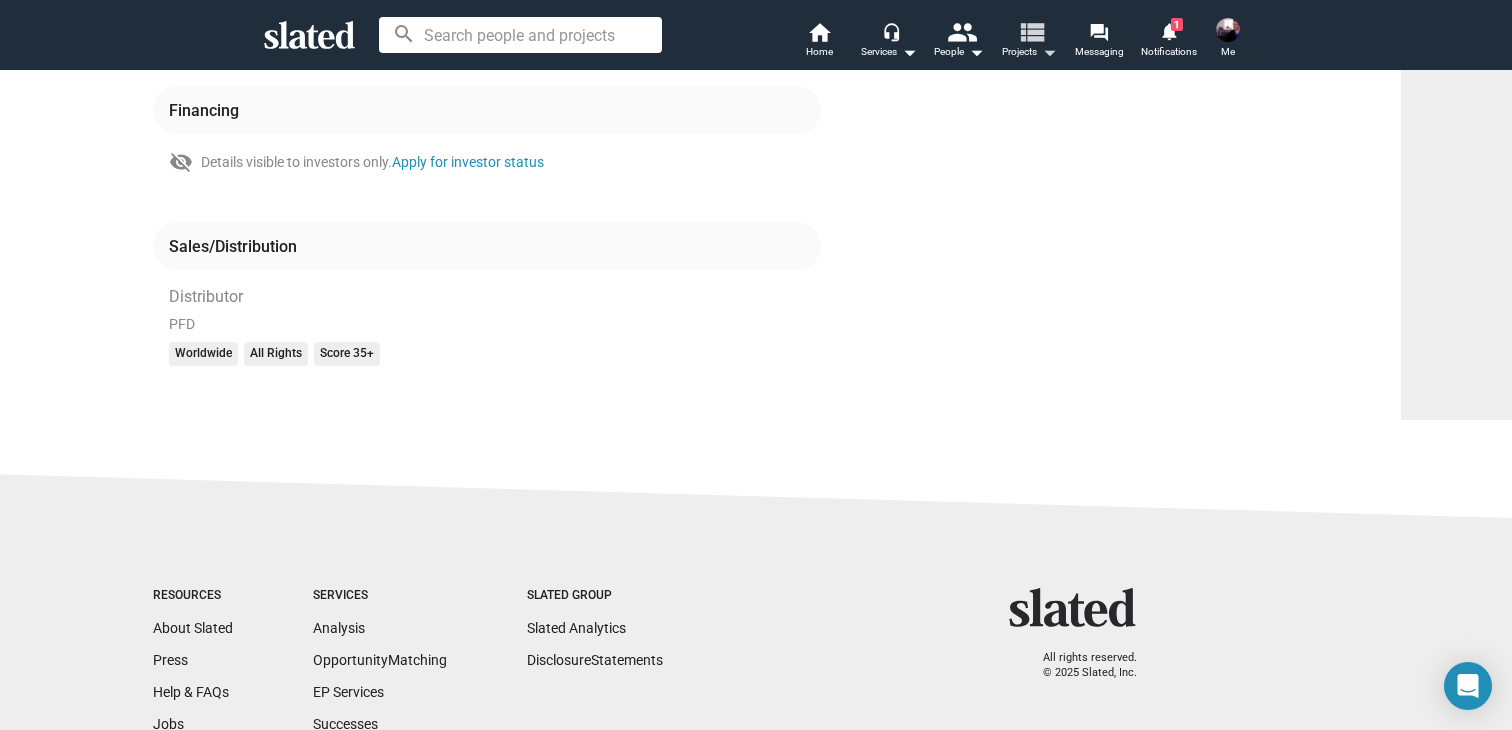 click on "Projects  arrow_drop_down" at bounding box center [1029, 52] 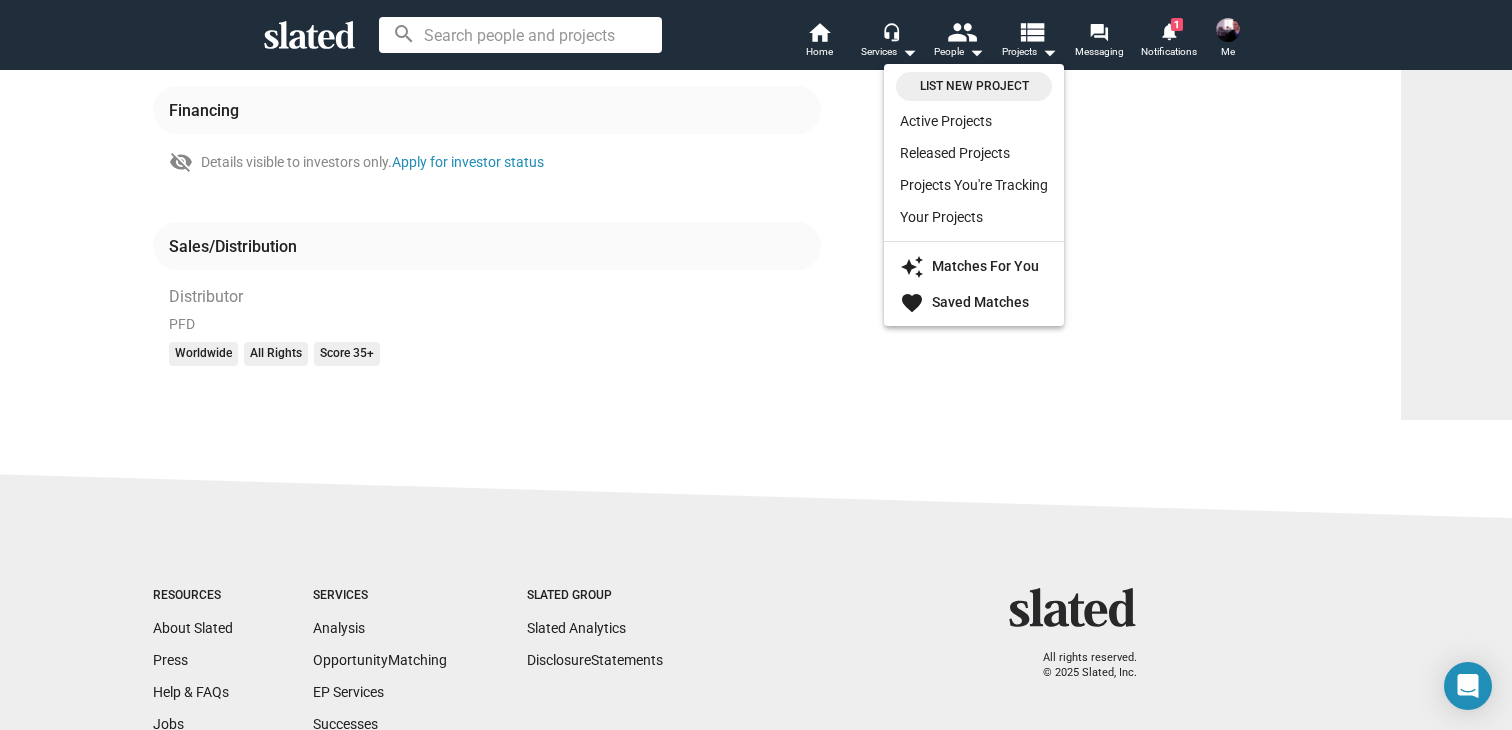 click on "List New Project" at bounding box center [974, 86] 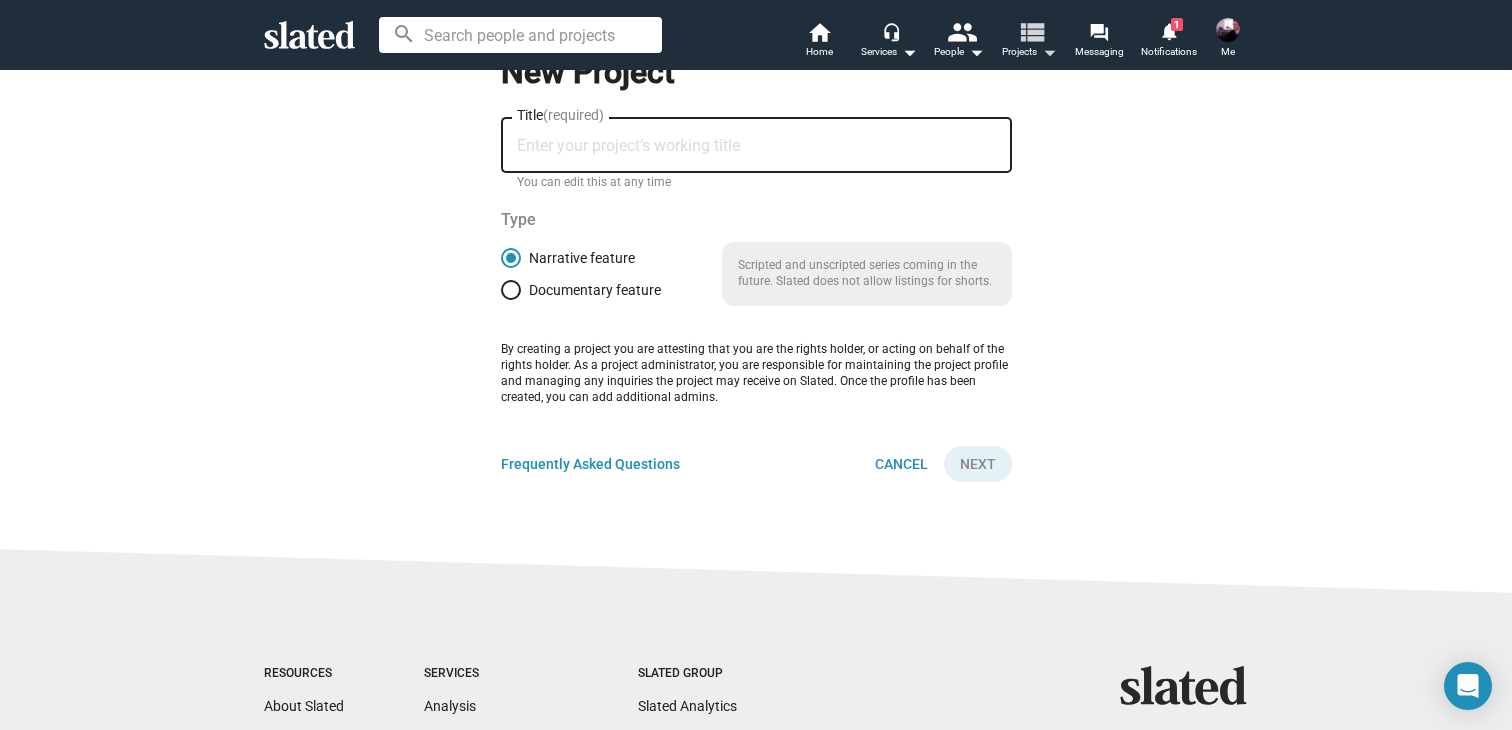 scroll, scrollTop: 0, scrollLeft: 0, axis: both 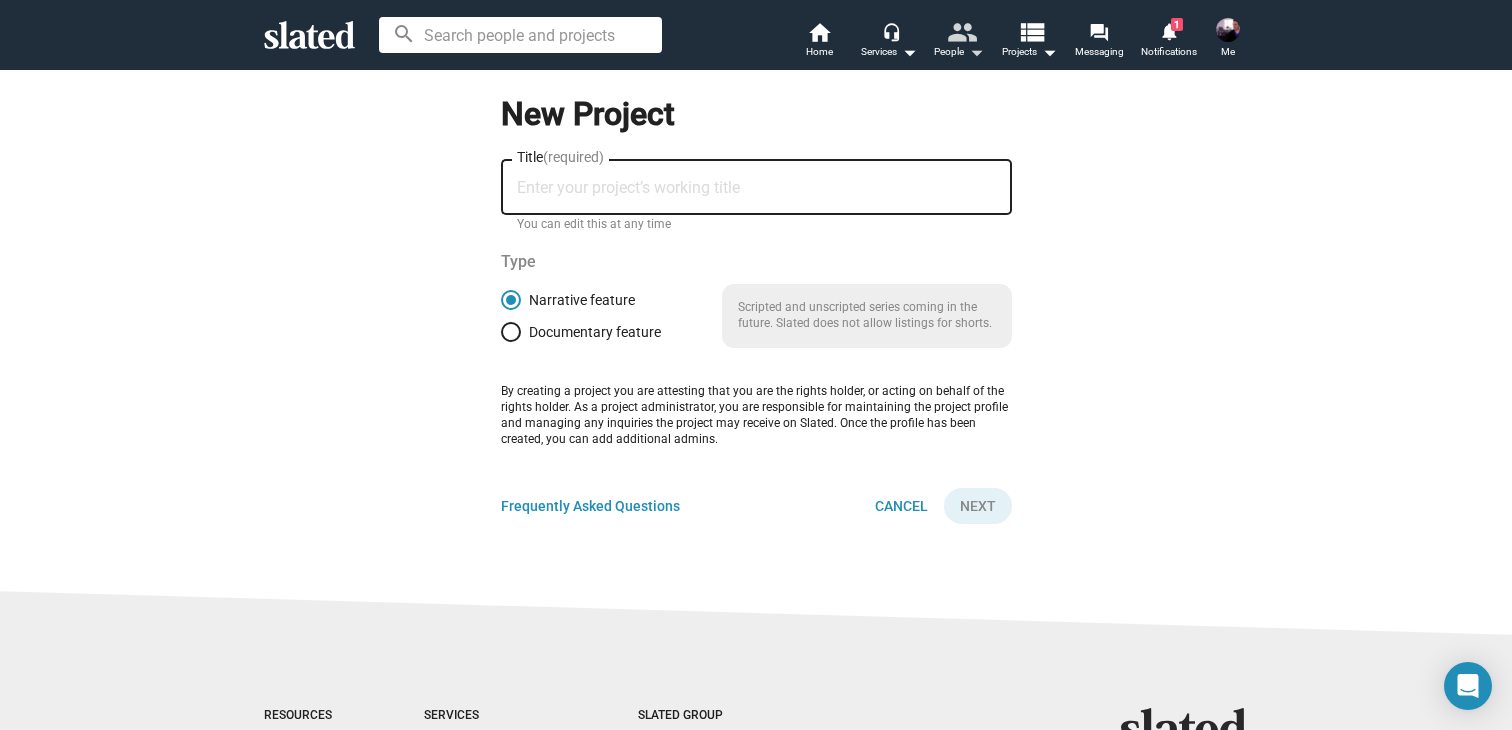 click on "People  arrow_drop_down" at bounding box center [959, 52] 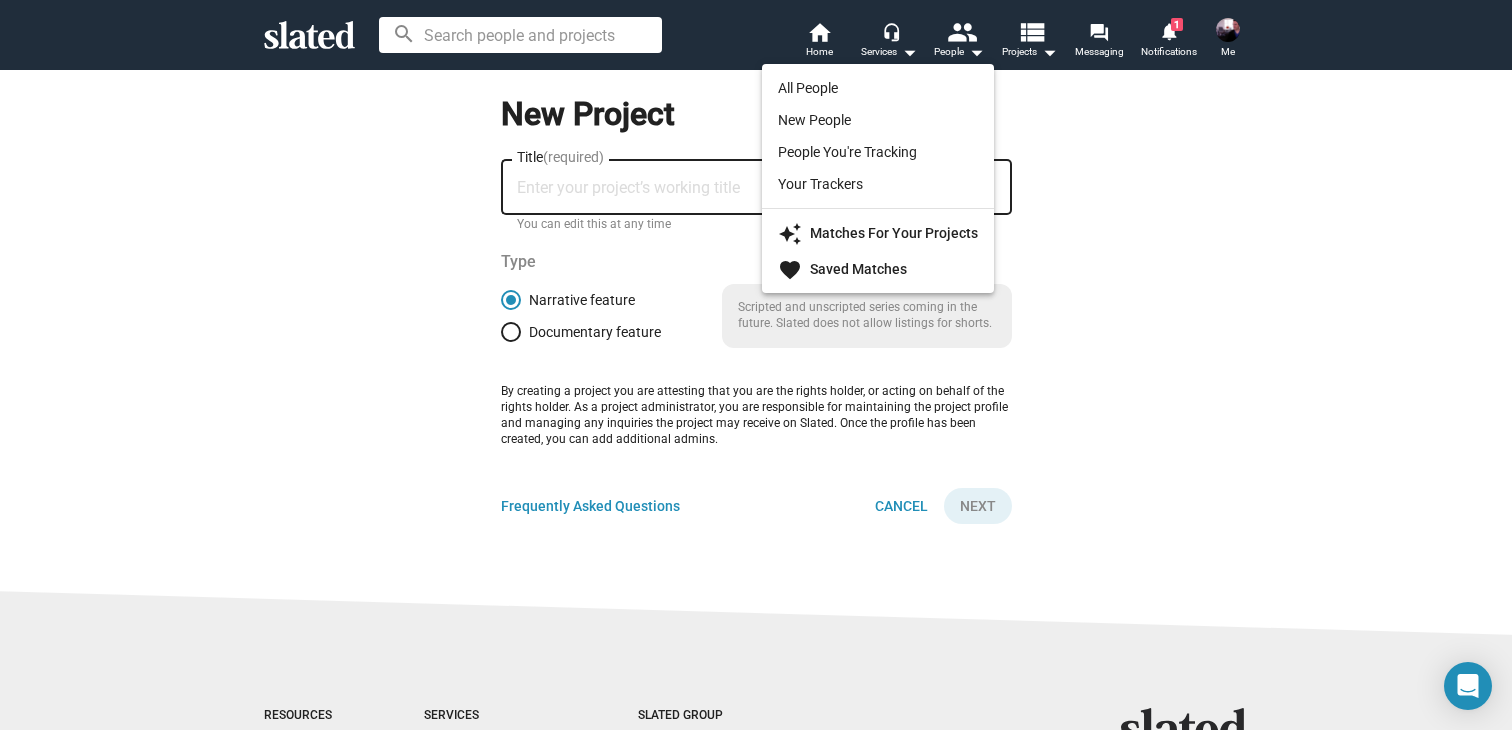 click at bounding box center [756, 365] 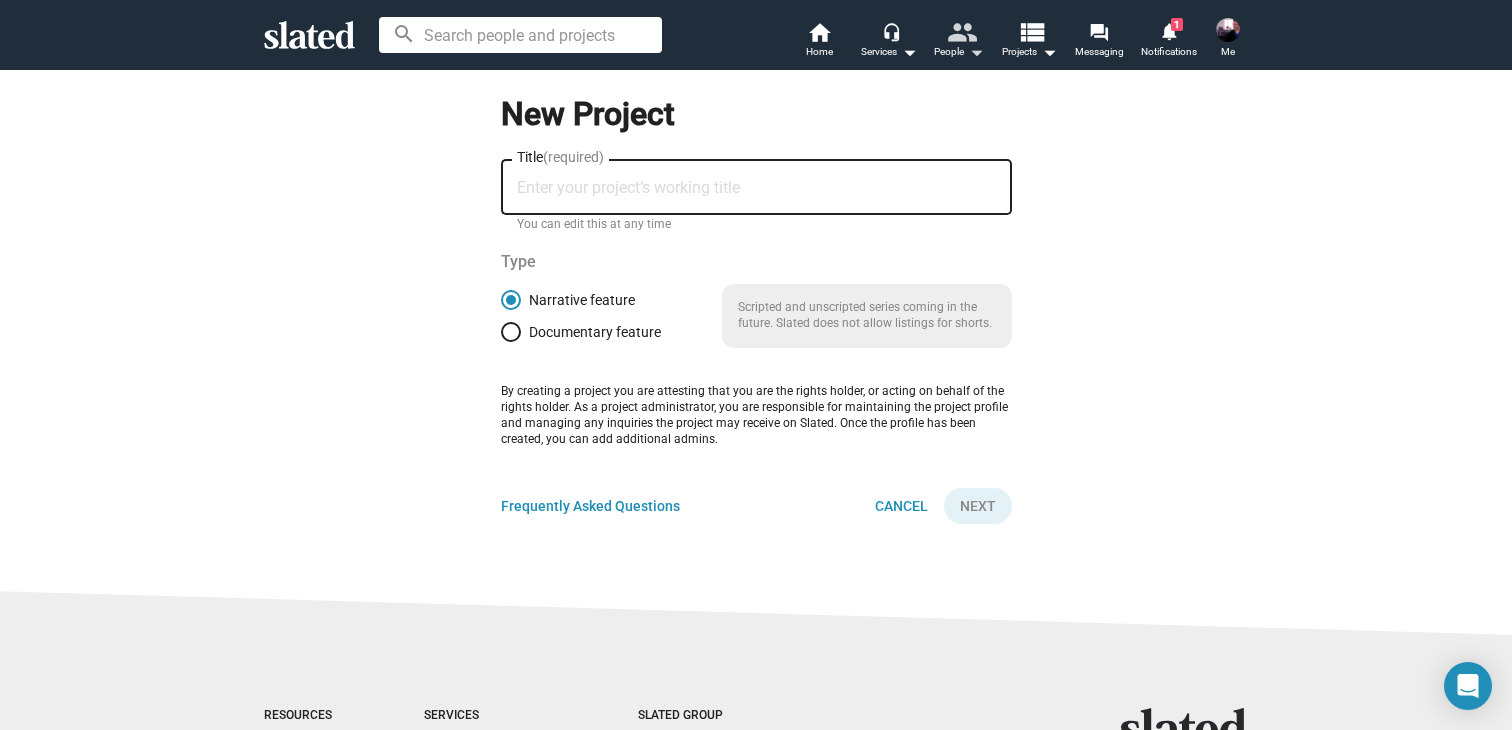 type 